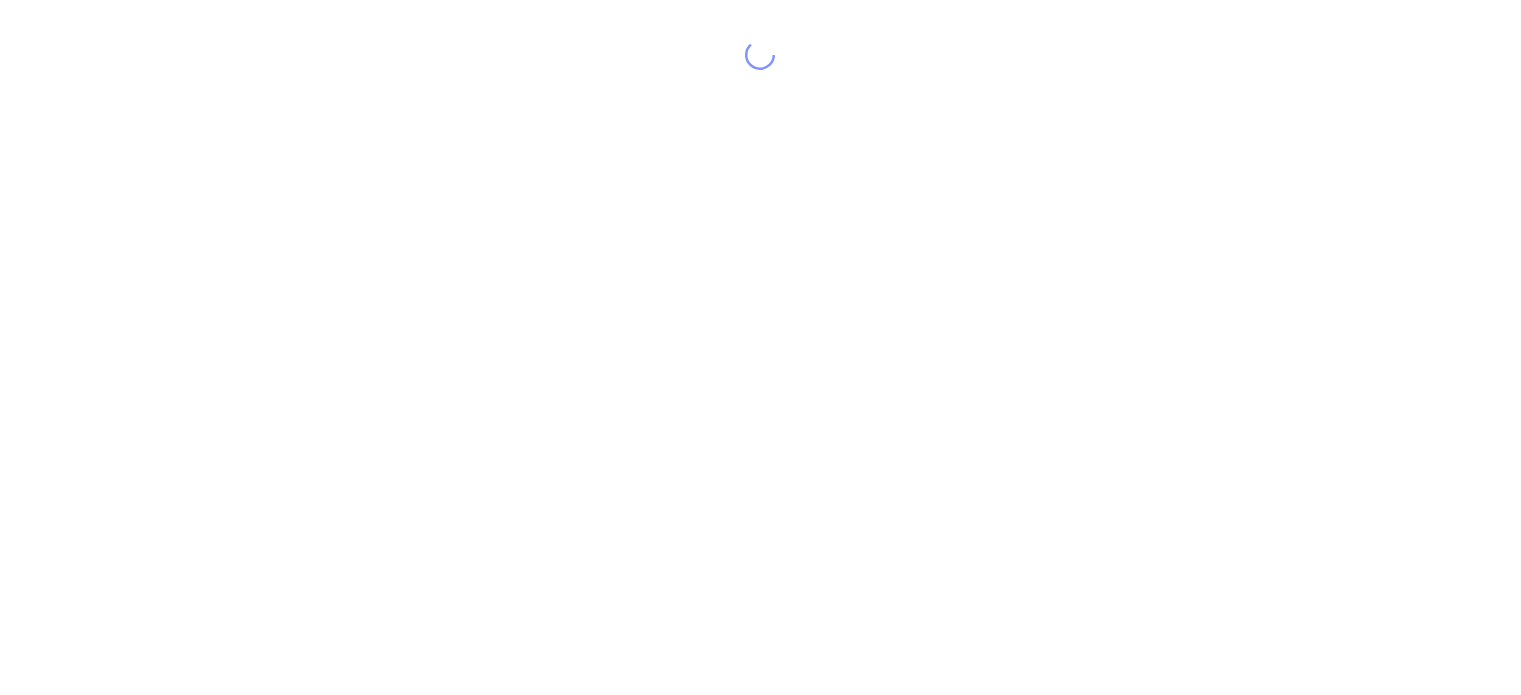 scroll, scrollTop: 0, scrollLeft: 0, axis: both 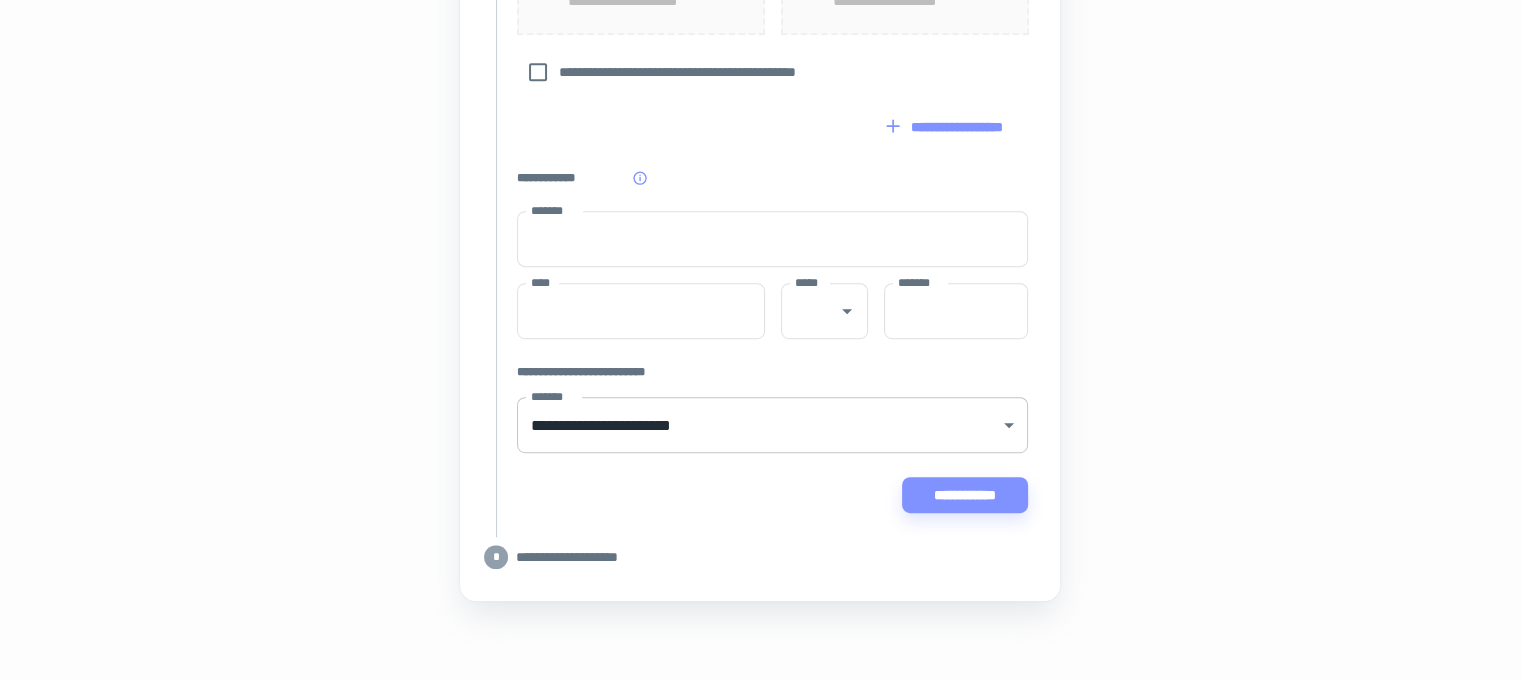 click on "[PHONE]" at bounding box center (760, -724) 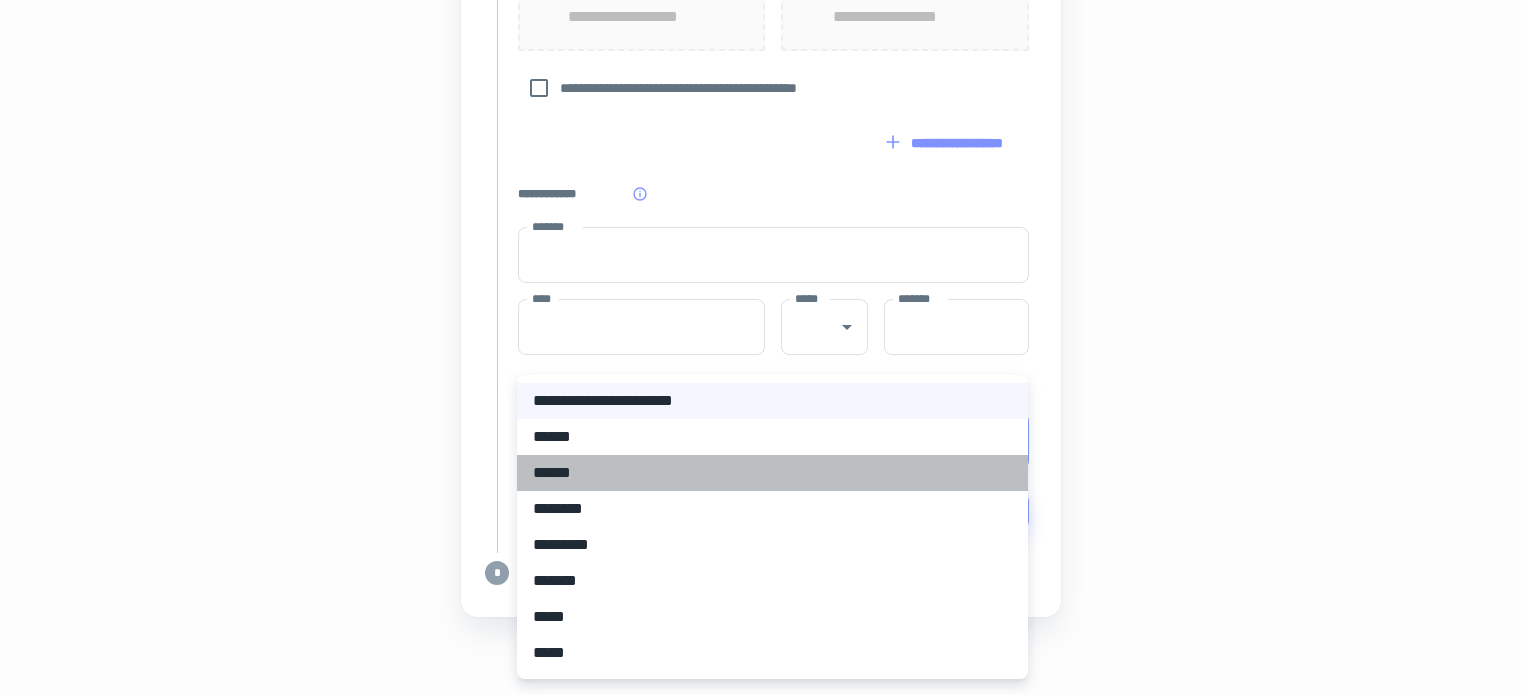 click on "******" at bounding box center [772, 473] 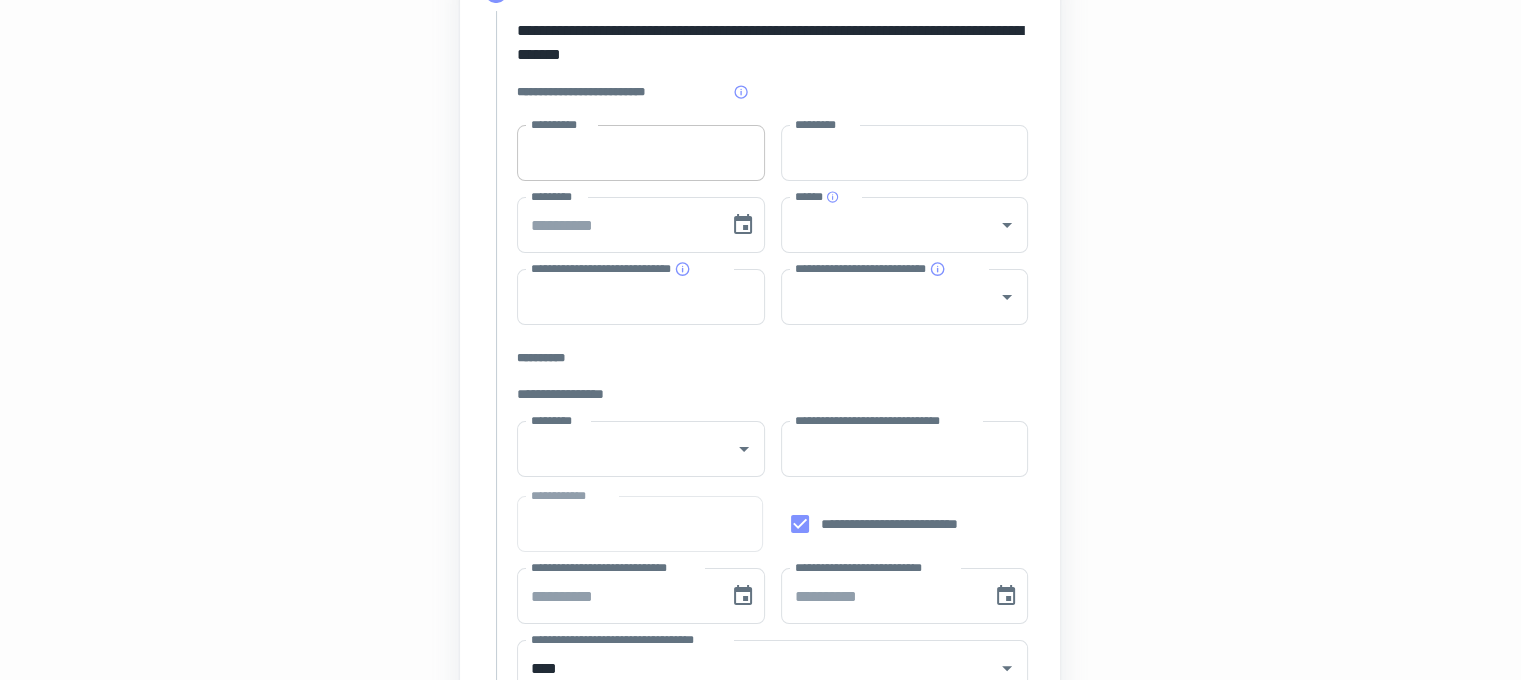 scroll, scrollTop: 248, scrollLeft: 0, axis: vertical 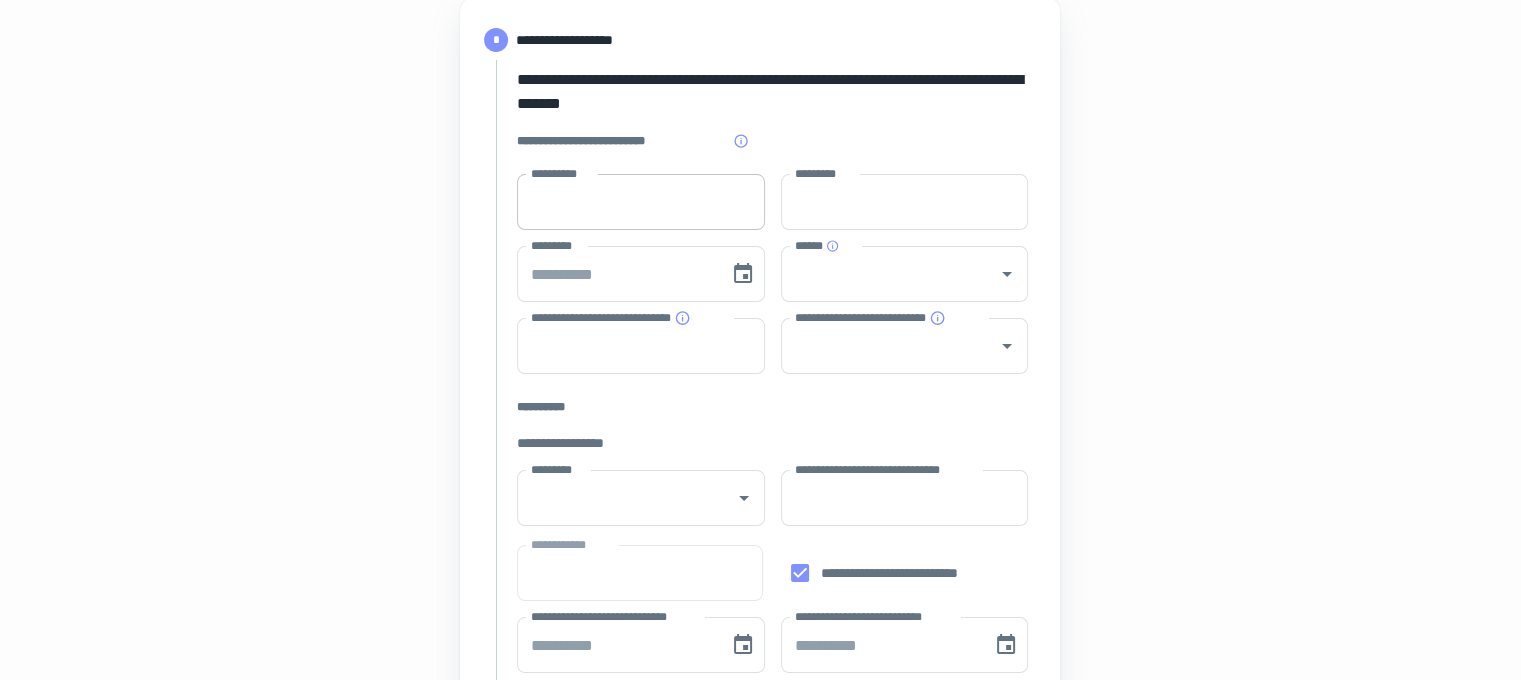 click at bounding box center [754, 202] 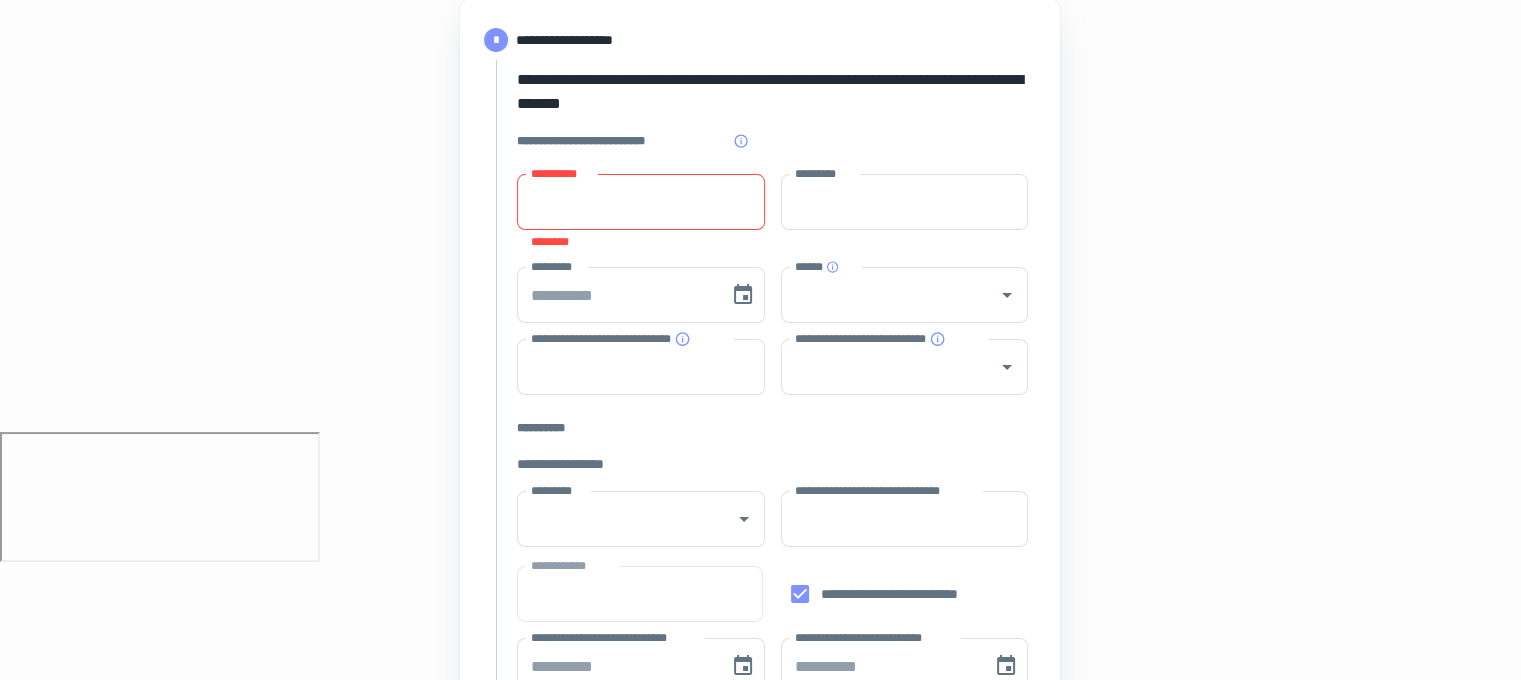 type on "****" 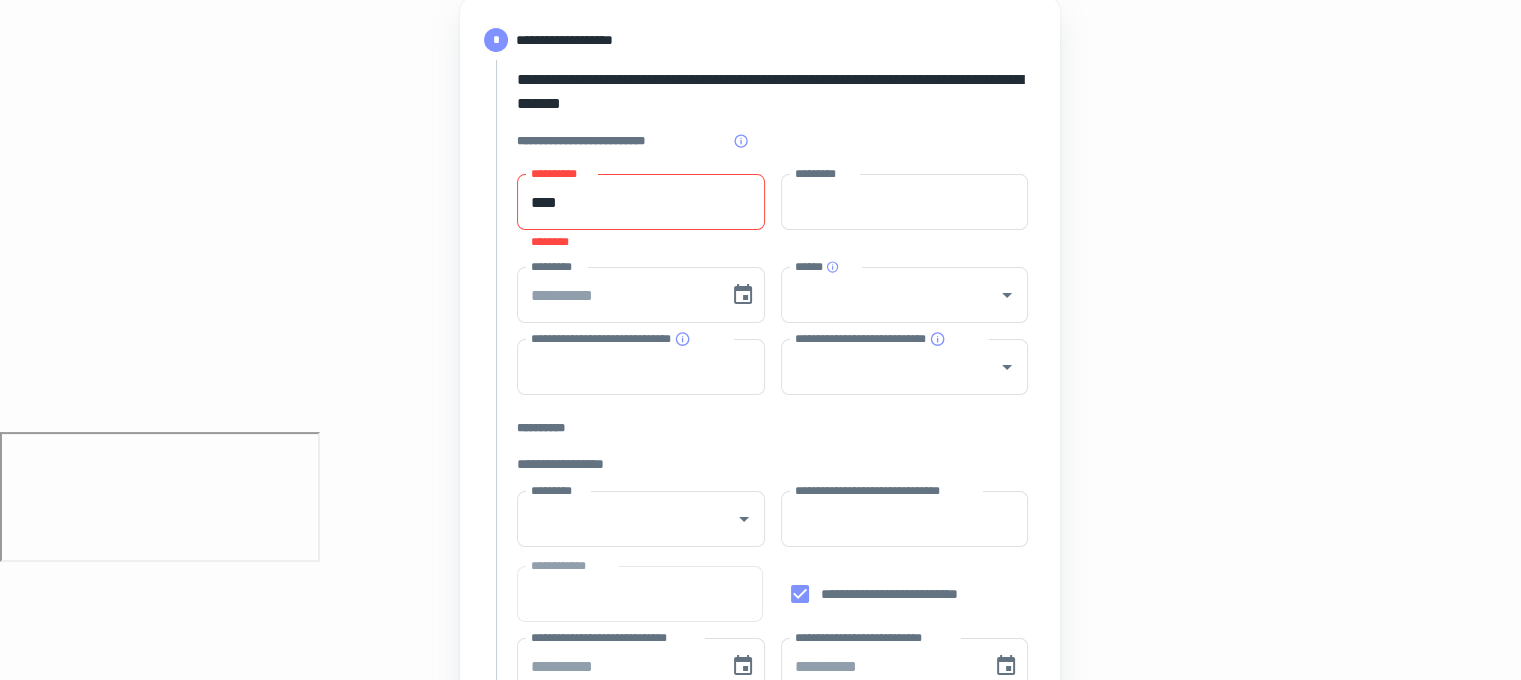 type on "*******" 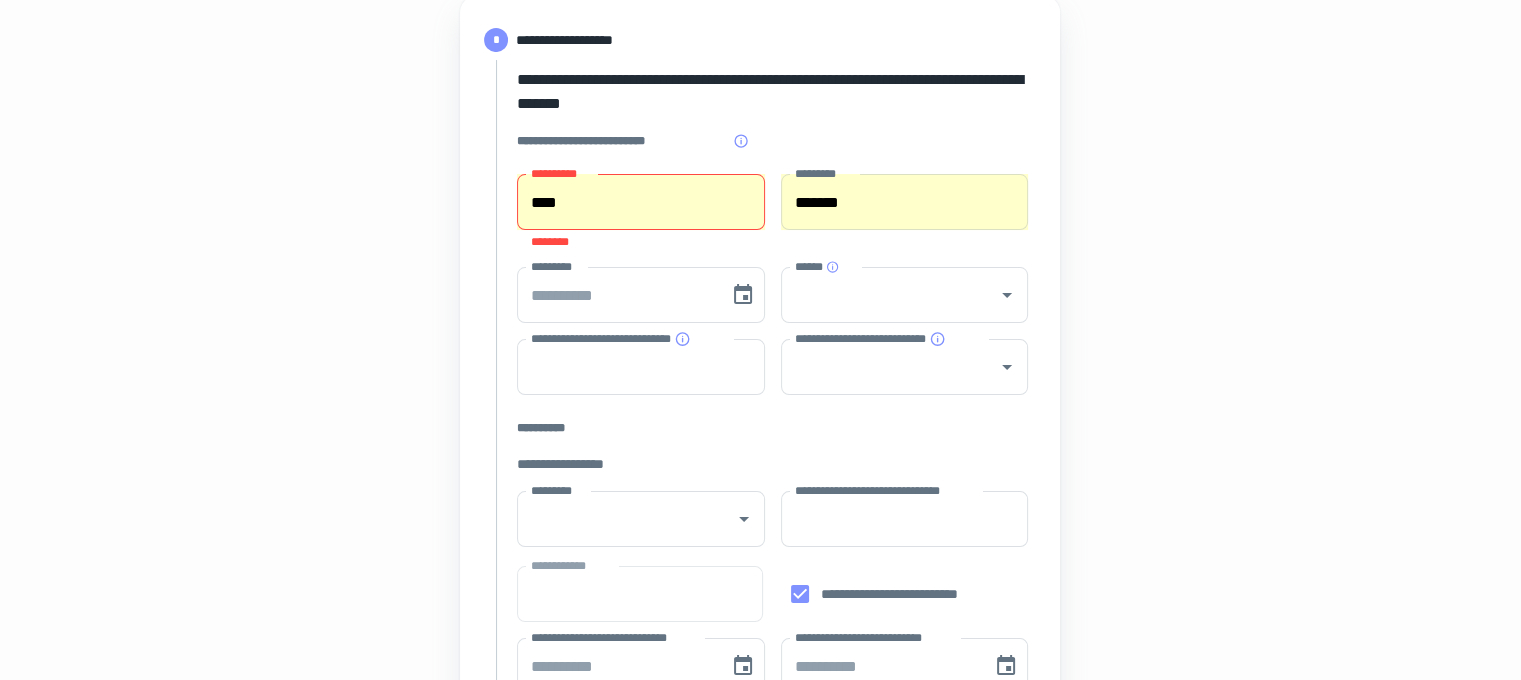 type on "**********" 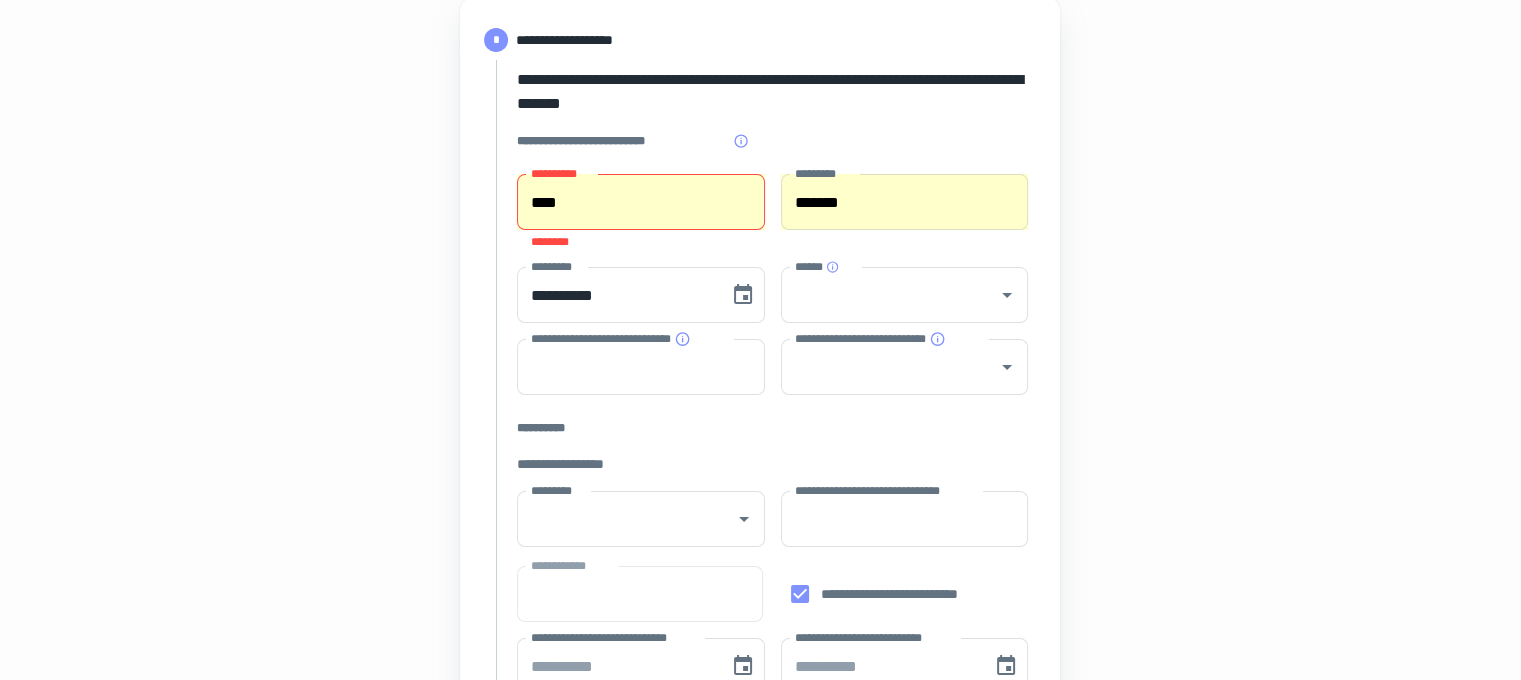 type on "***" 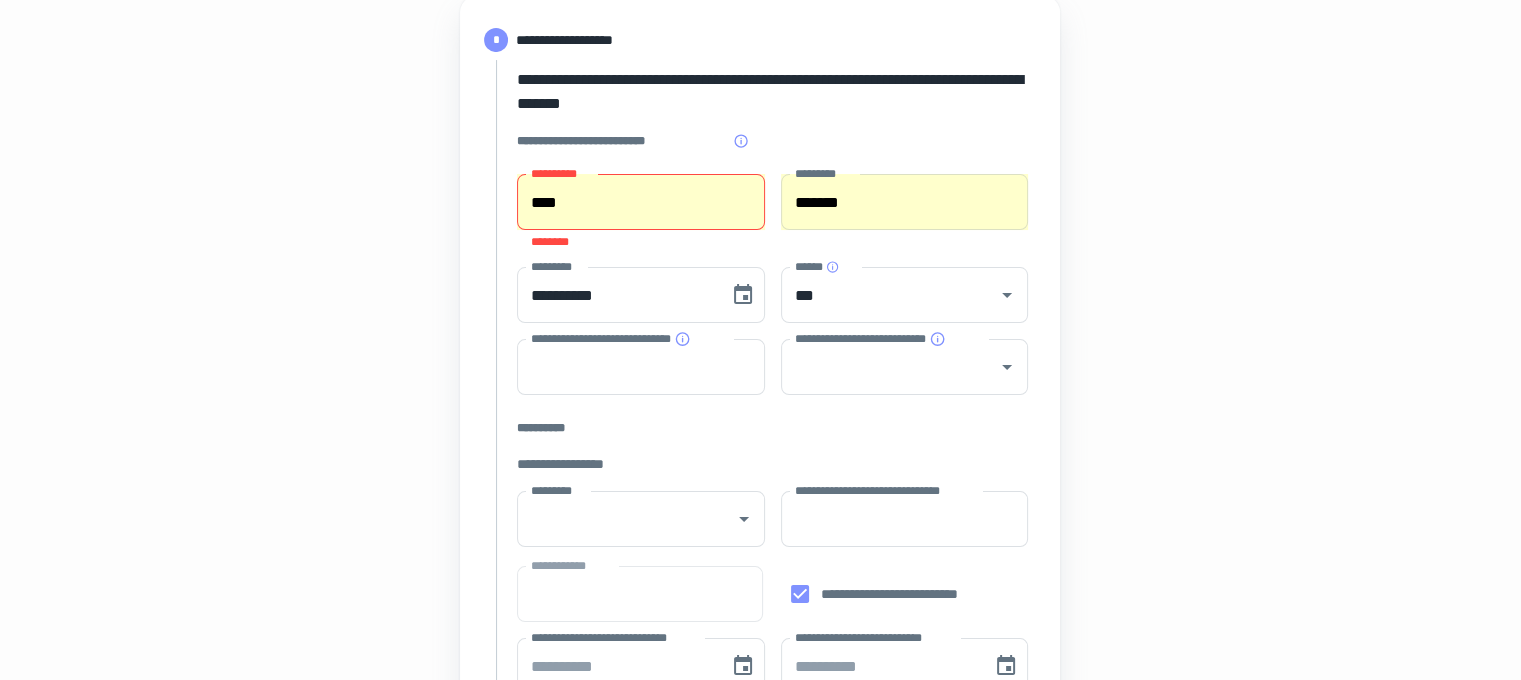 type 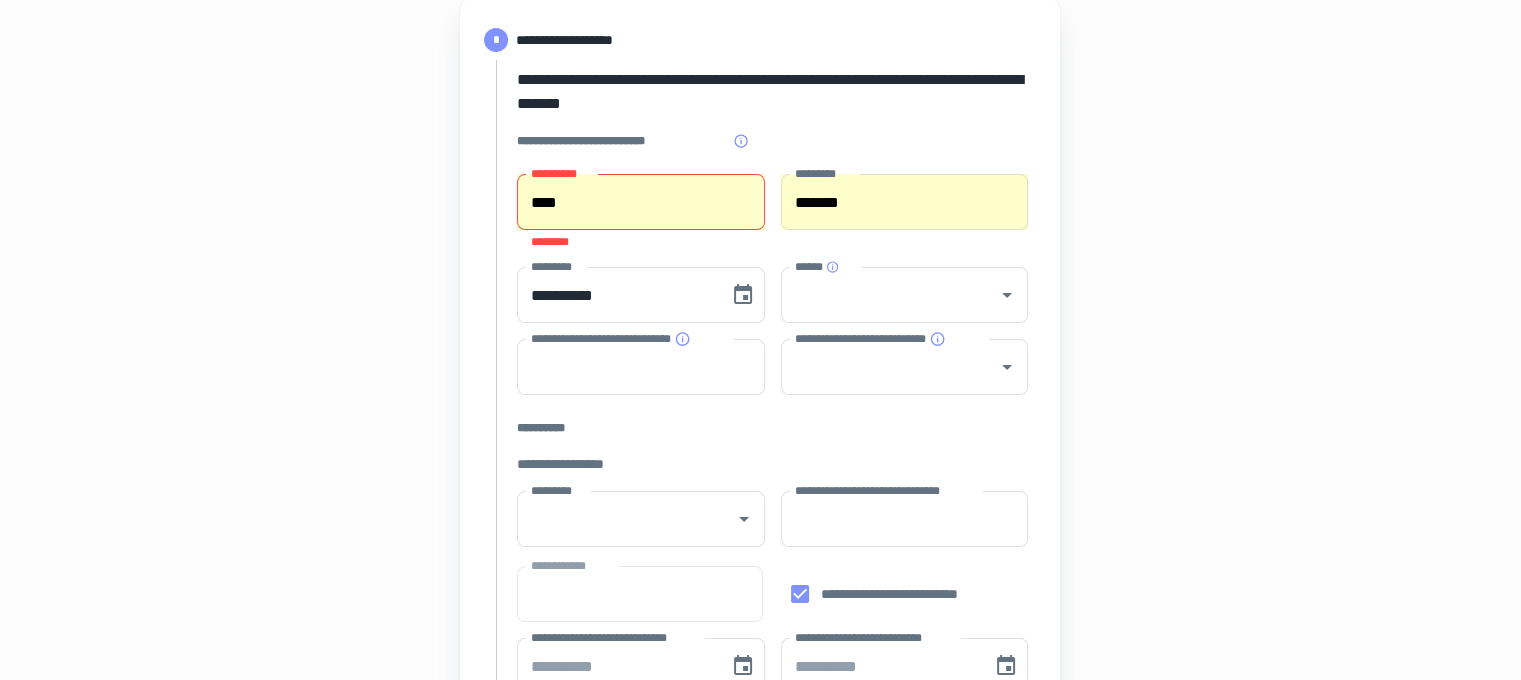type on "****" 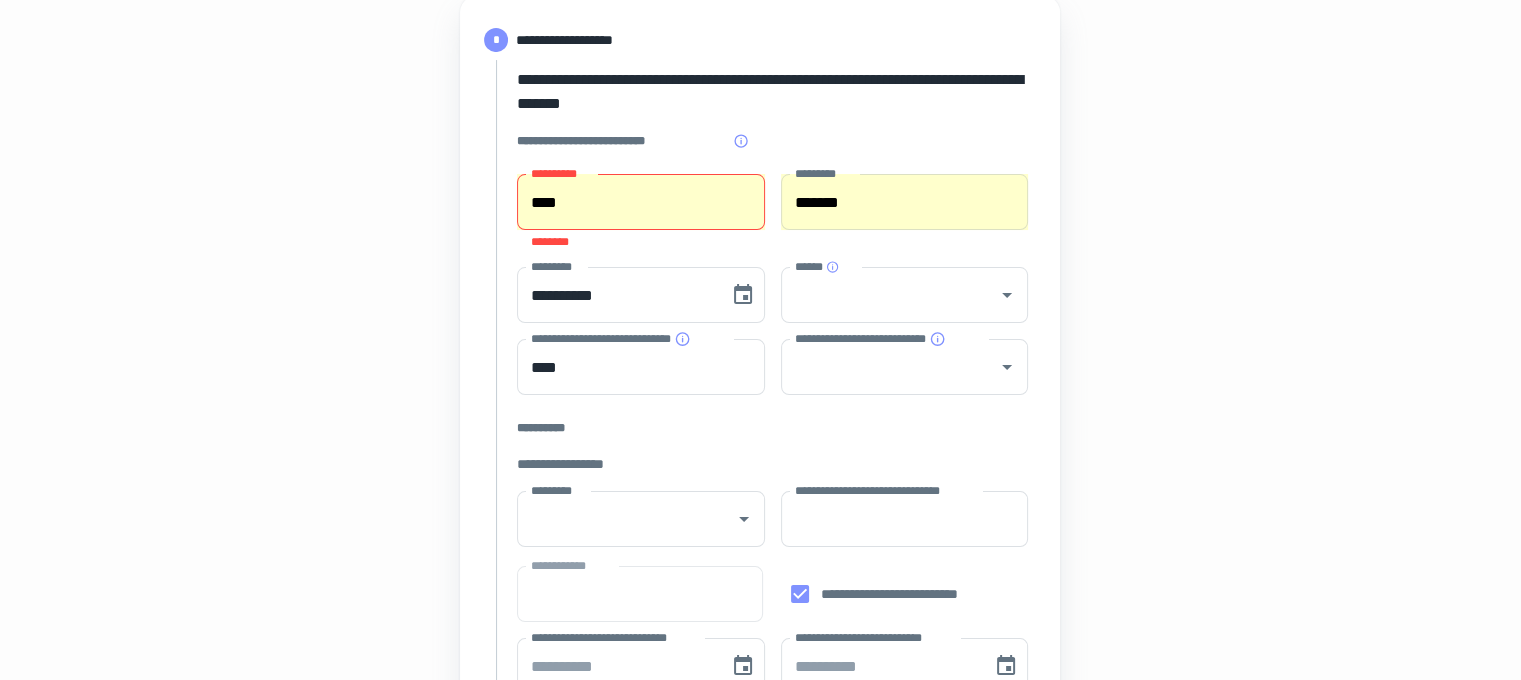type on "**********" 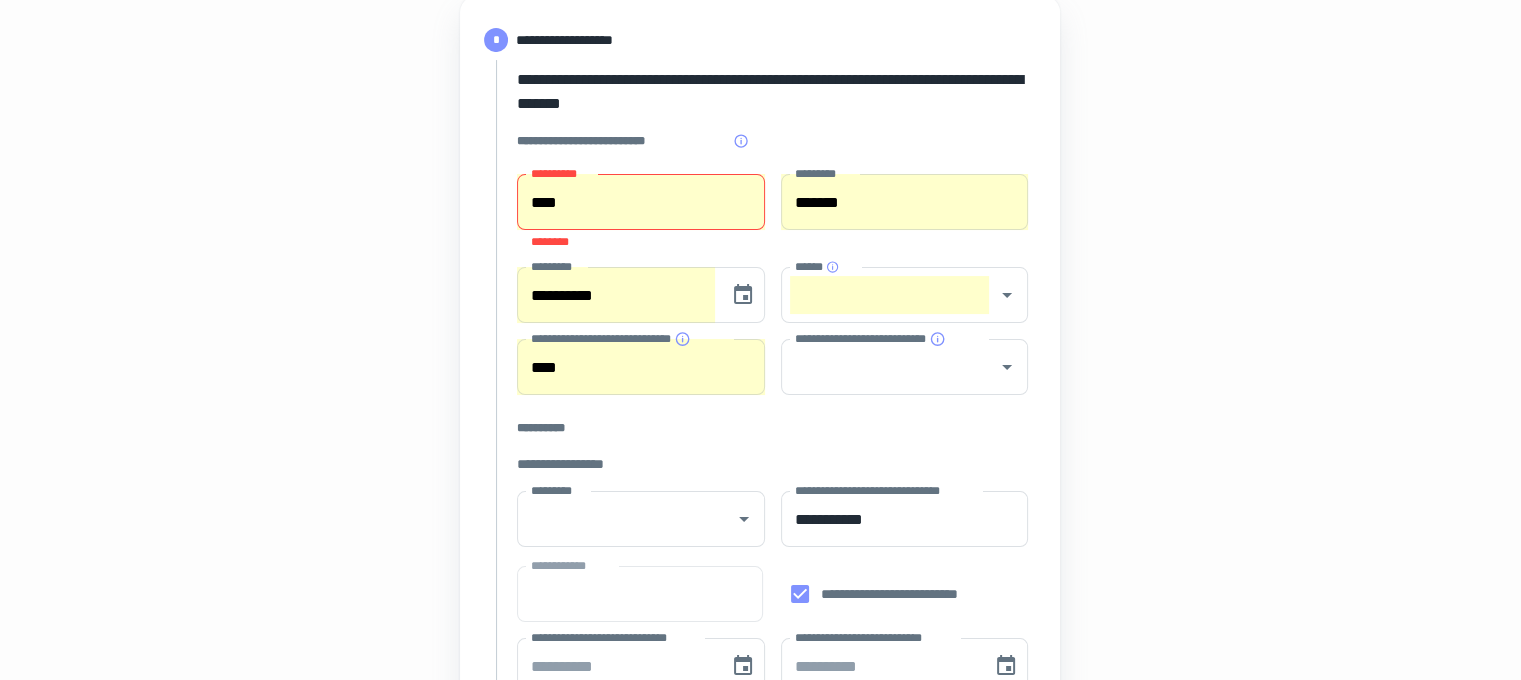 type on "**********" 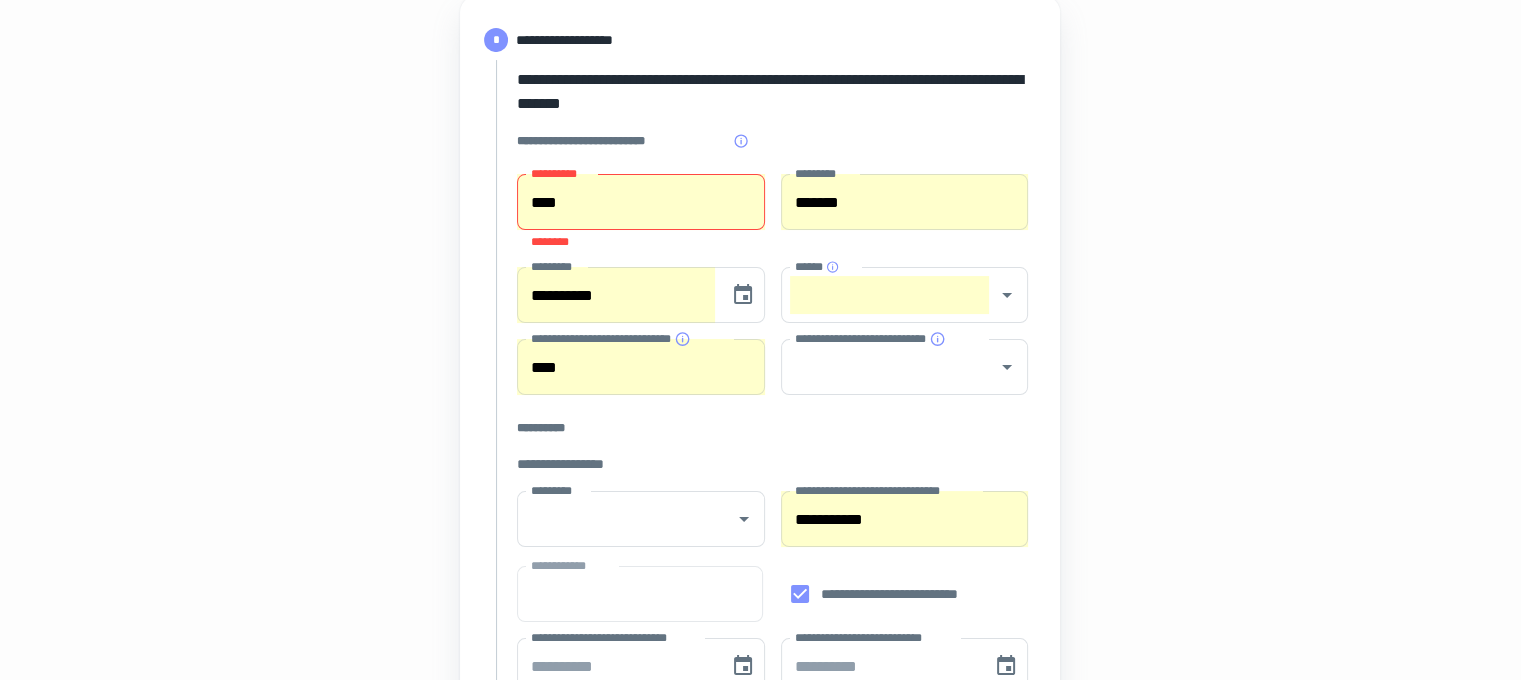 scroll, scrollTop: 1055, scrollLeft: 0, axis: vertical 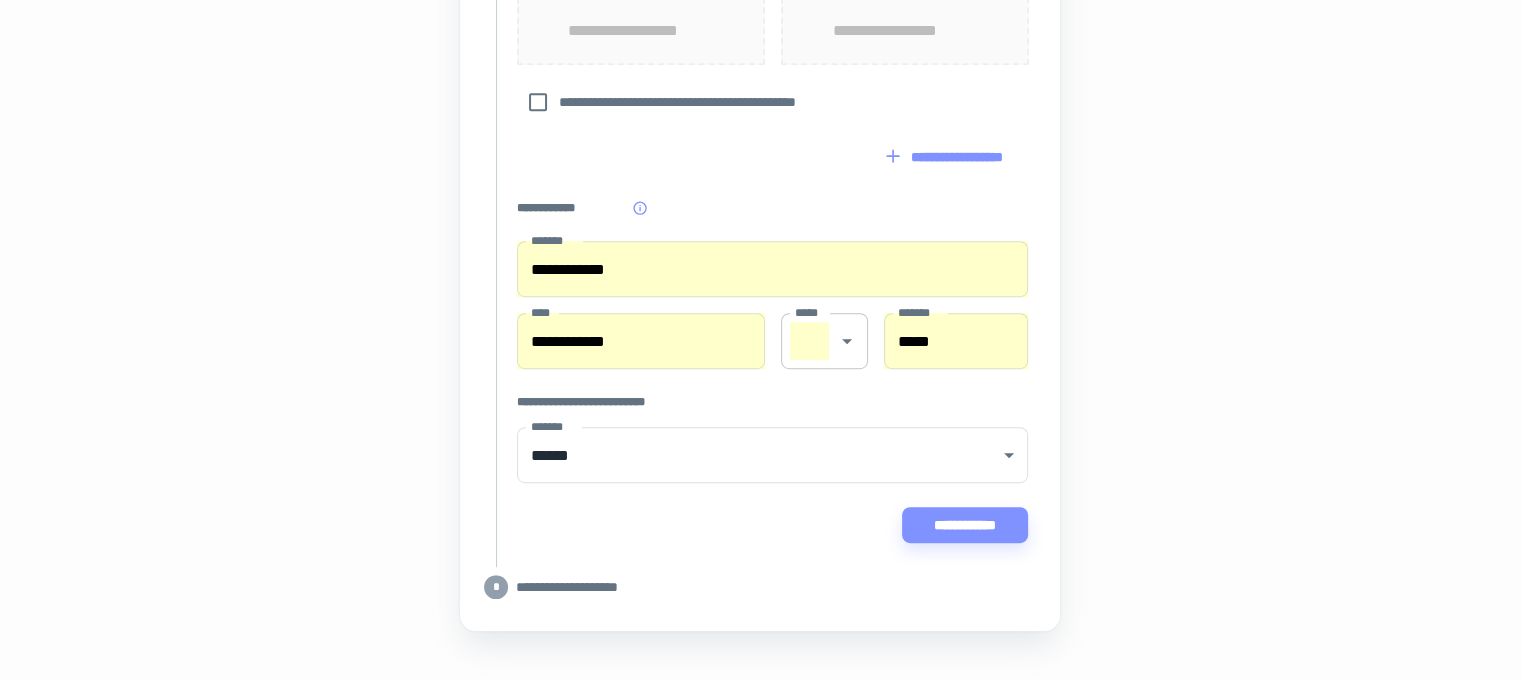 click on "*****" at bounding box center (809, 341) 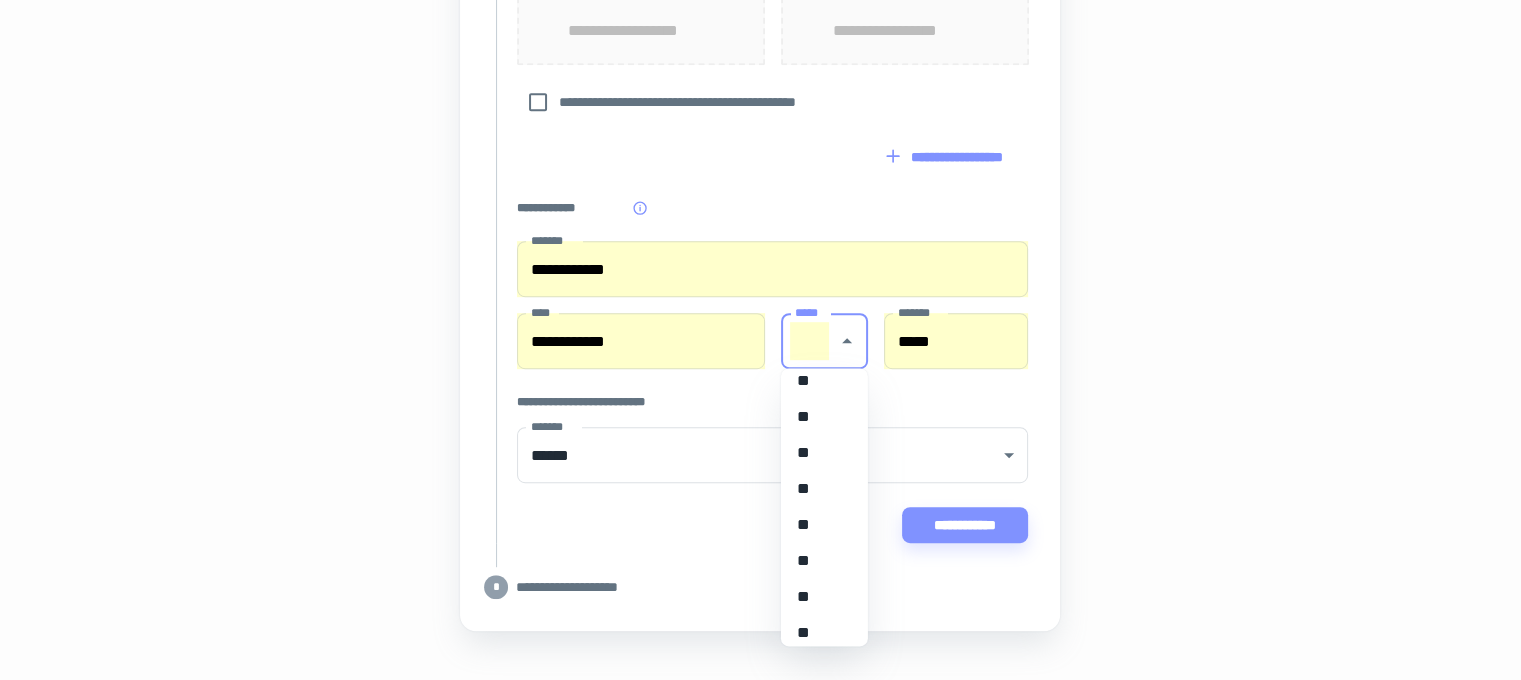 scroll, scrollTop: 1161, scrollLeft: 0, axis: vertical 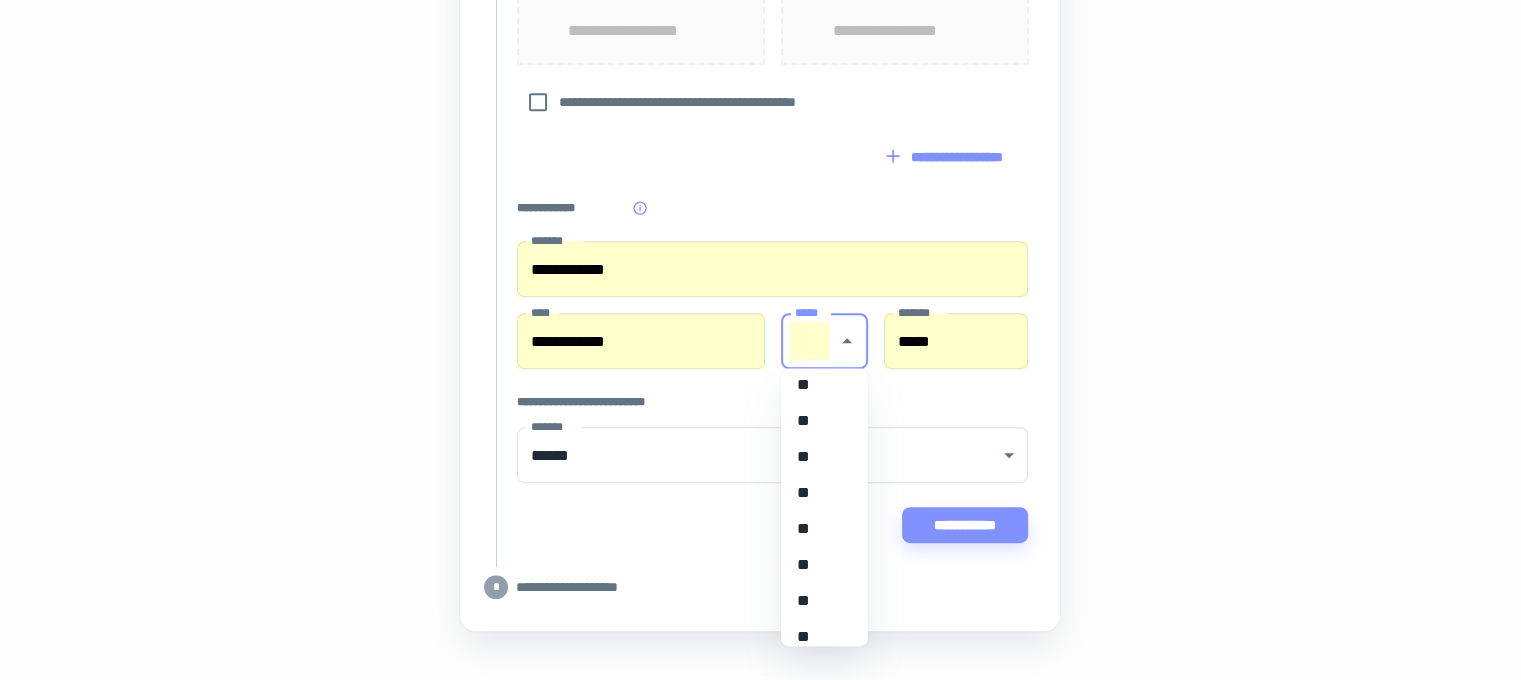 click on "**" at bounding box center (817, 457) 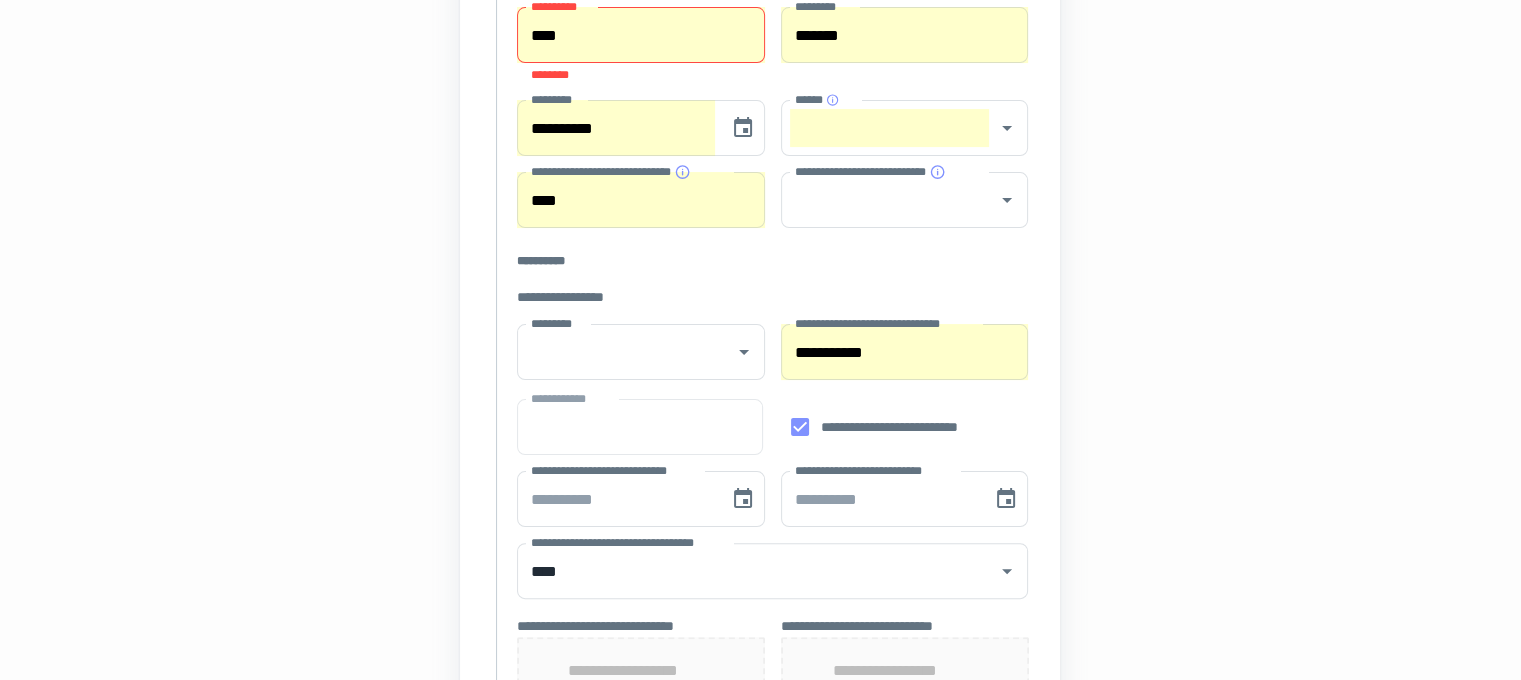 scroll, scrollTop: 355, scrollLeft: 0, axis: vertical 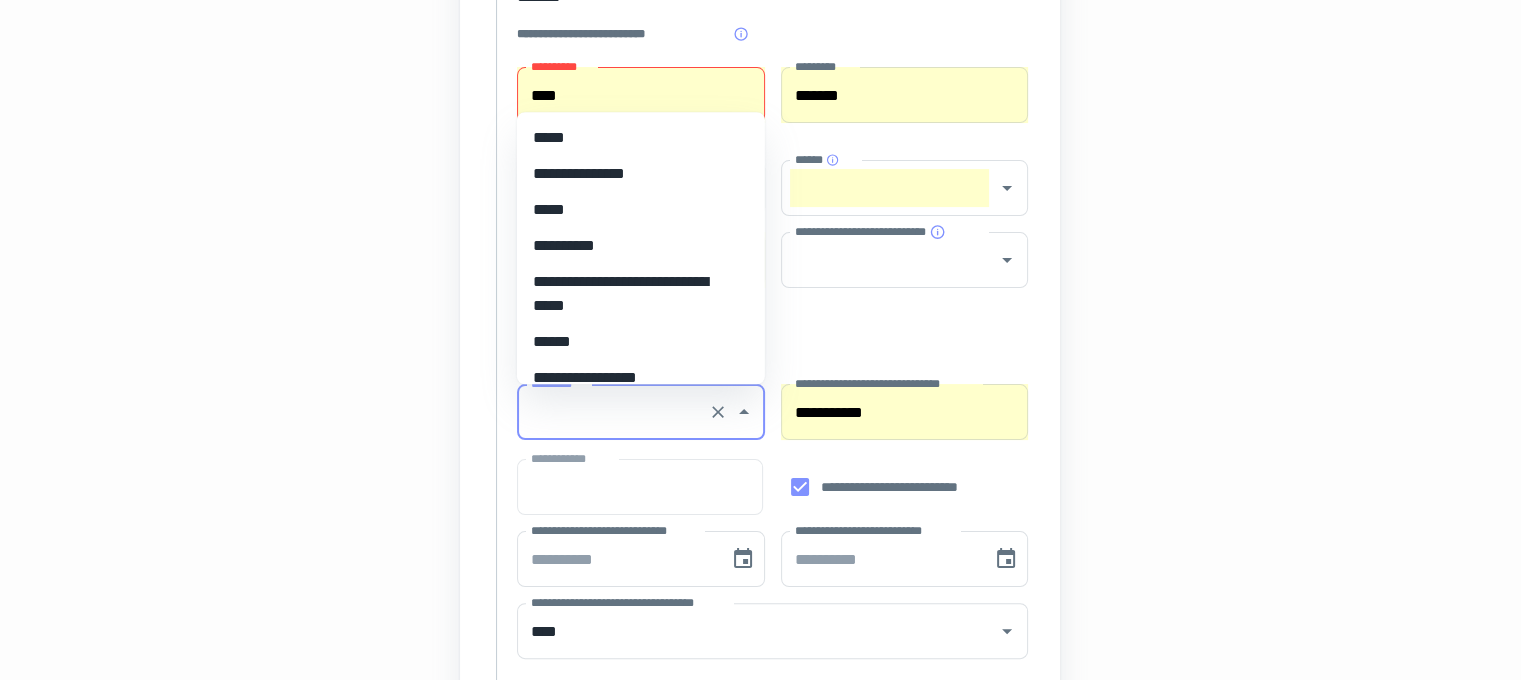 click on "*********" at bounding box center [613, 412] 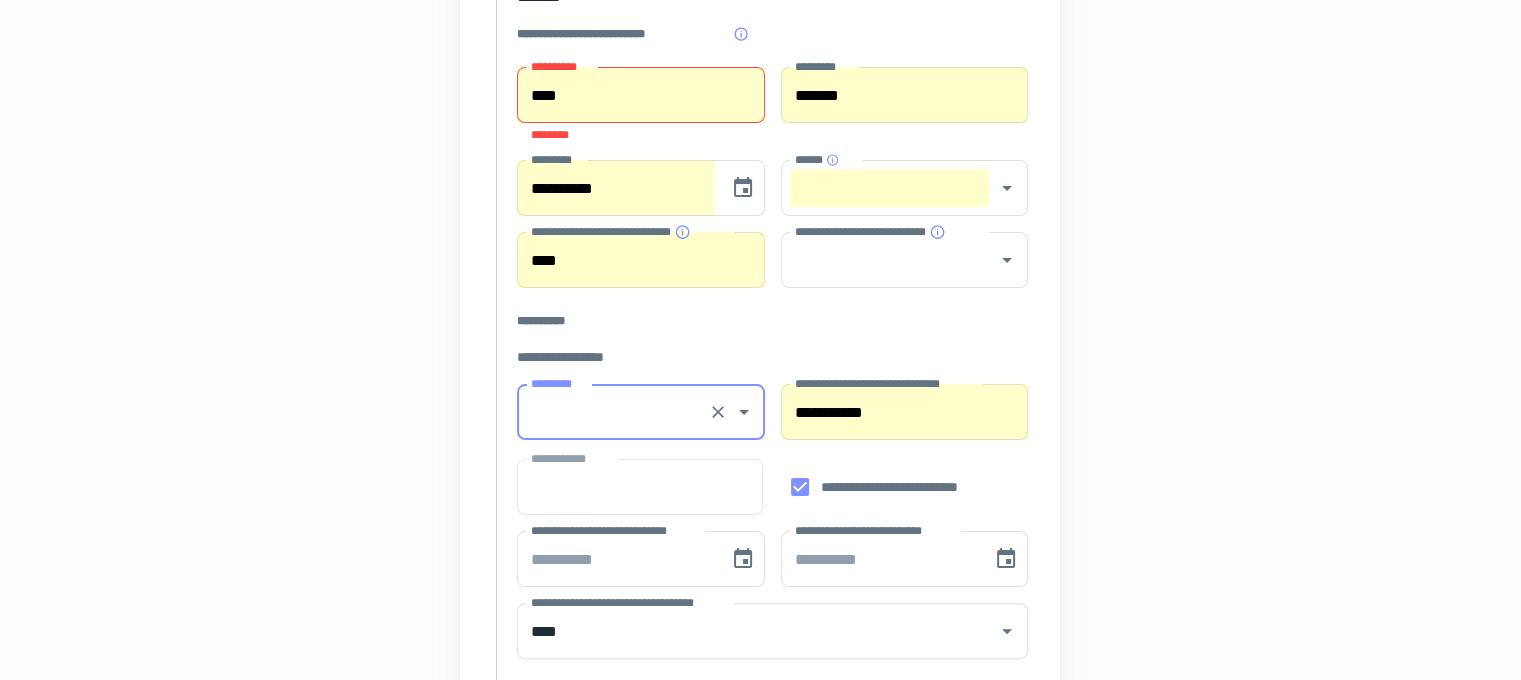 click on "*********" at bounding box center [613, 412] 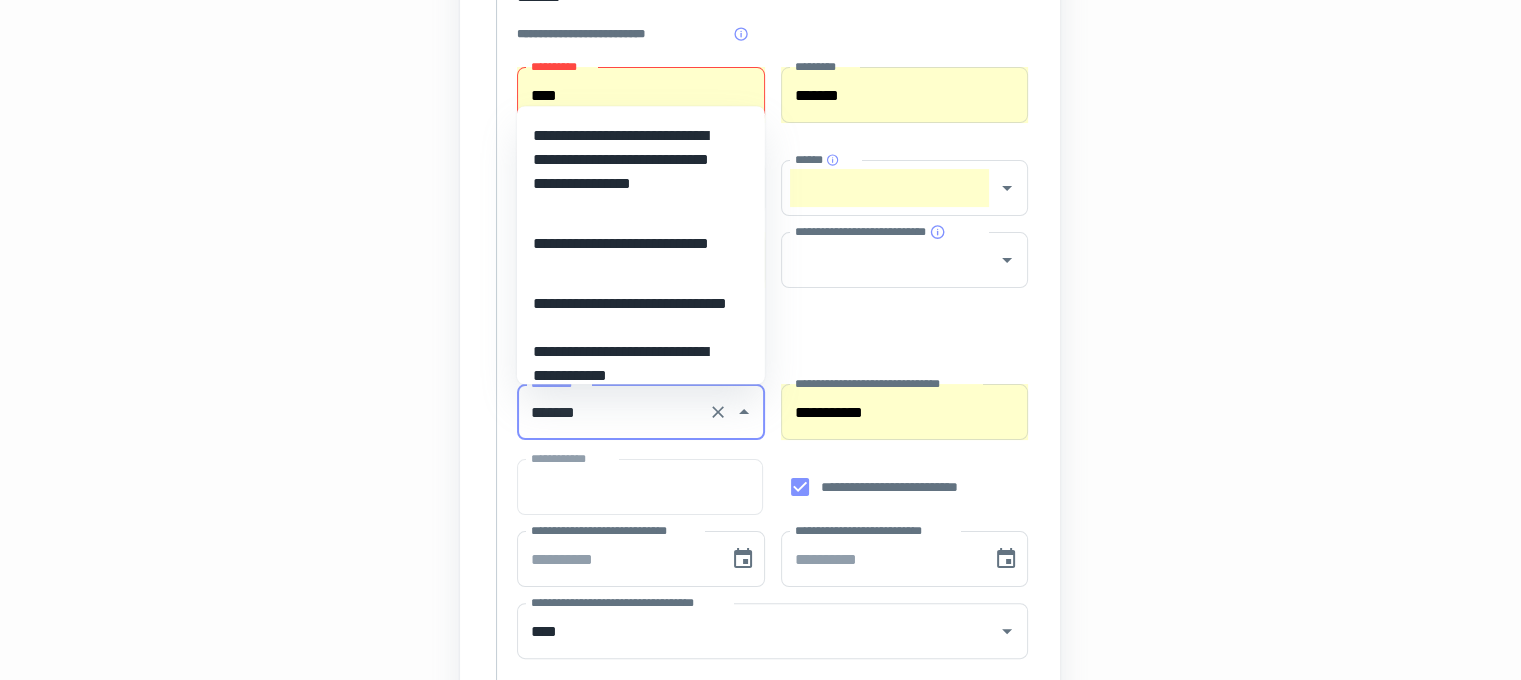 scroll, scrollTop: 0, scrollLeft: 0, axis: both 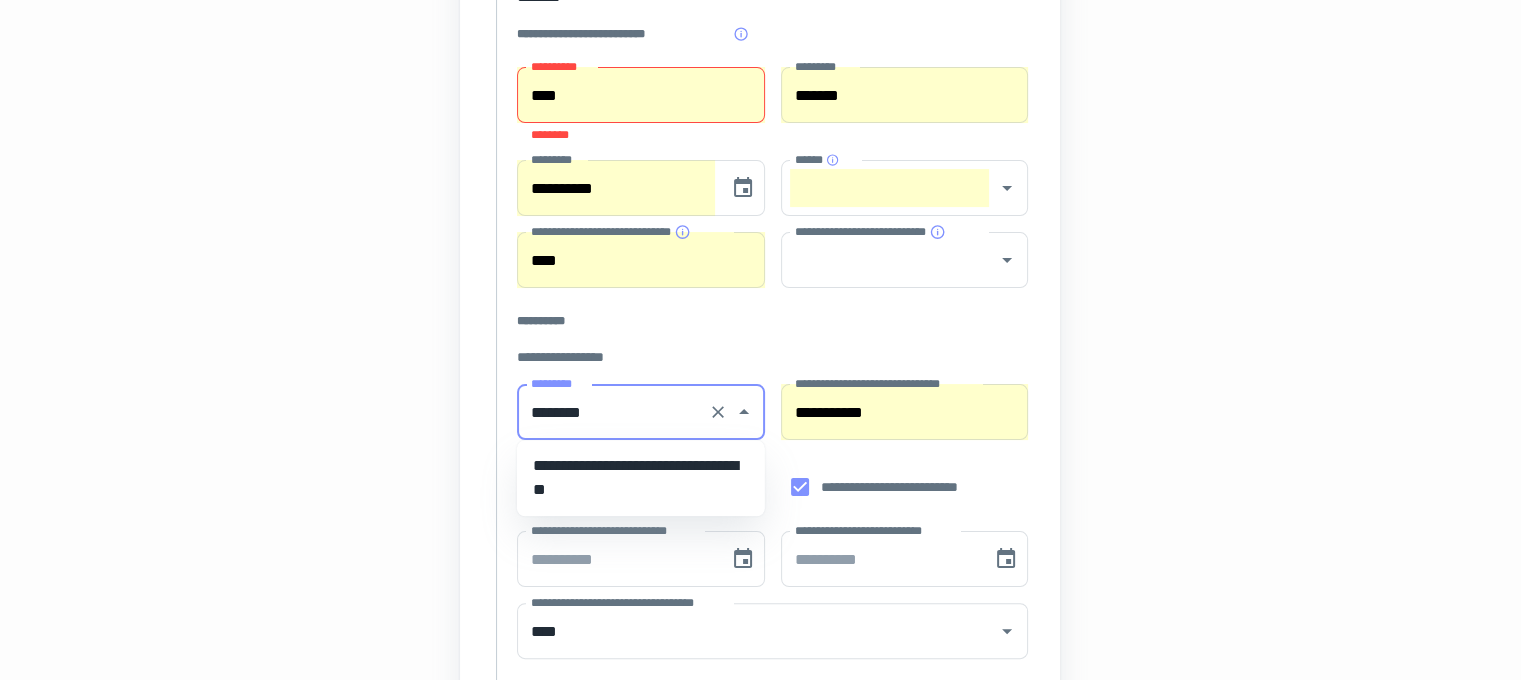 type on "********" 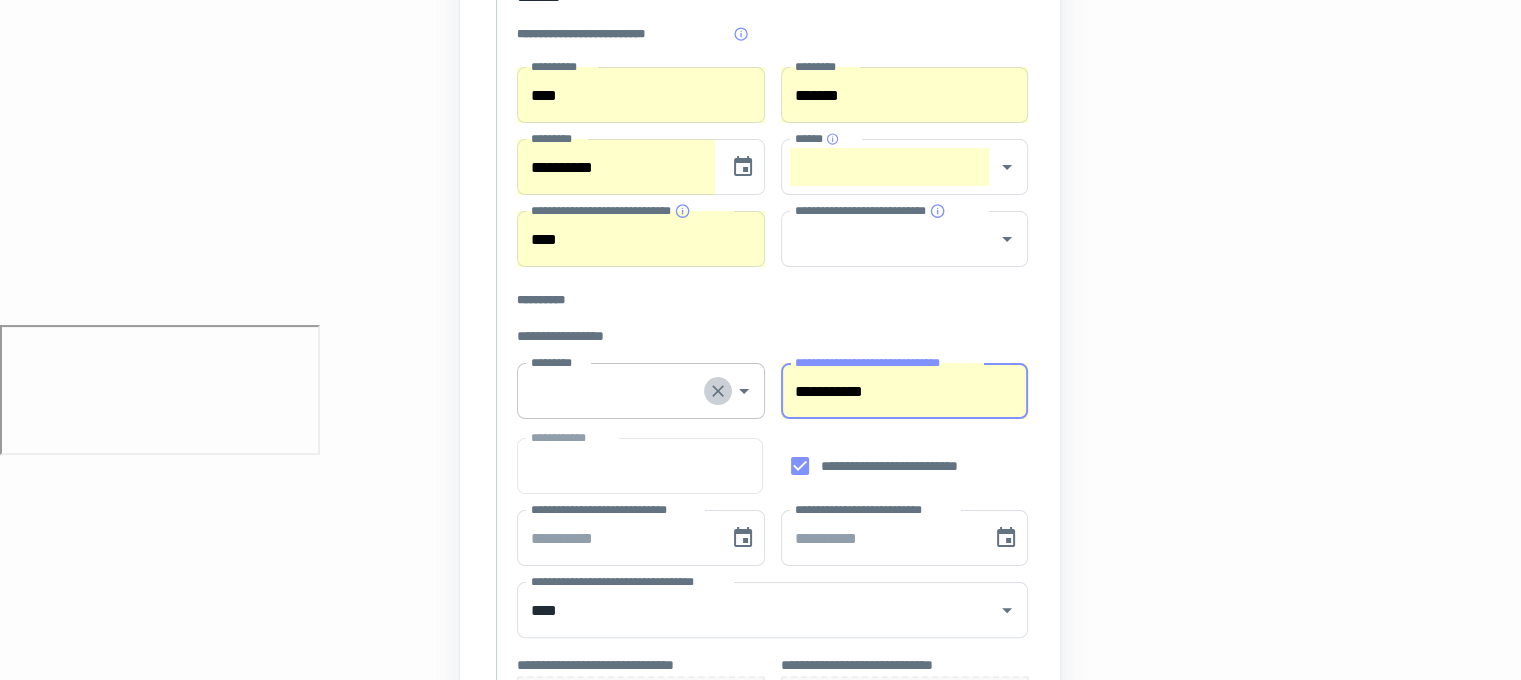 click 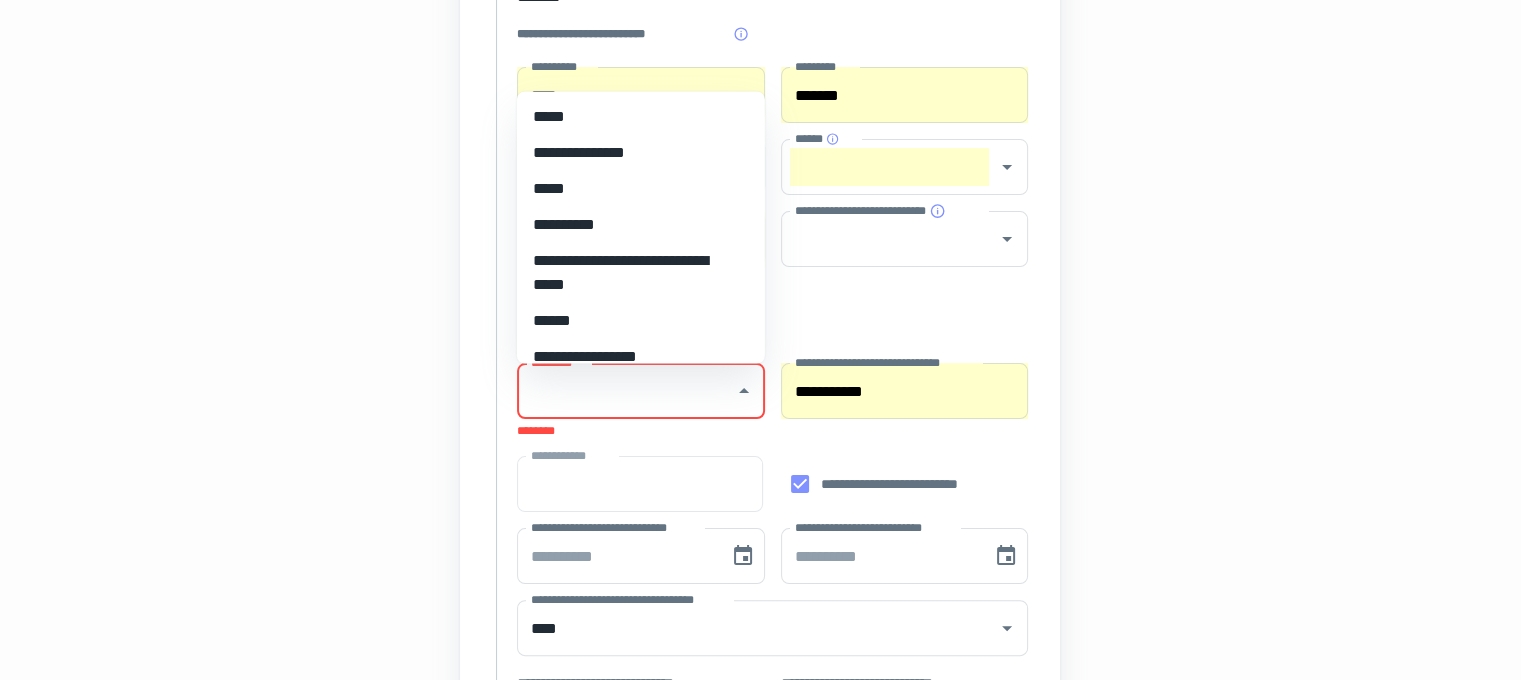 click on "*********" at bounding box center (626, 391) 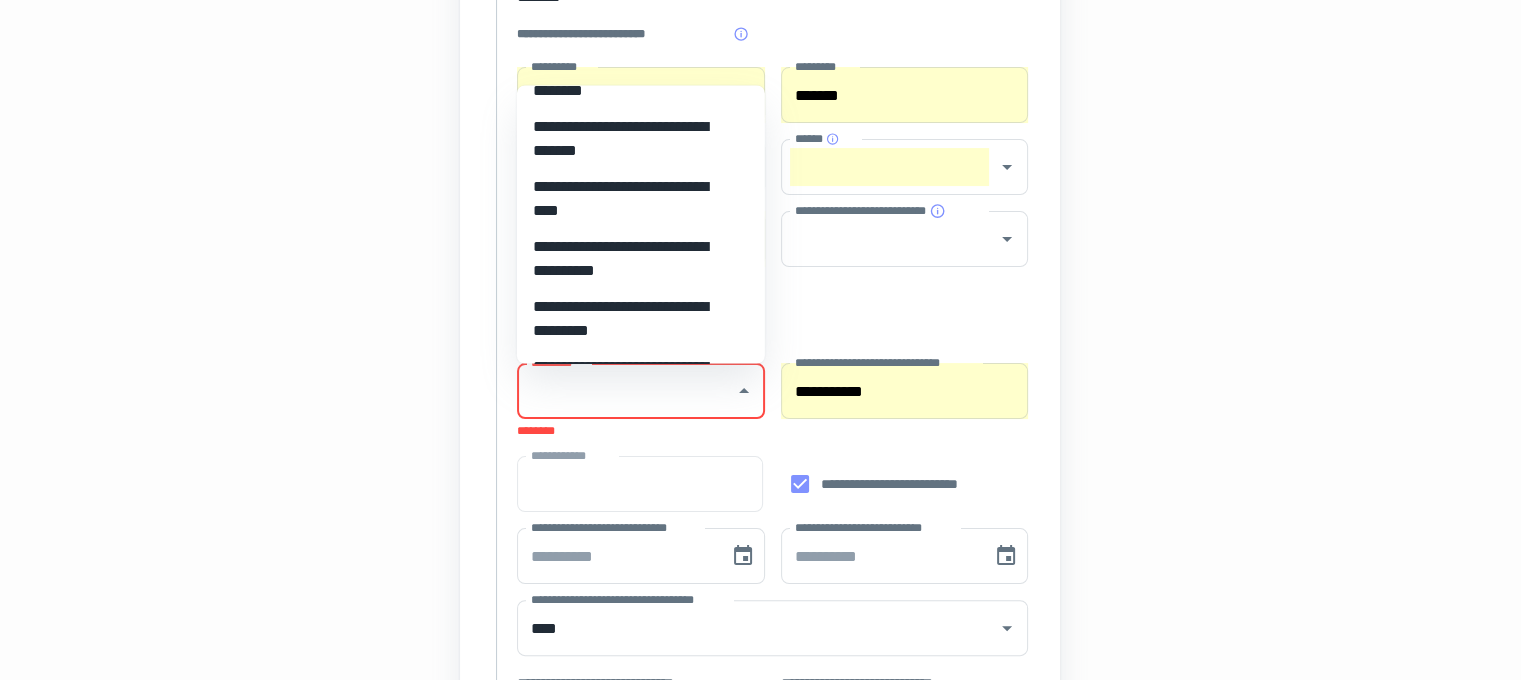 scroll, scrollTop: 3500, scrollLeft: 0, axis: vertical 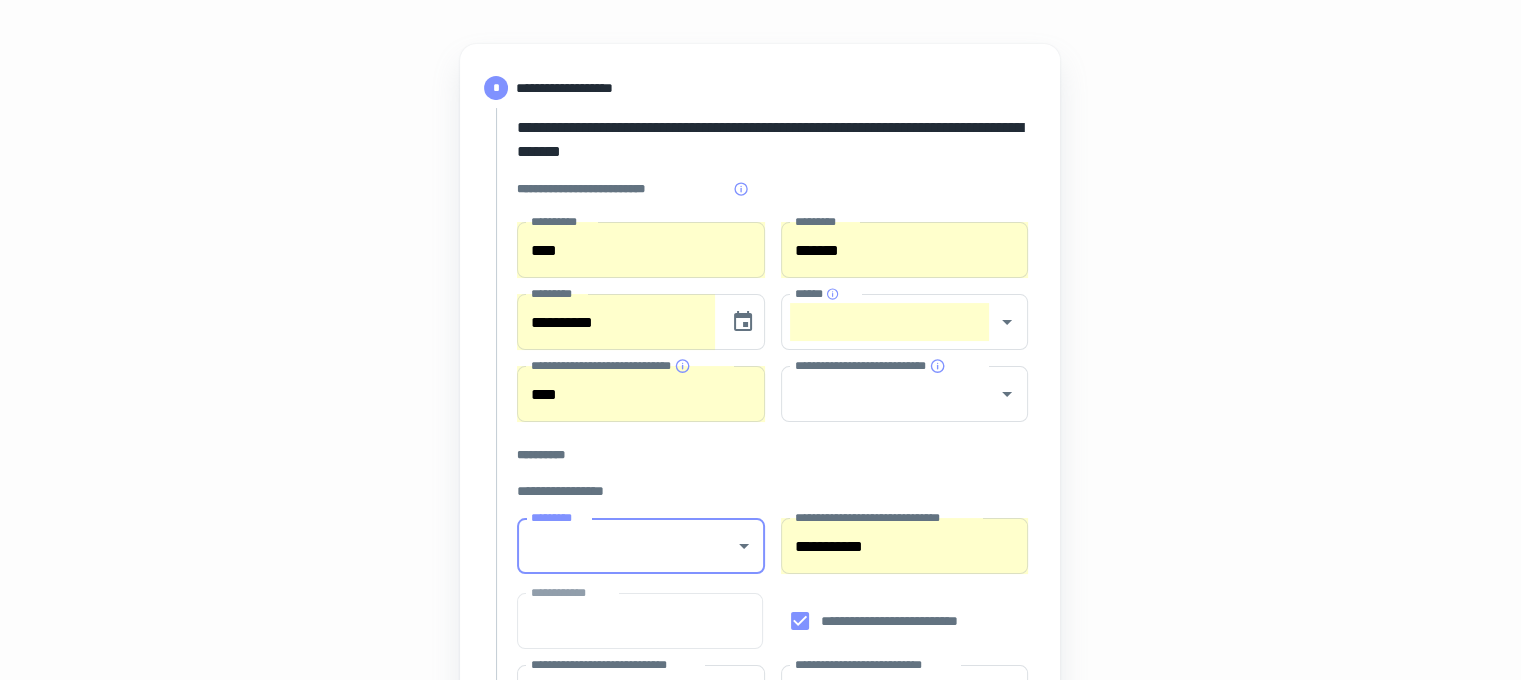 click on "*********" at bounding box center (641, 546) 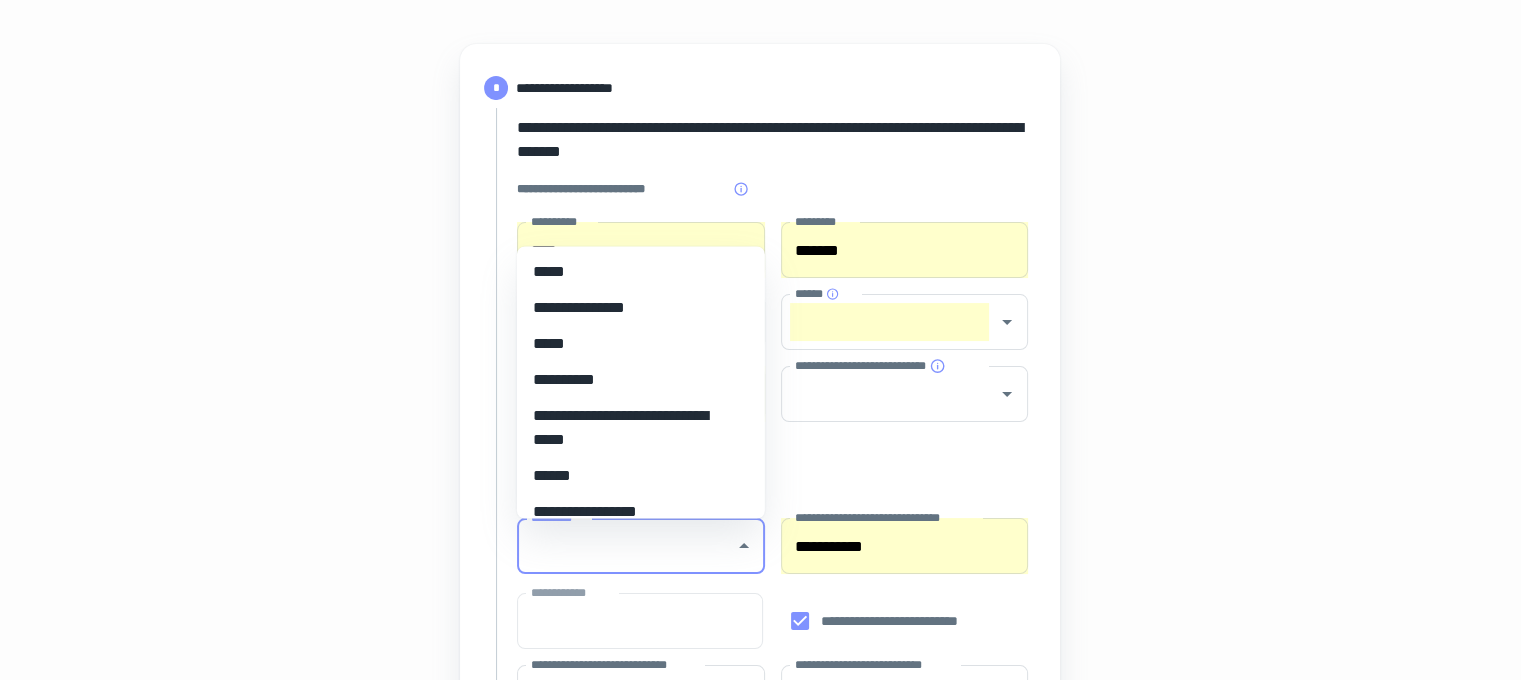 click on "*****" at bounding box center (633, 272) 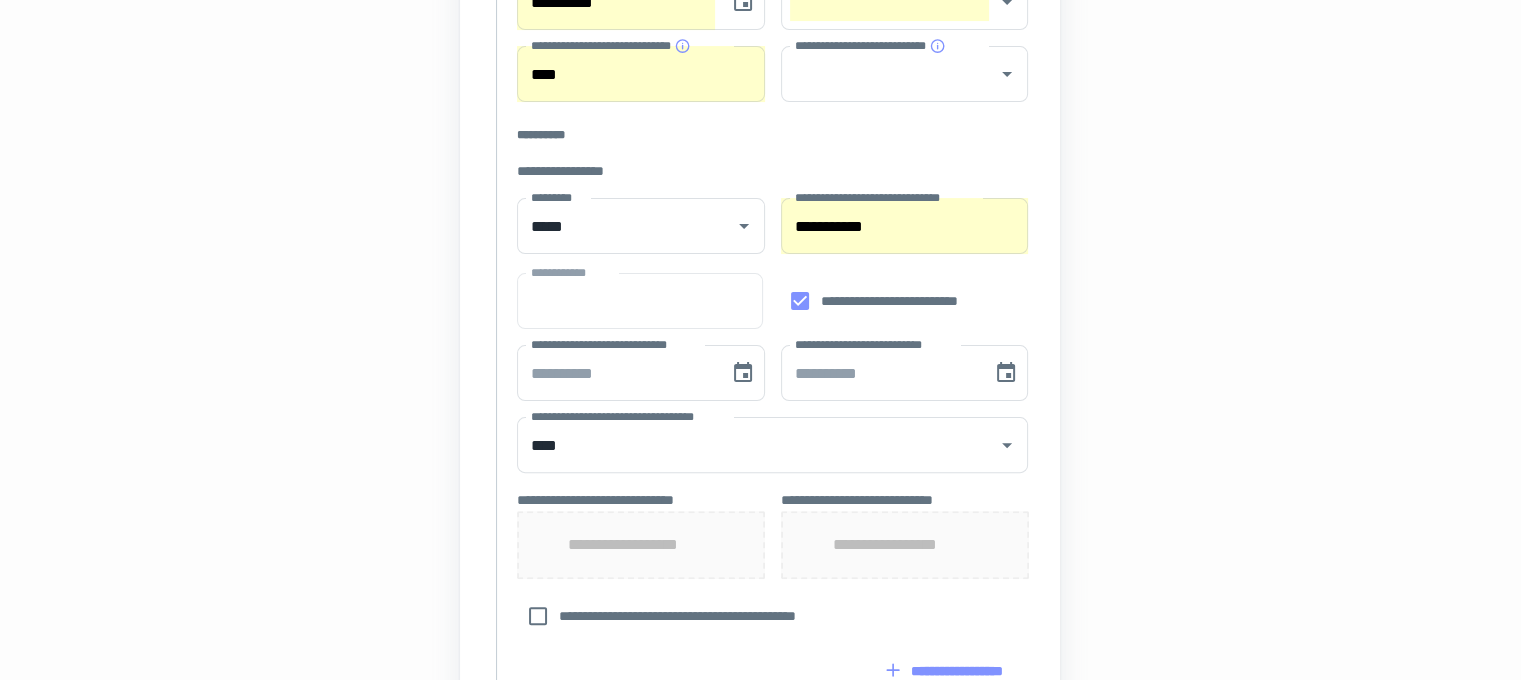scroll, scrollTop: 600, scrollLeft: 0, axis: vertical 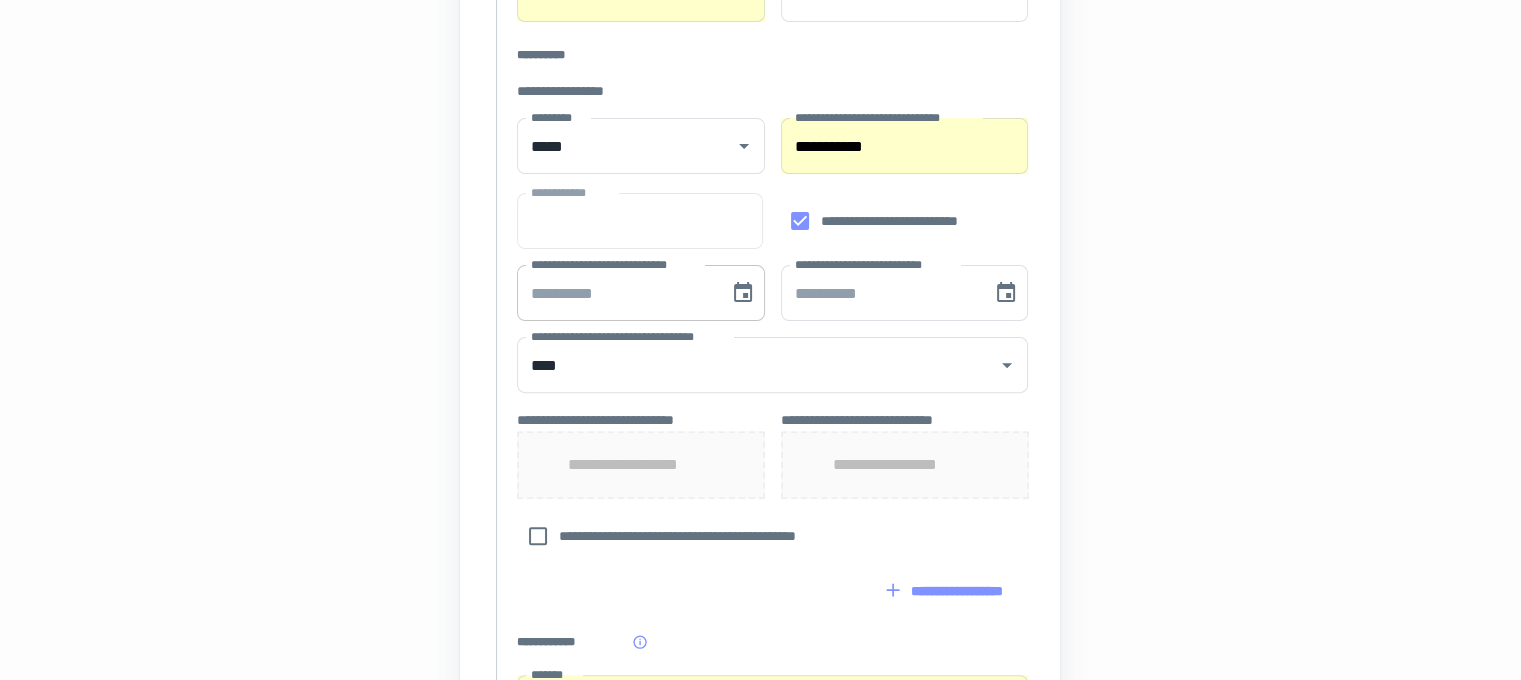 type on "**********" 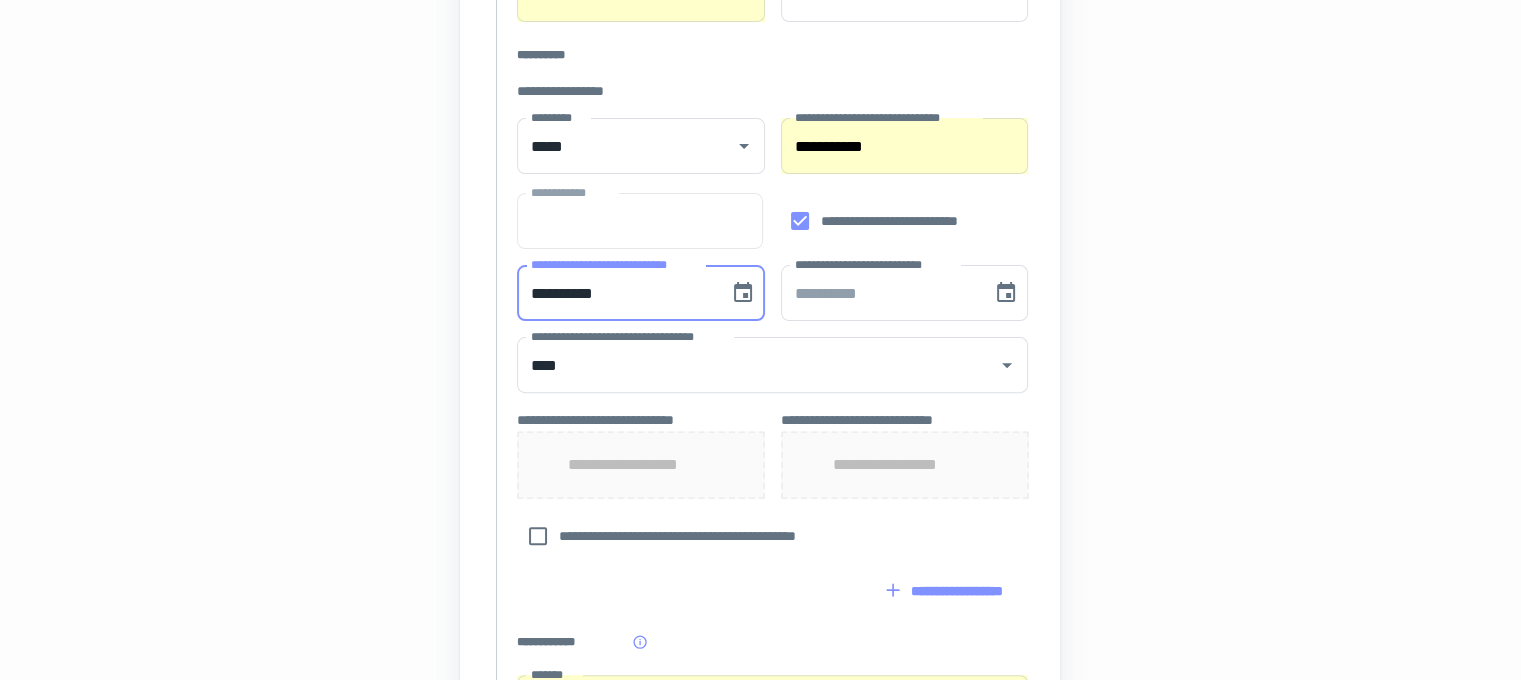 click on "**********" at bounding box center (616, 293) 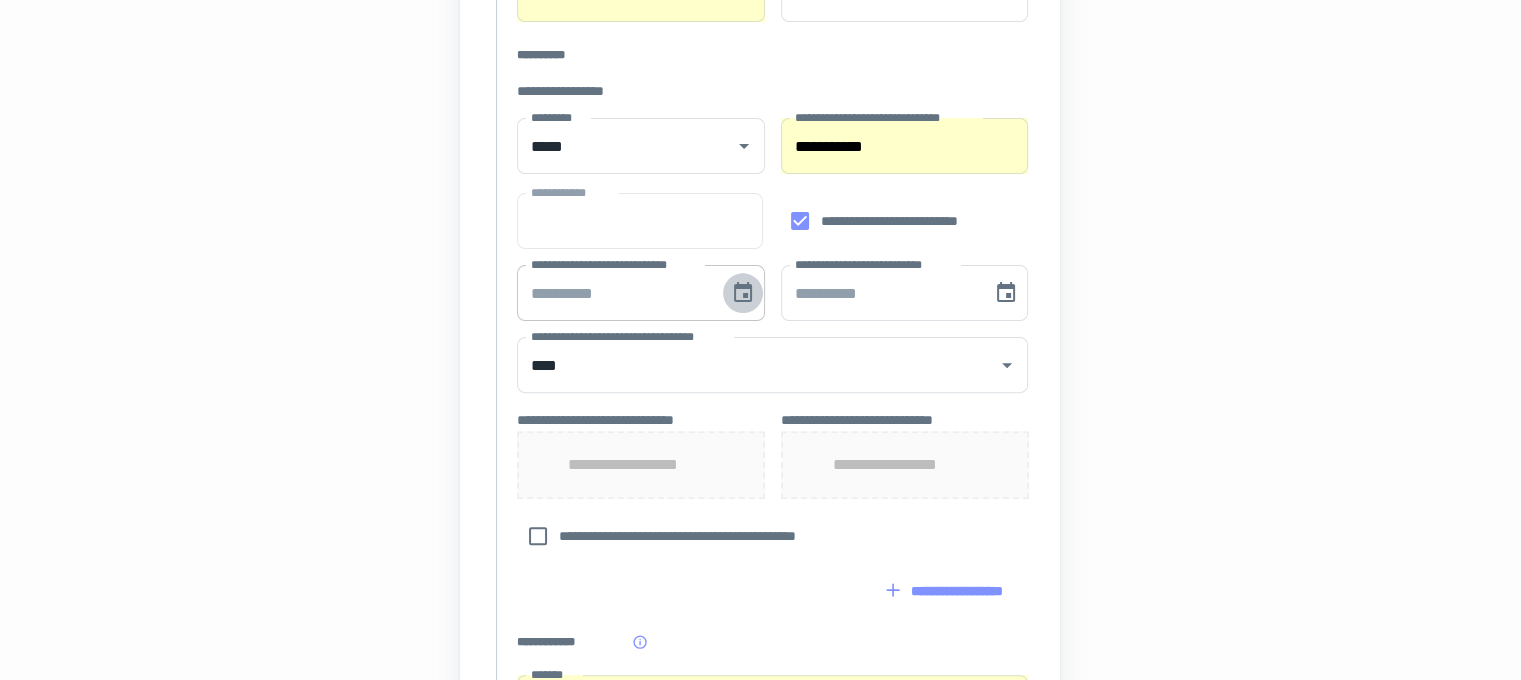 click 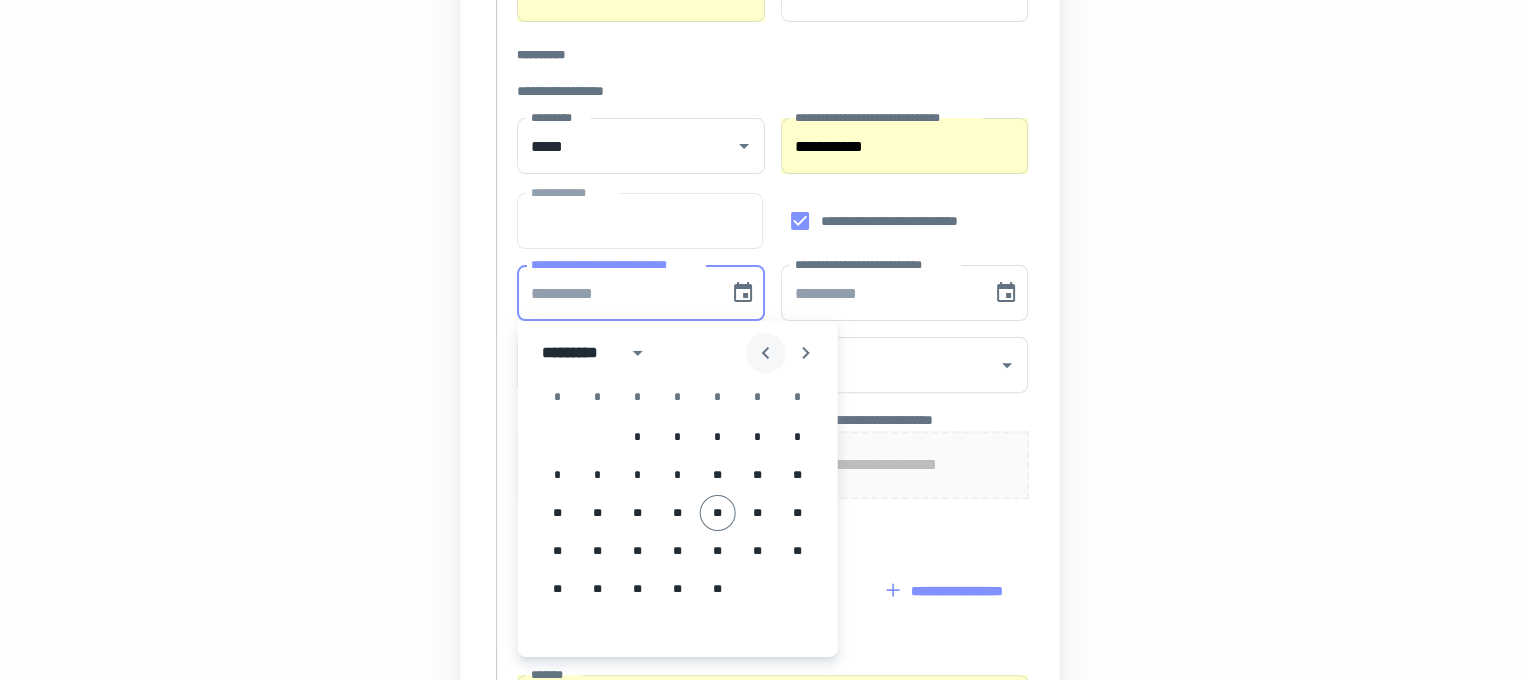 click 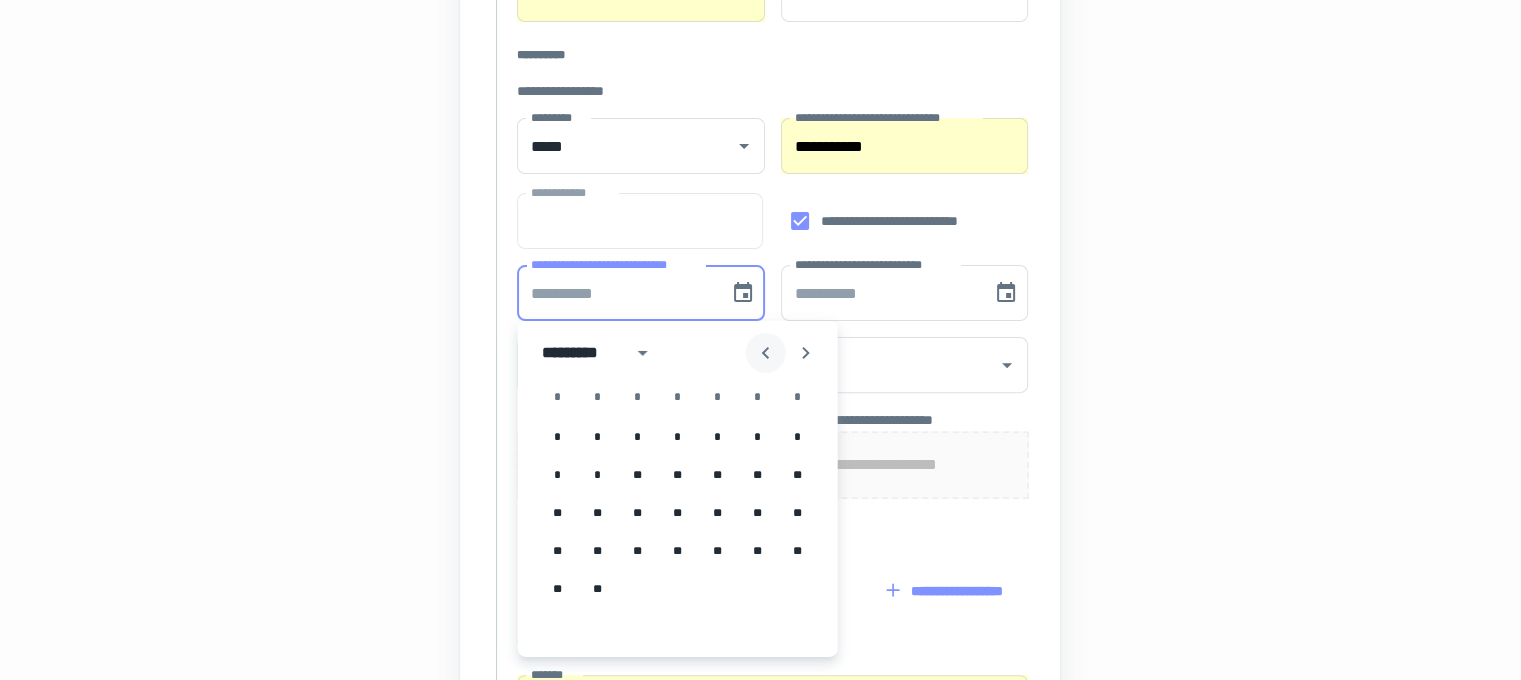 click 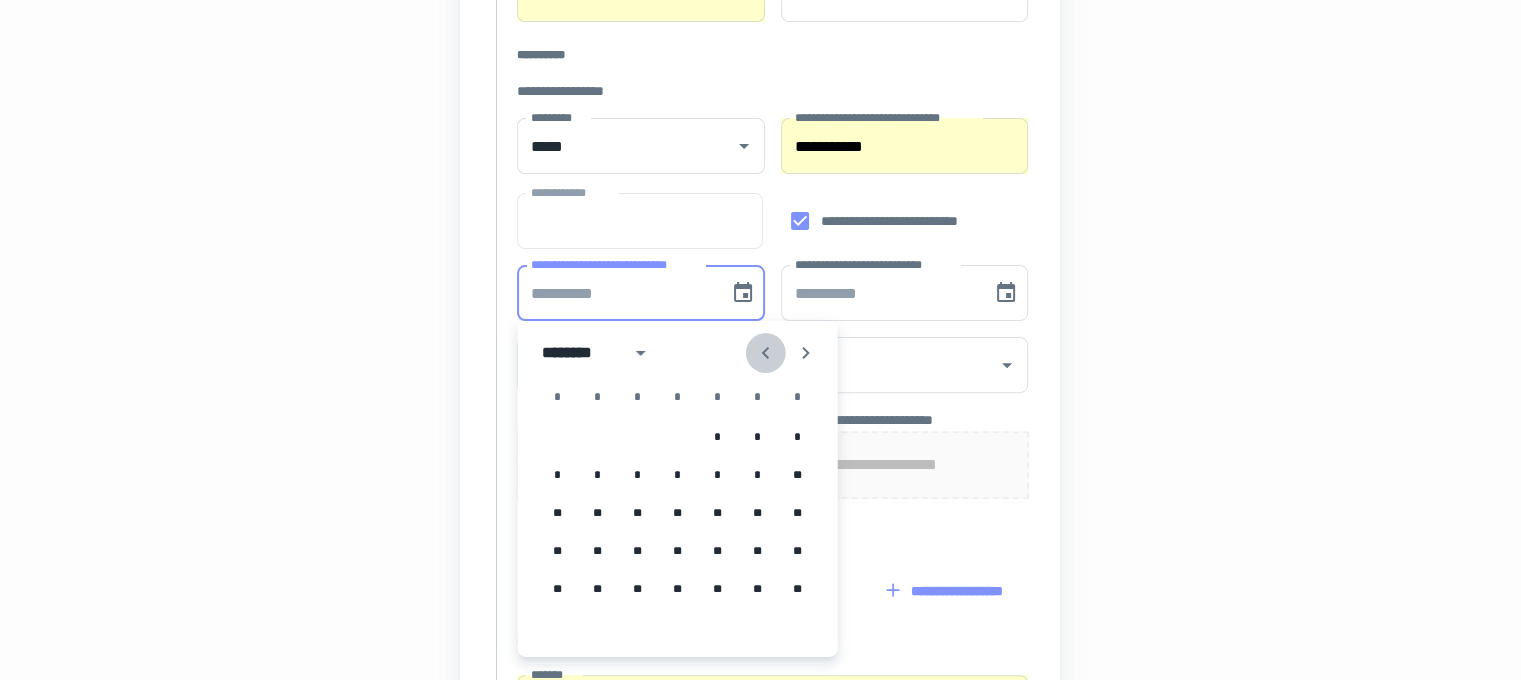 click 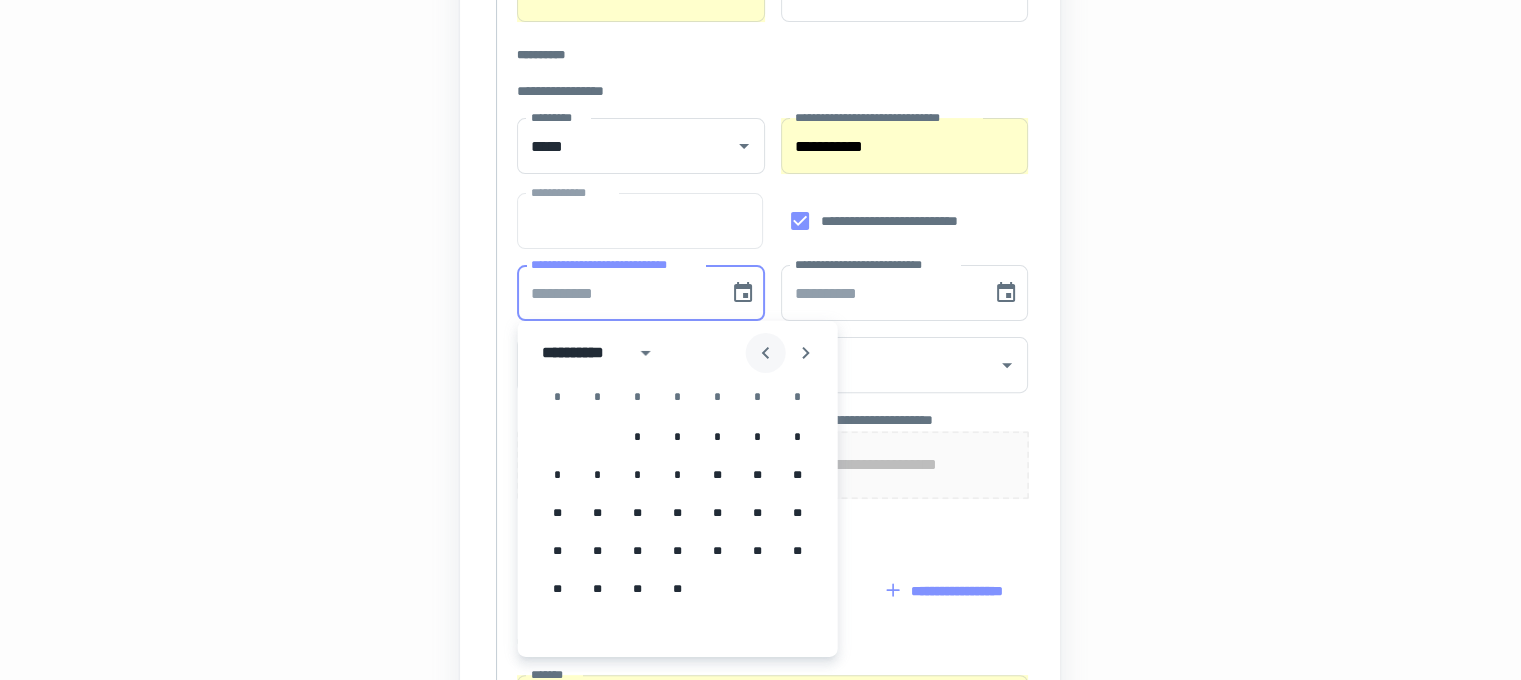click 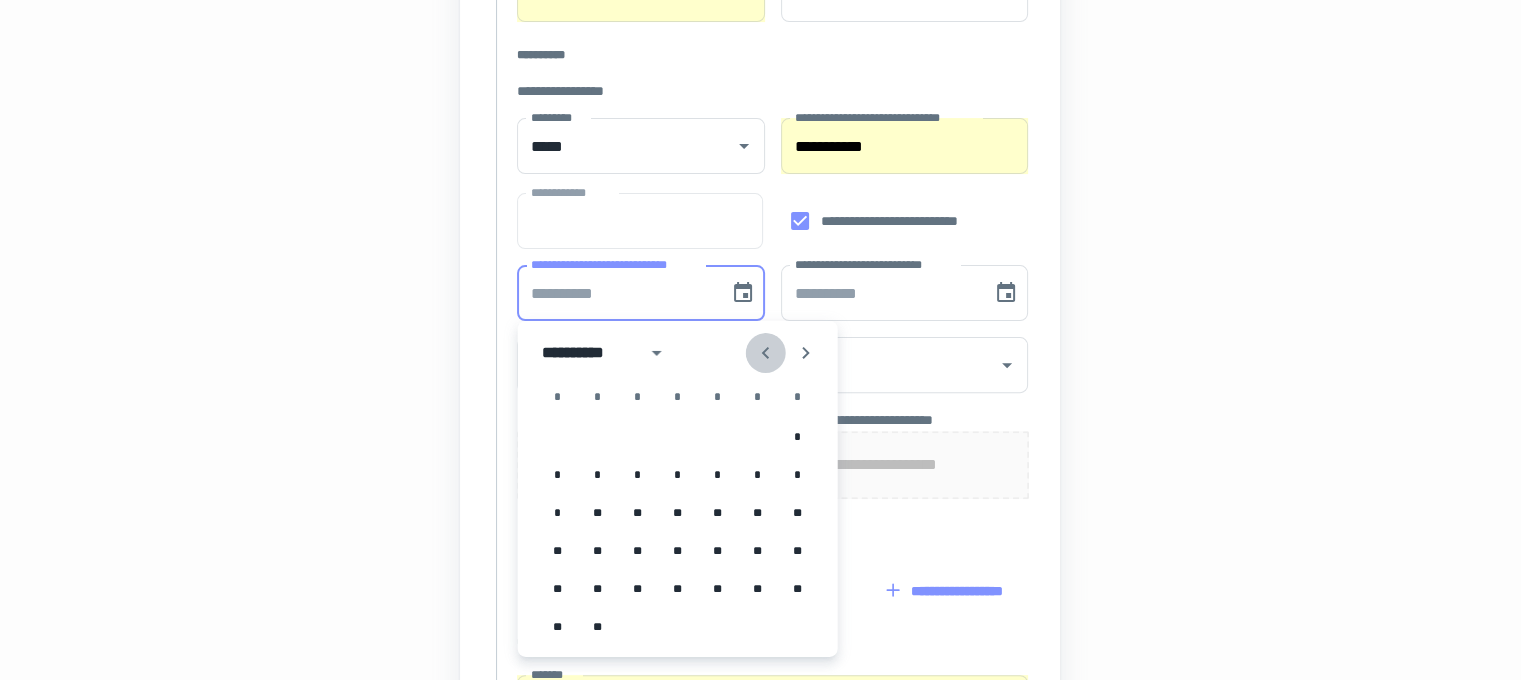 click 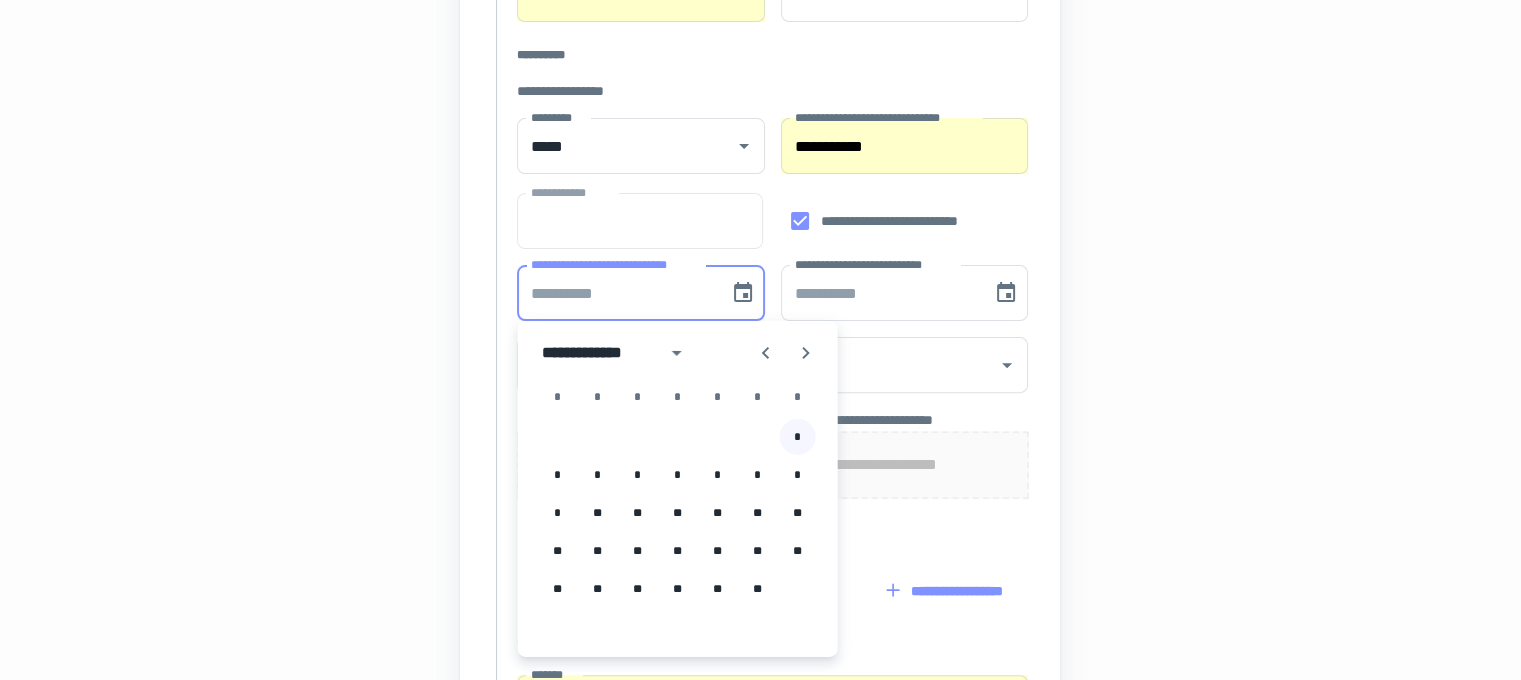 click on "*" at bounding box center [798, 437] 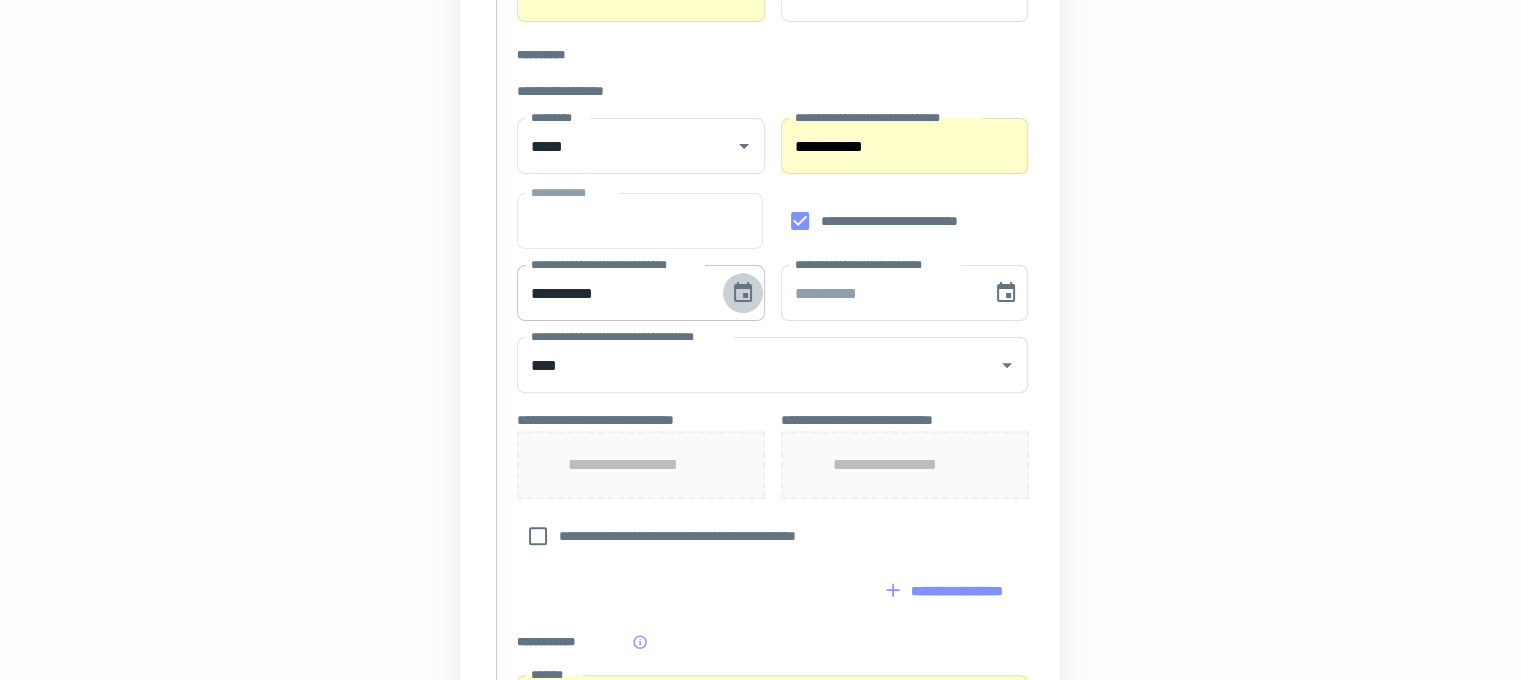 click 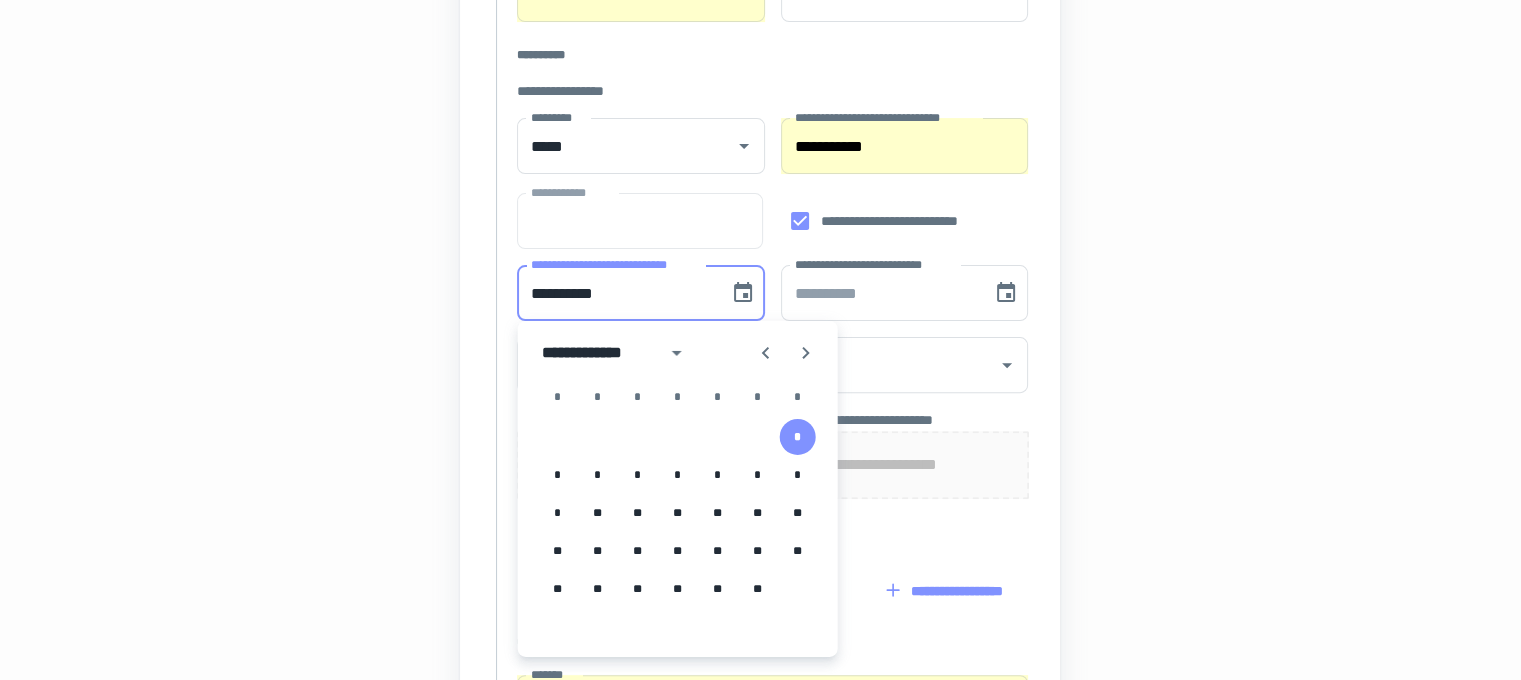 click on "**********" at bounding box center [616, 293] 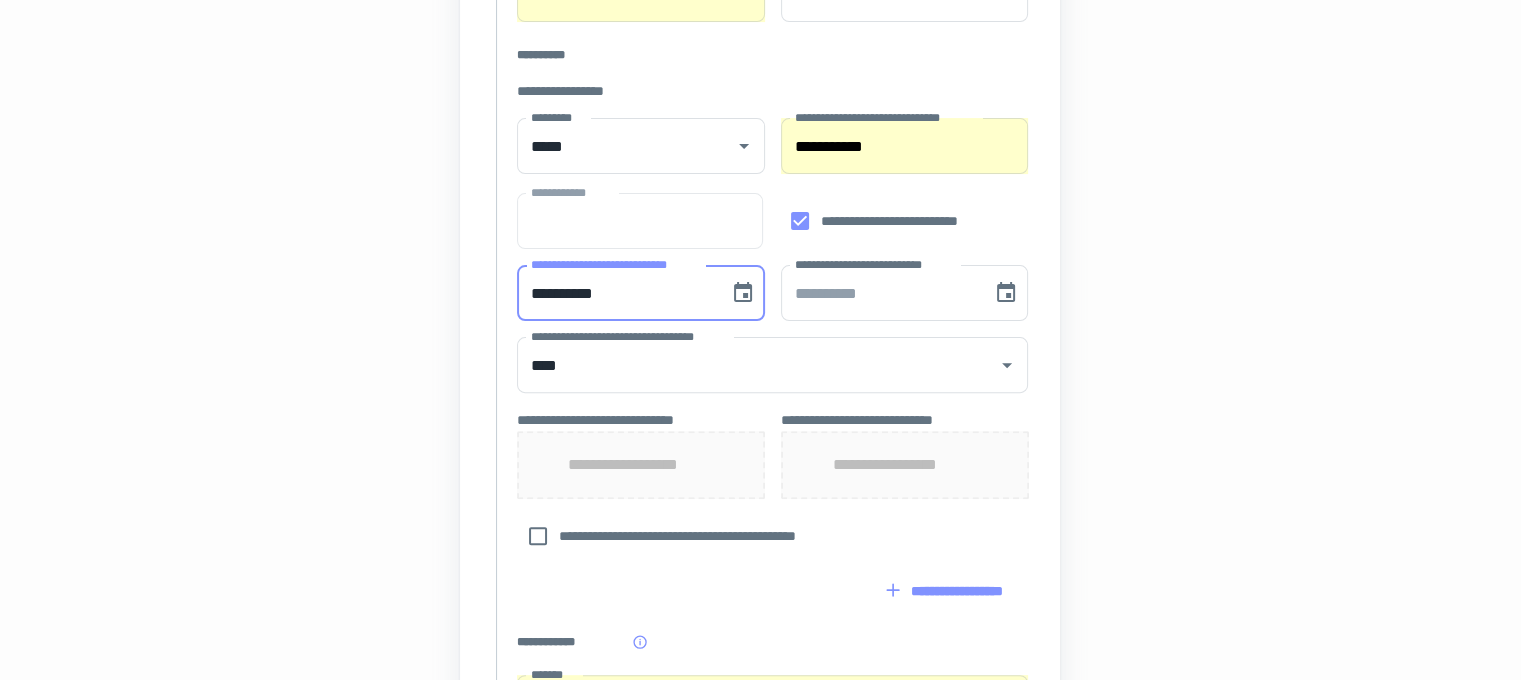 click on "**********" at bounding box center (616, 293) 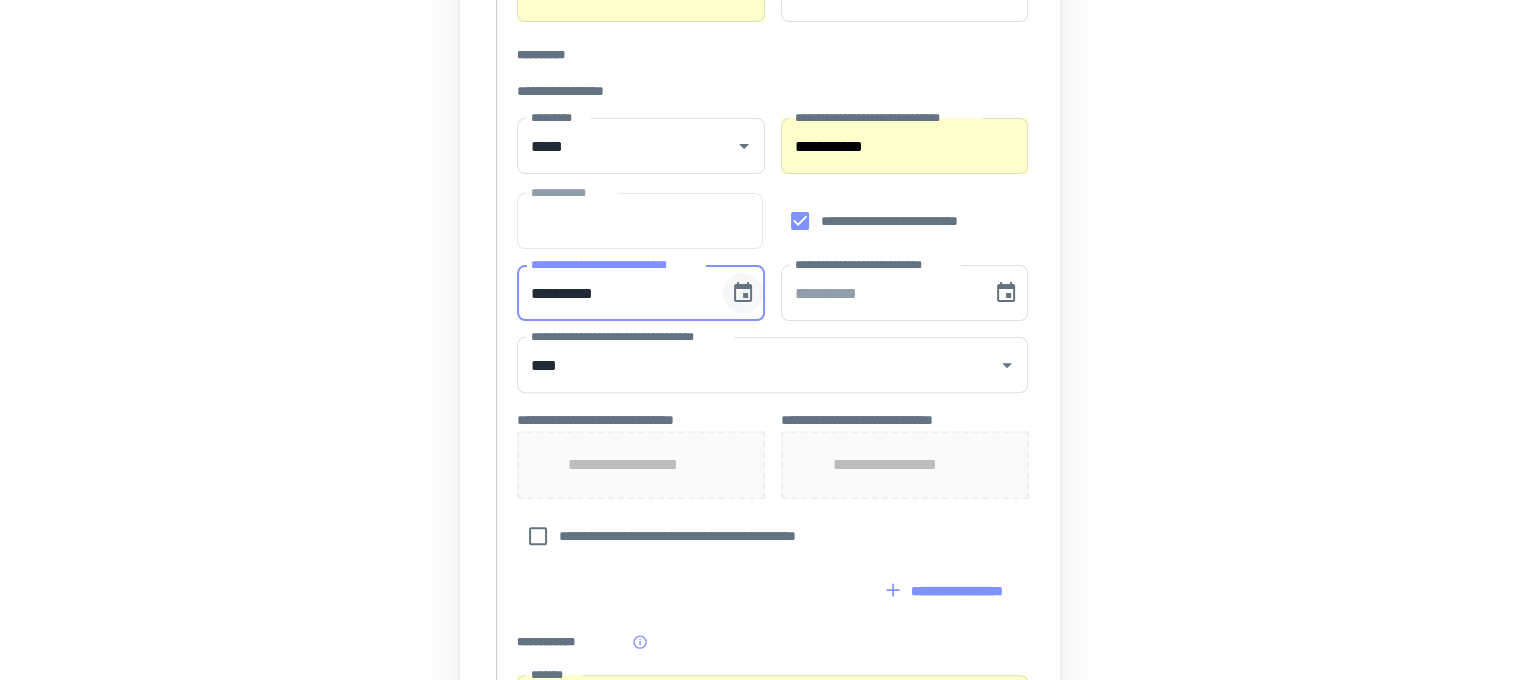 click 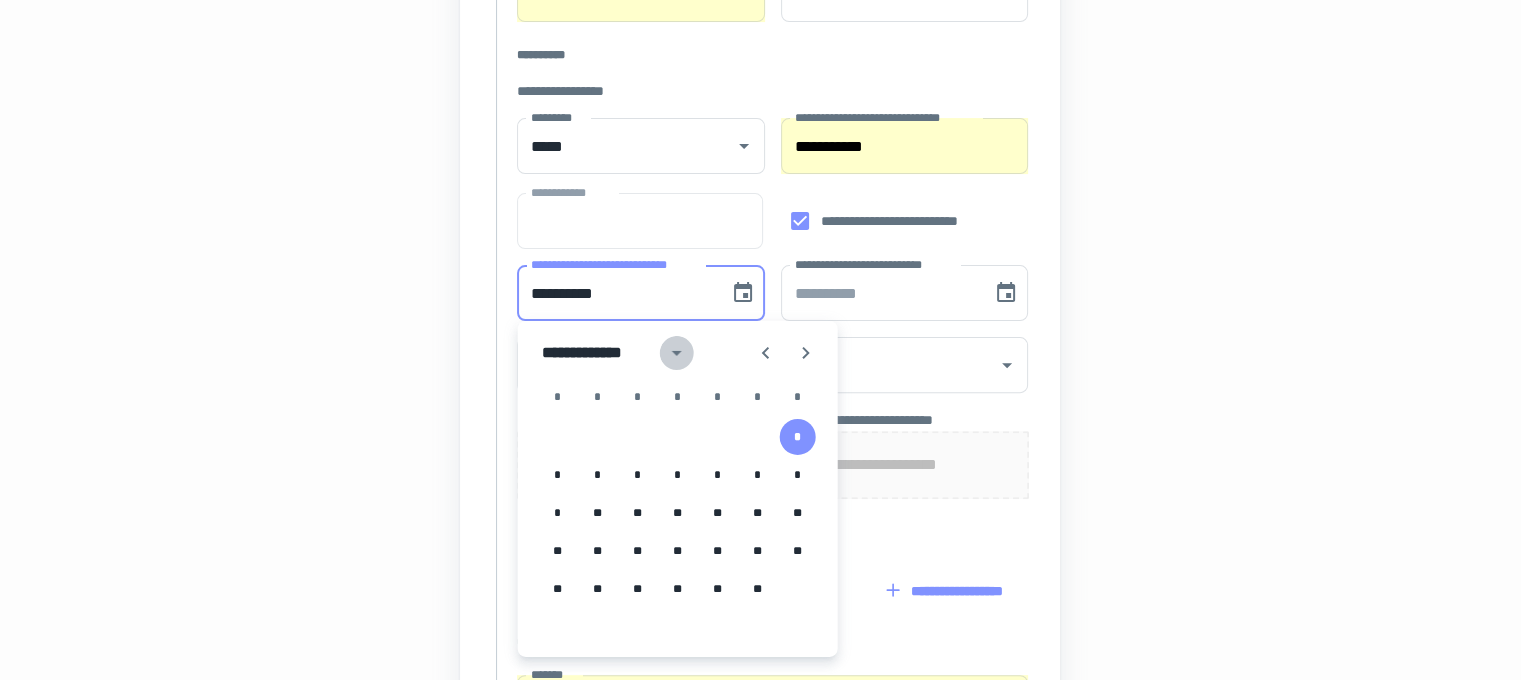 click 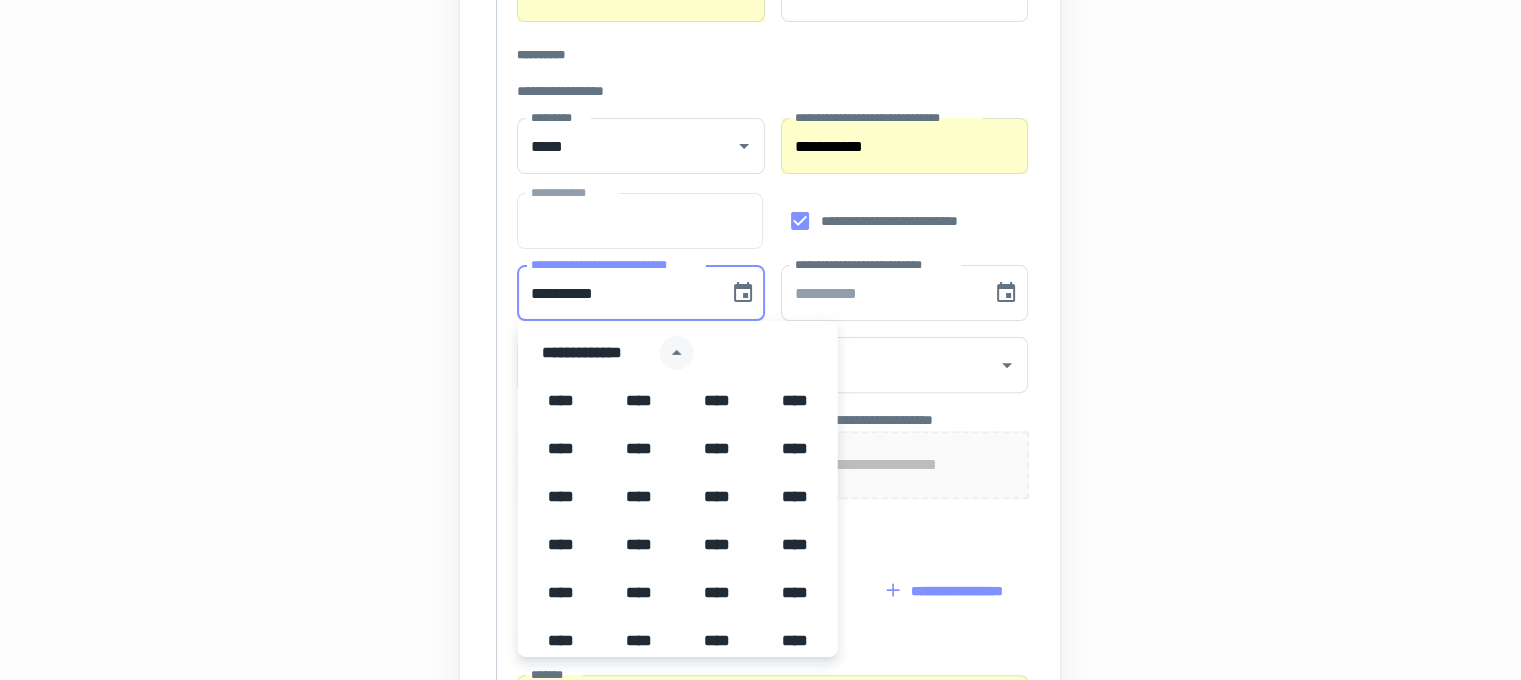 scroll, scrollTop: 1372, scrollLeft: 0, axis: vertical 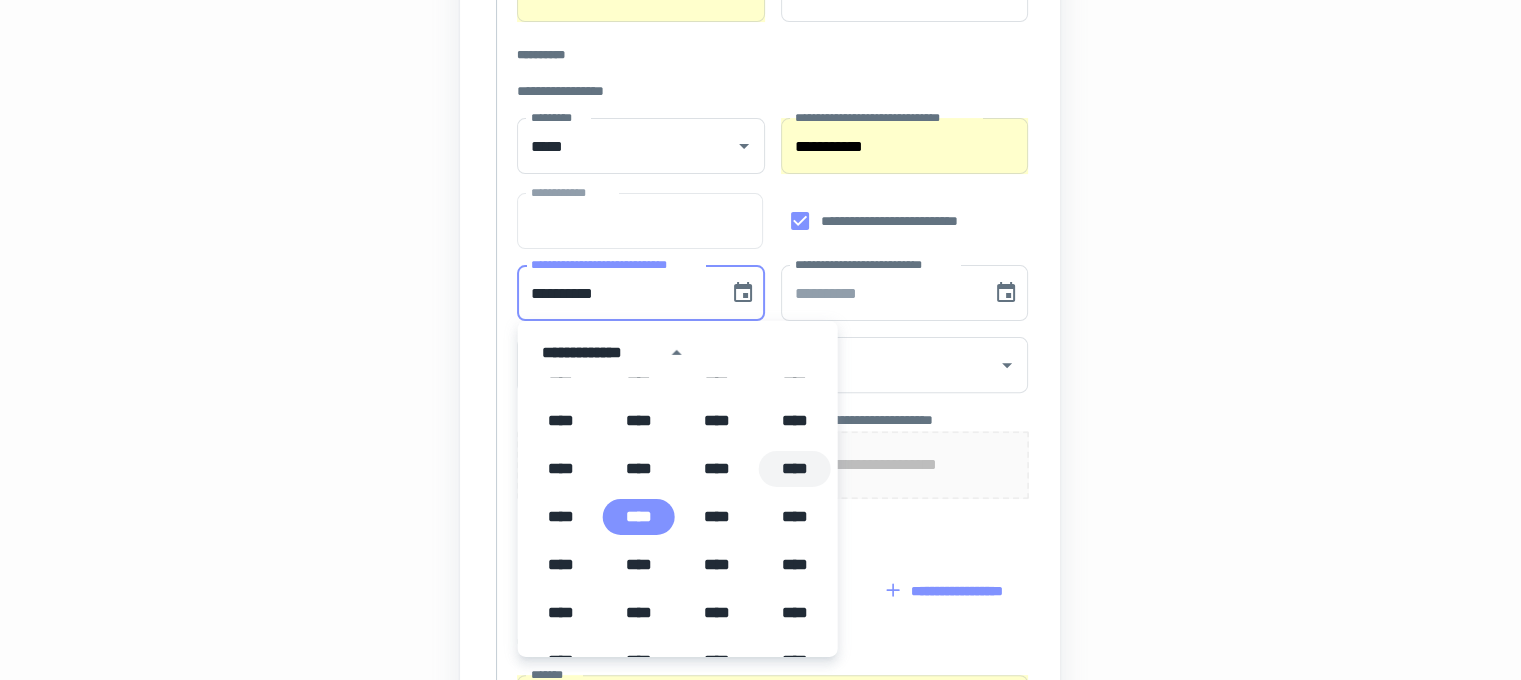 click on "****" at bounding box center [795, 469] 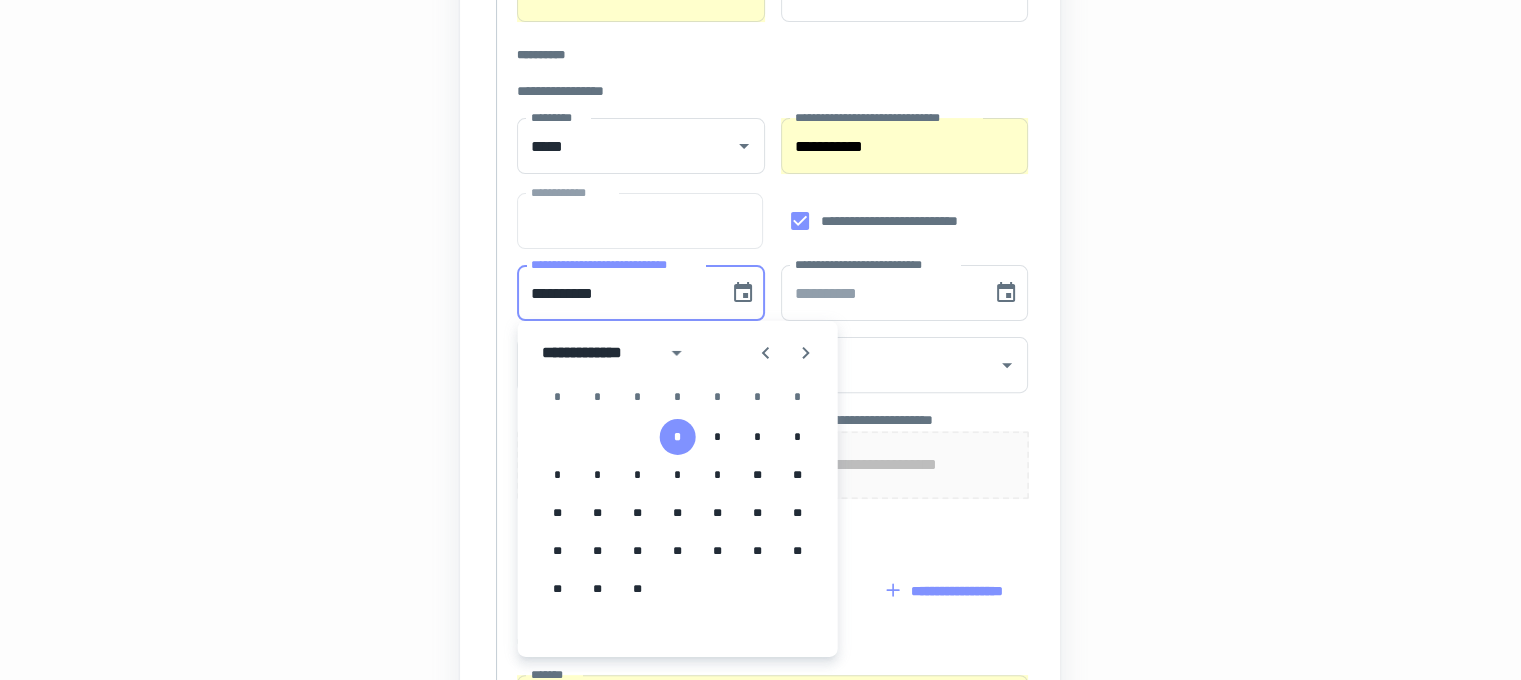 click on "**********" at bounding box center (760, 354) 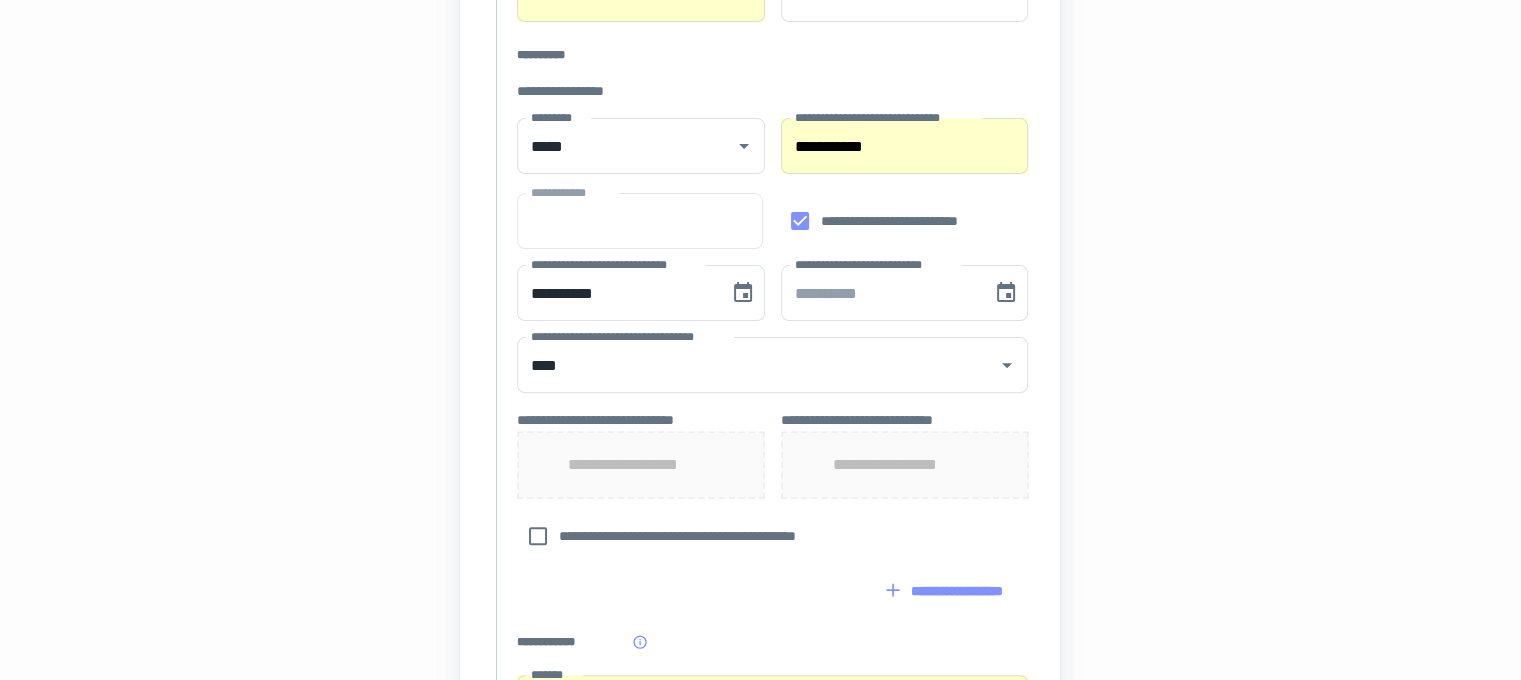 click on "**********" at bounding box center (760, 290) 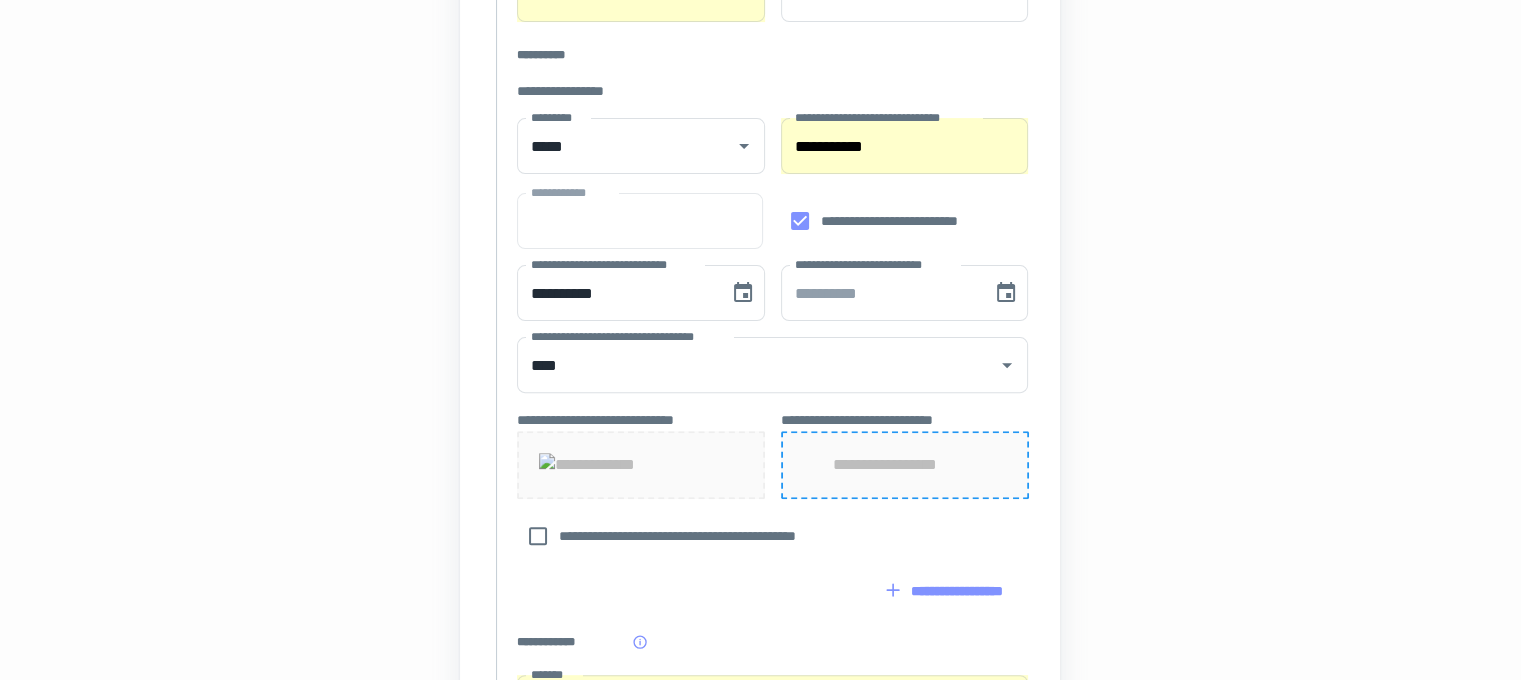 click on "**********" at bounding box center (904, 465) 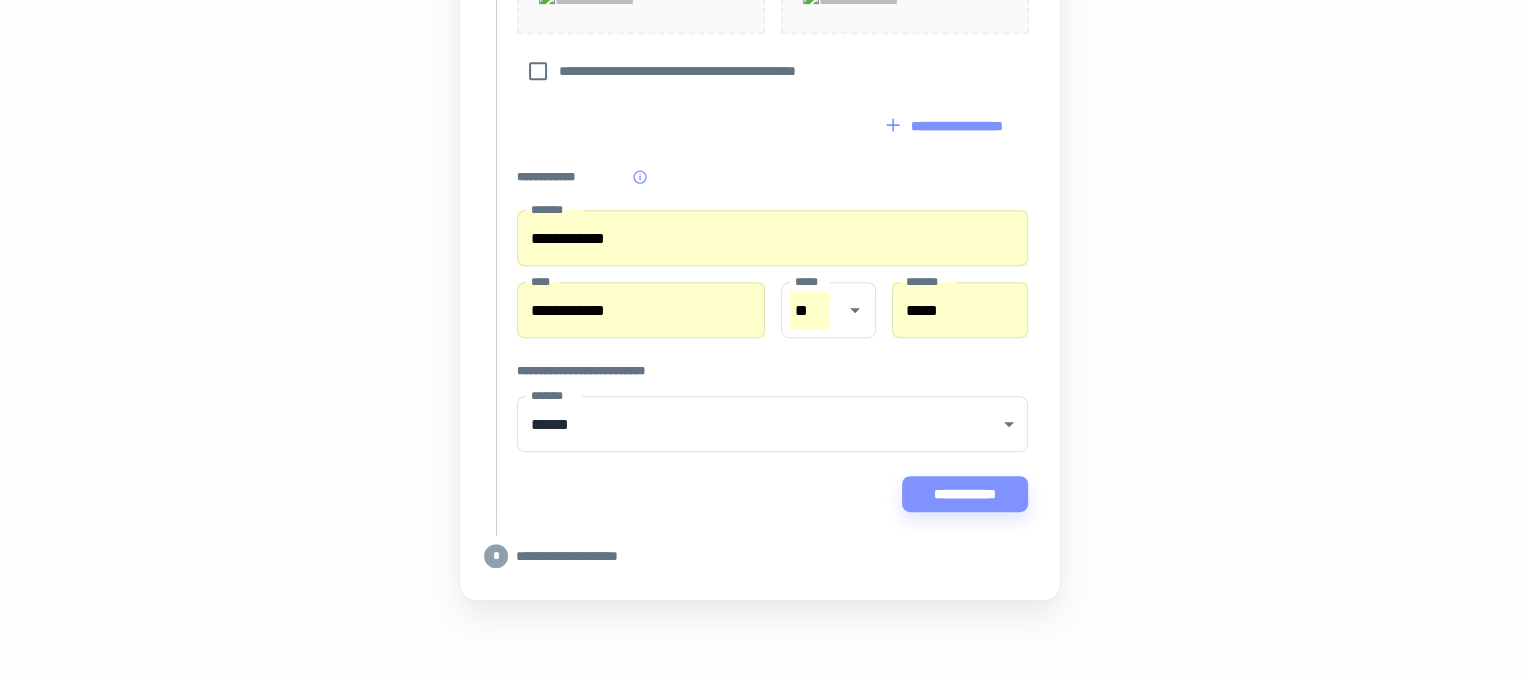 scroll, scrollTop: 1178, scrollLeft: 0, axis: vertical 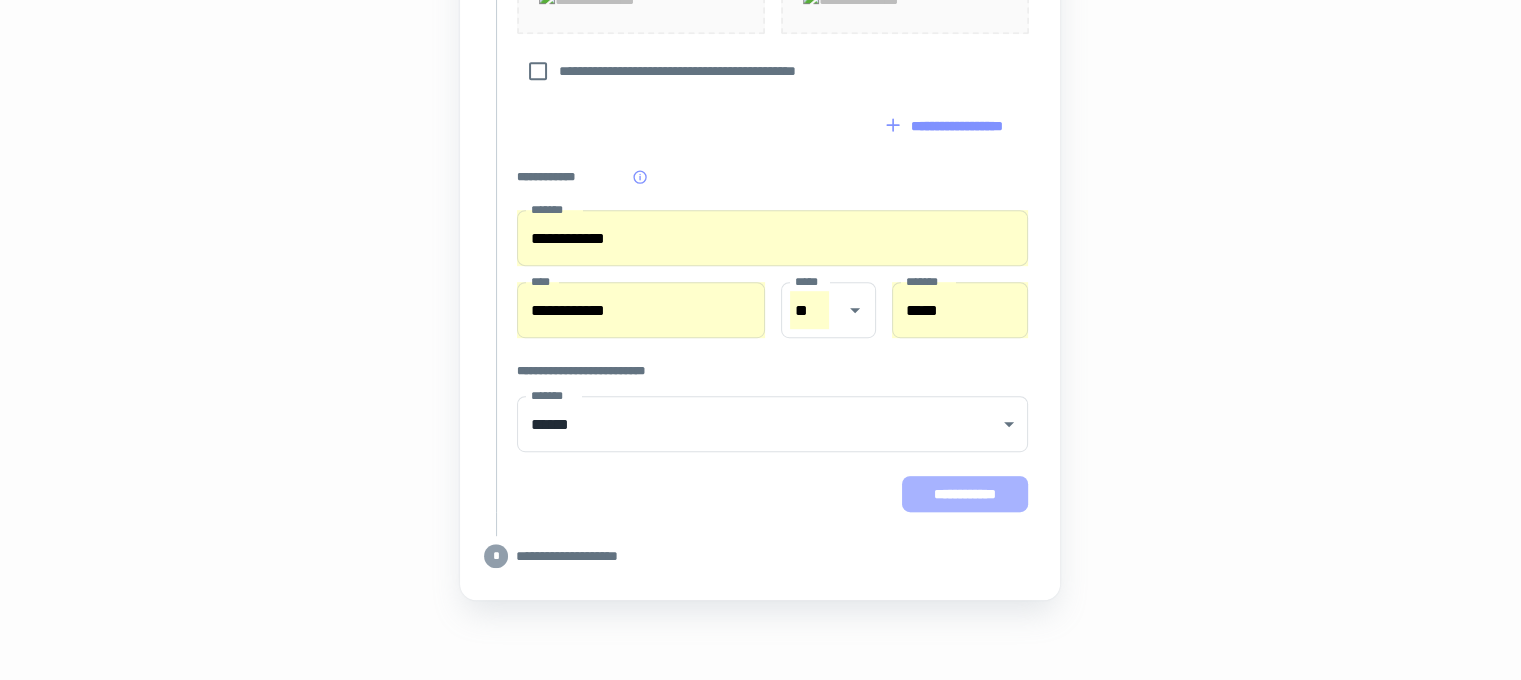 click on "**********" at bounding box center (965, 494) 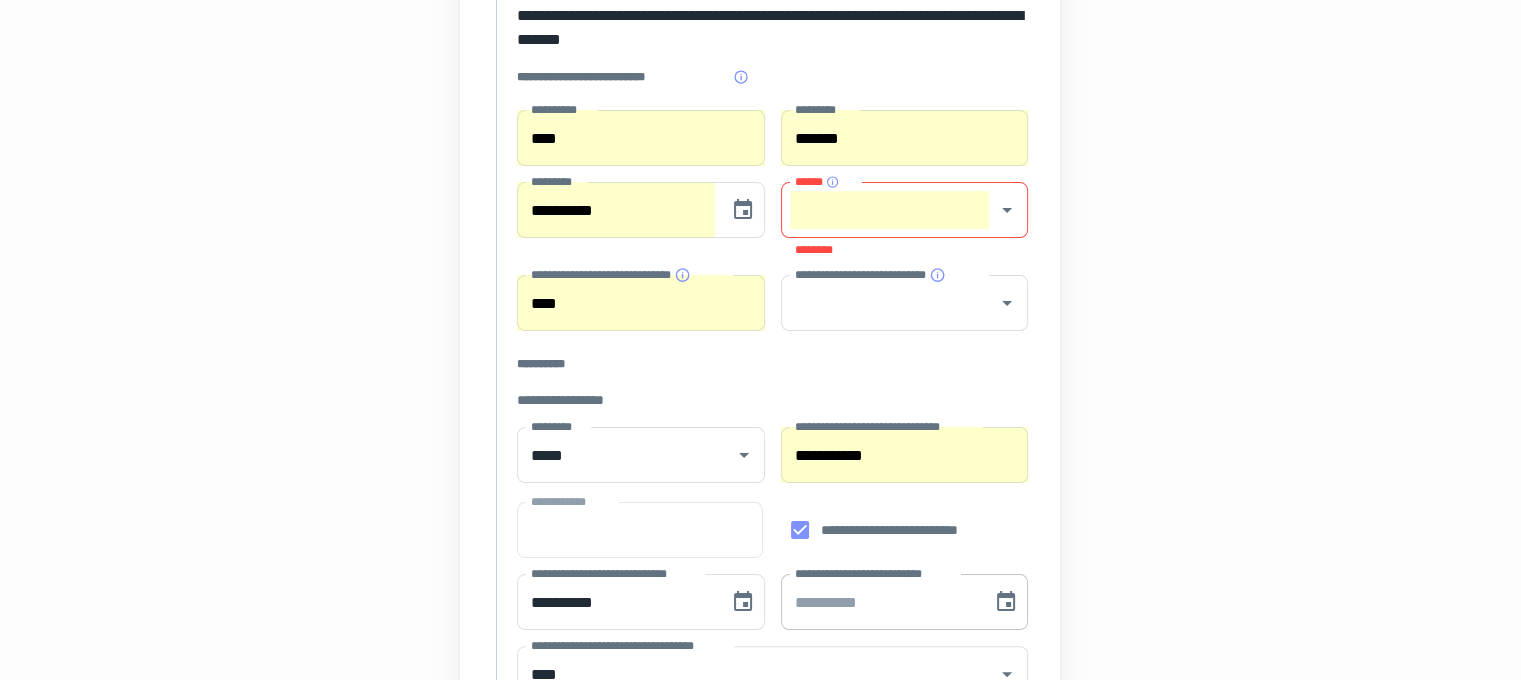 scroll, scrollTop: 199, scrollLeft: 0, axis: vertical 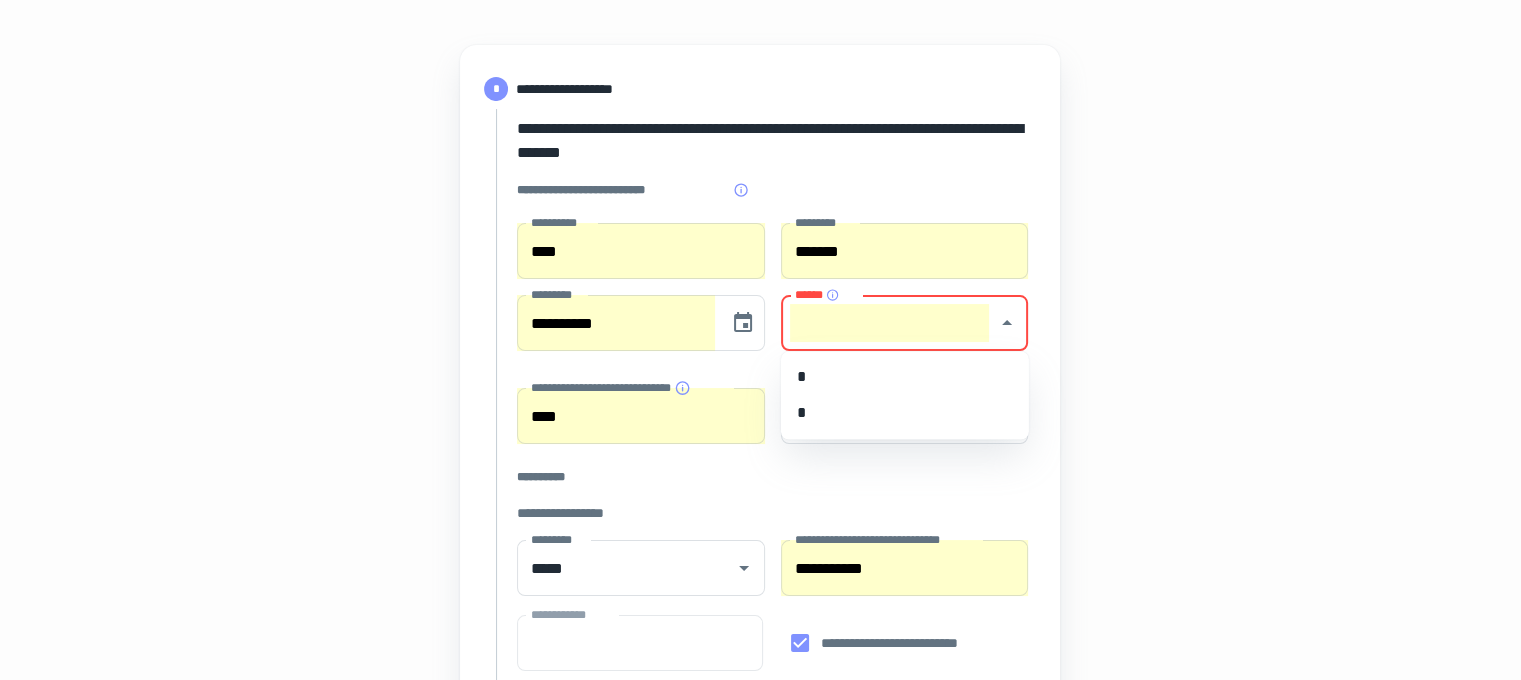 click on "******" at bounding box center [890, 323] 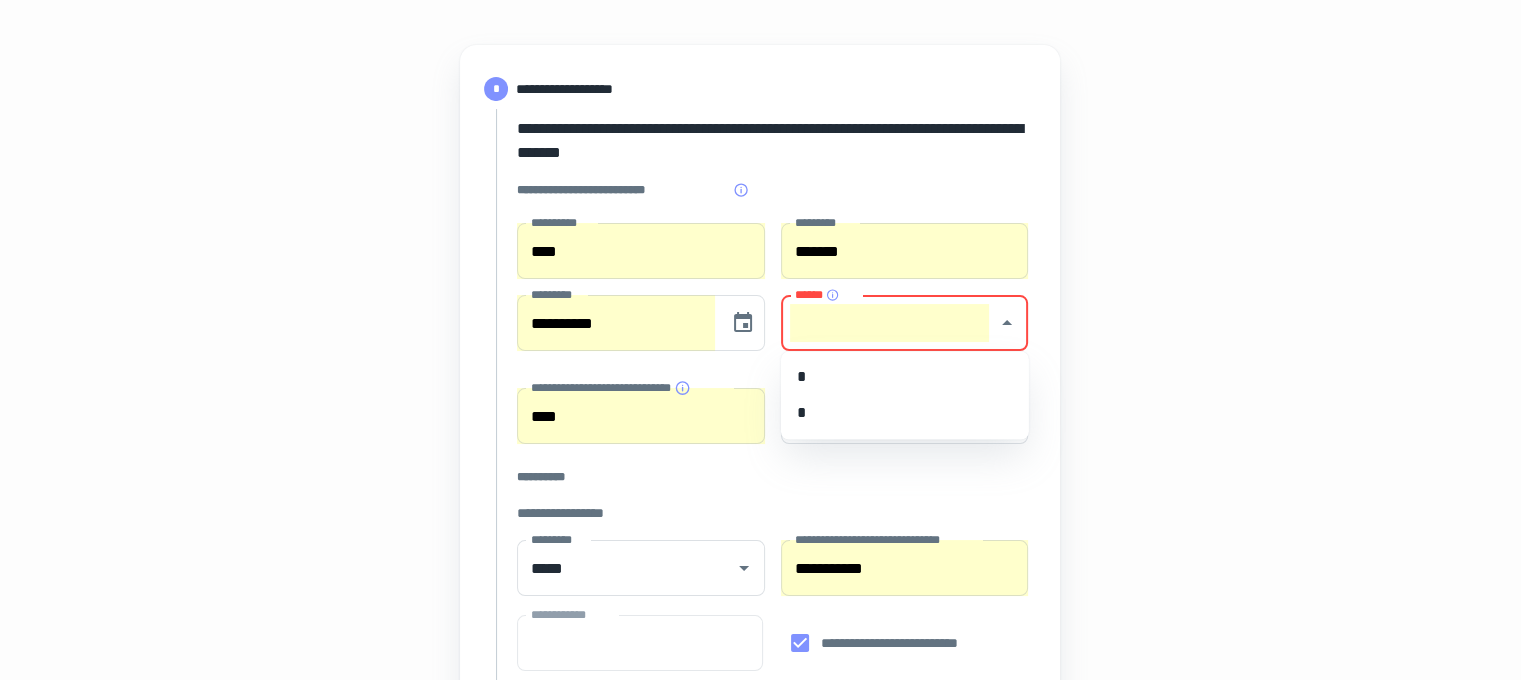 click on "*" at bounding box center [905, 413] 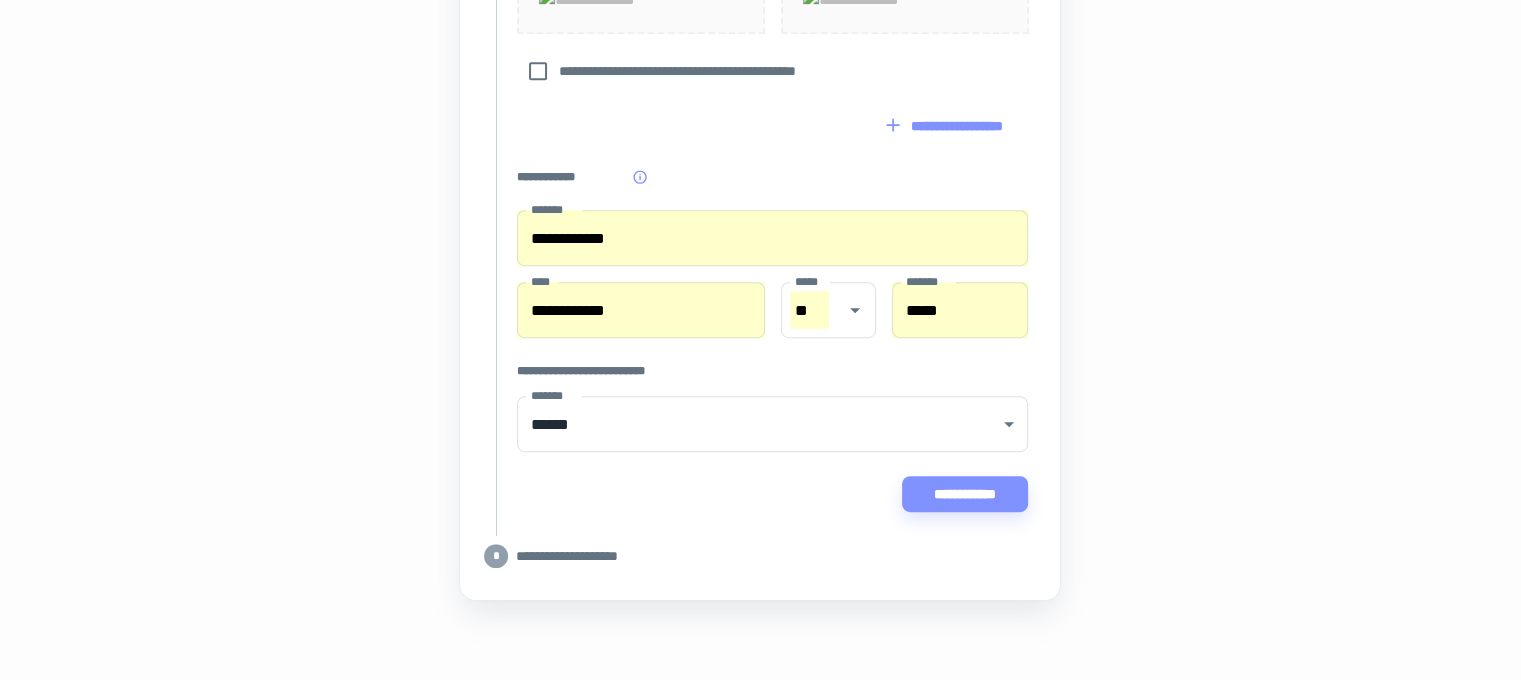 scroll, scrollTop: 1199, scrollLeft: 0, axis: vertical 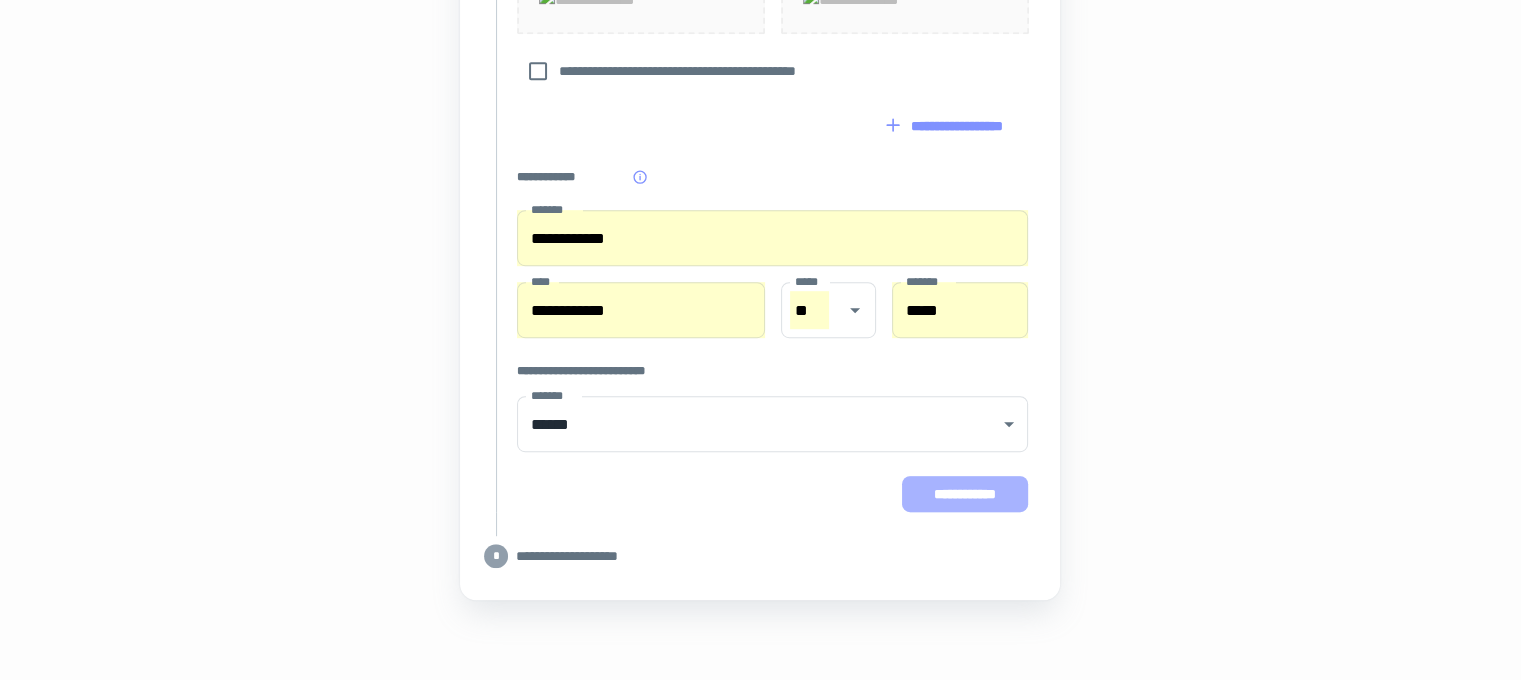 click on "**********" at bounding box center (965, 494) 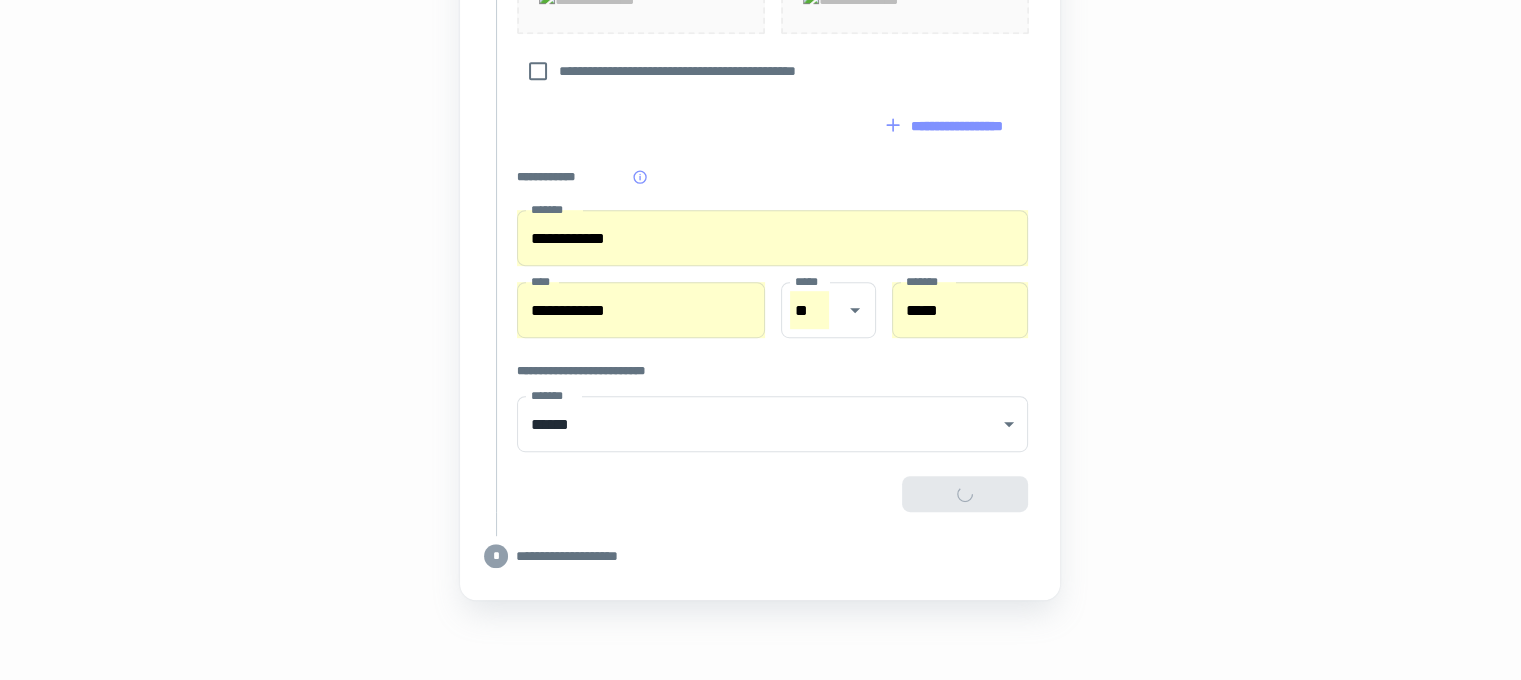 scroll, scrollTop: 1163, scrollLeft: 0, axis: vertical 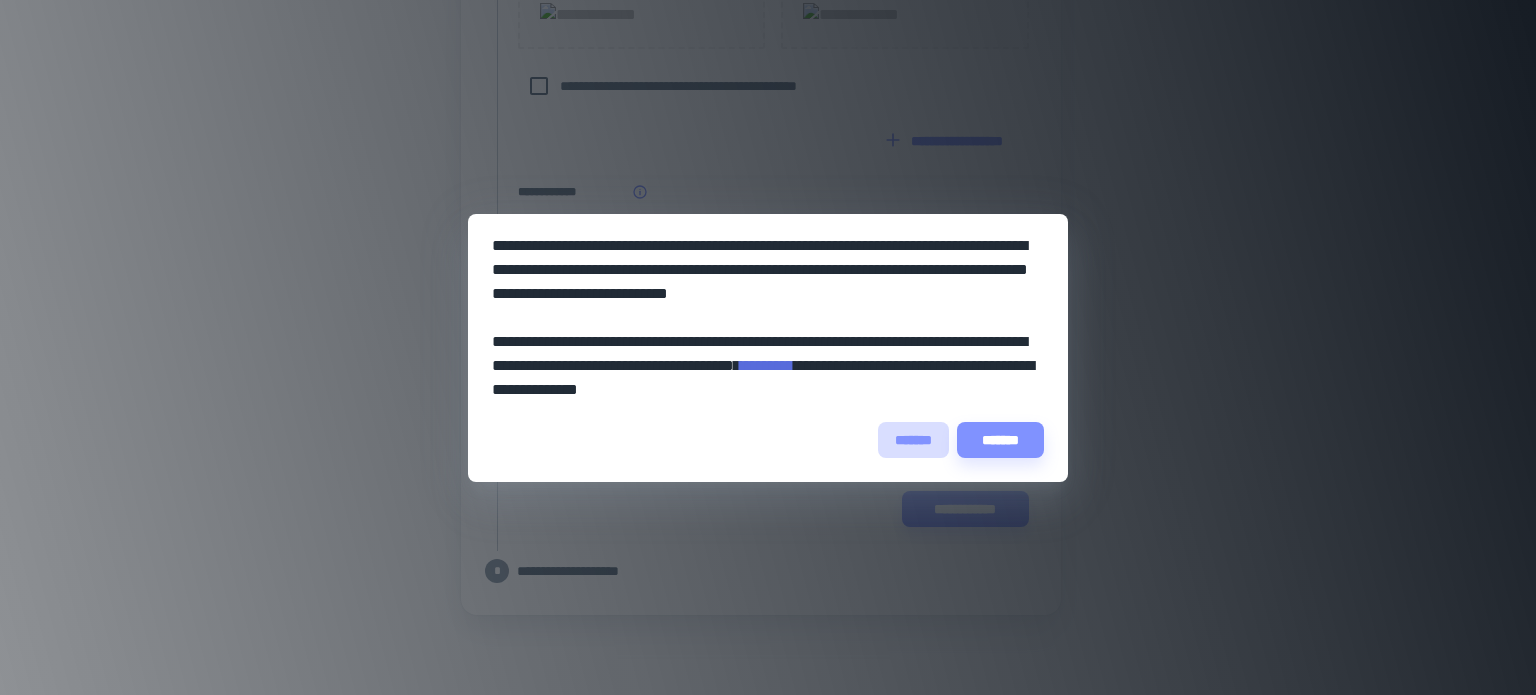 click on "*******" at bounding box center (913, 440) 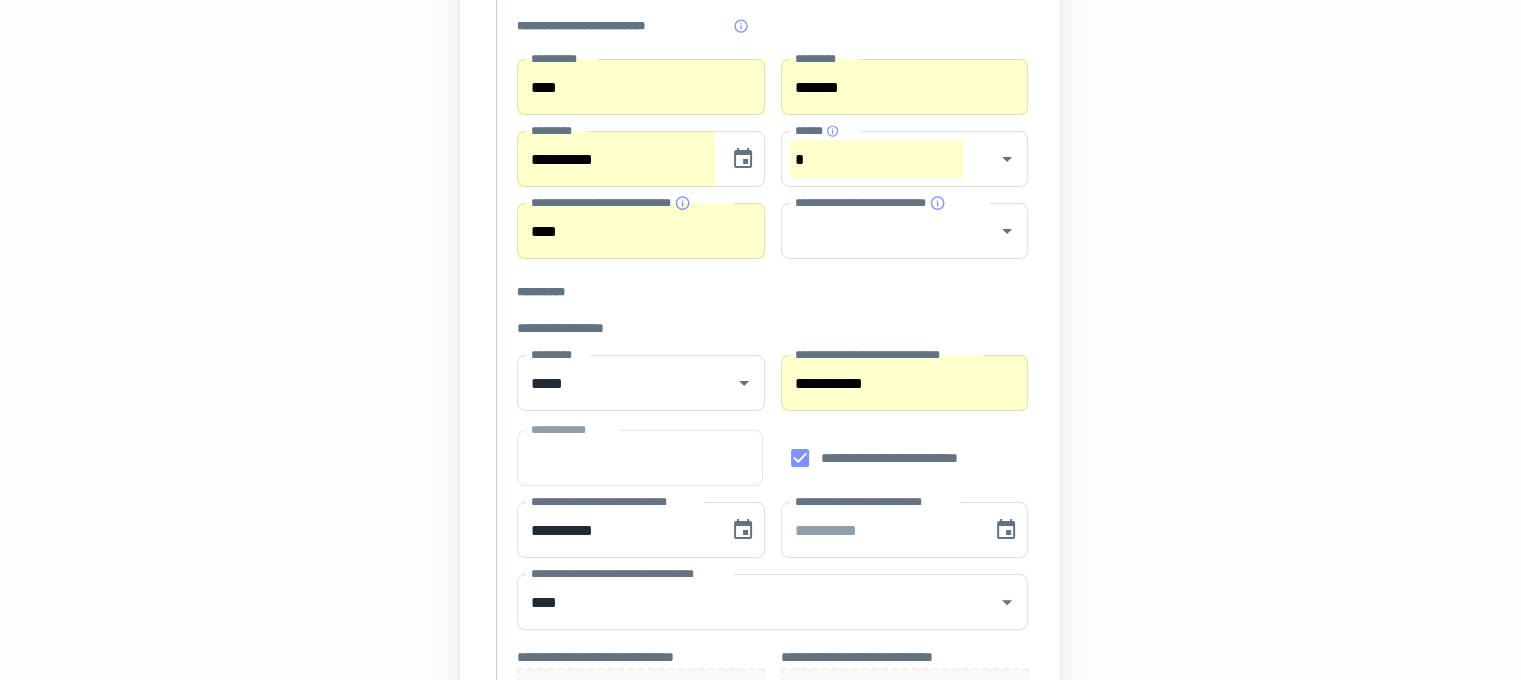 scroll, scrollTop: 263, scrollLeft: 0, axis: vertical 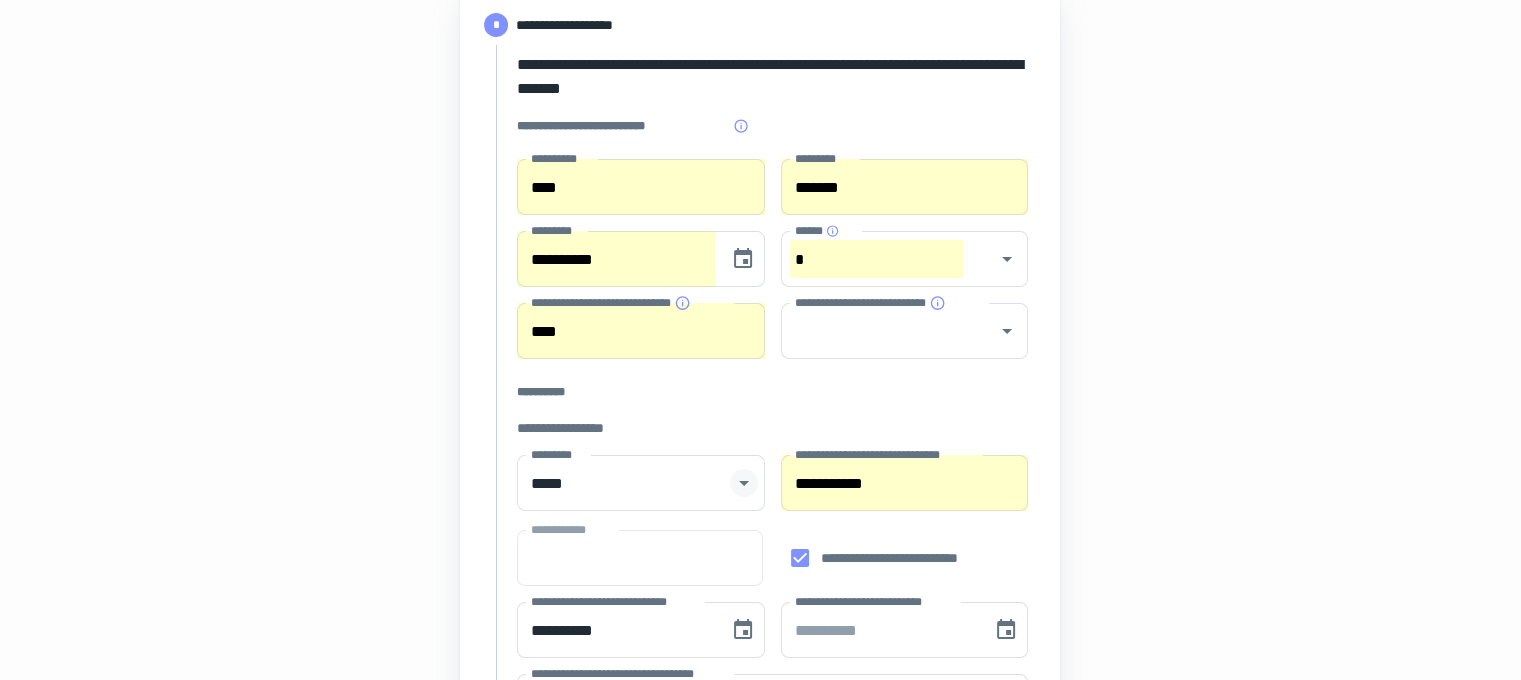 click 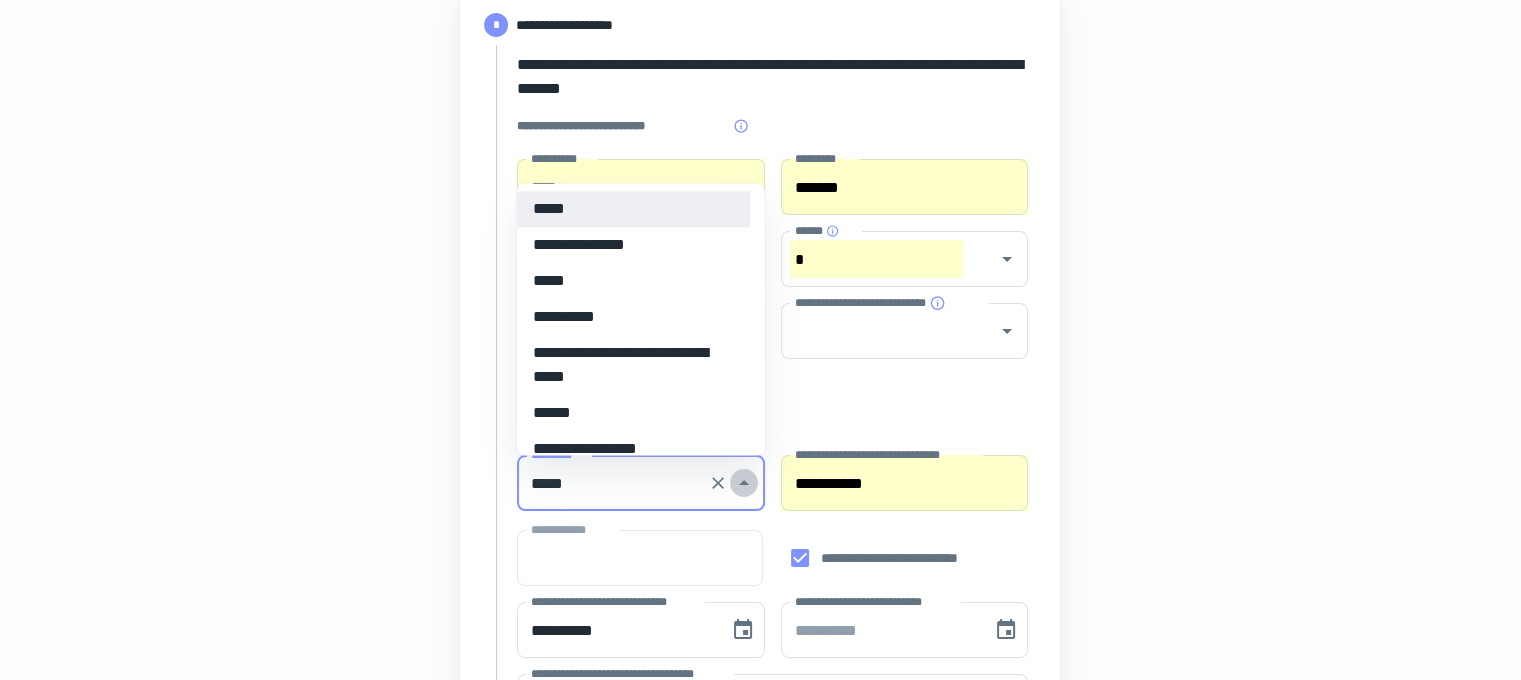click 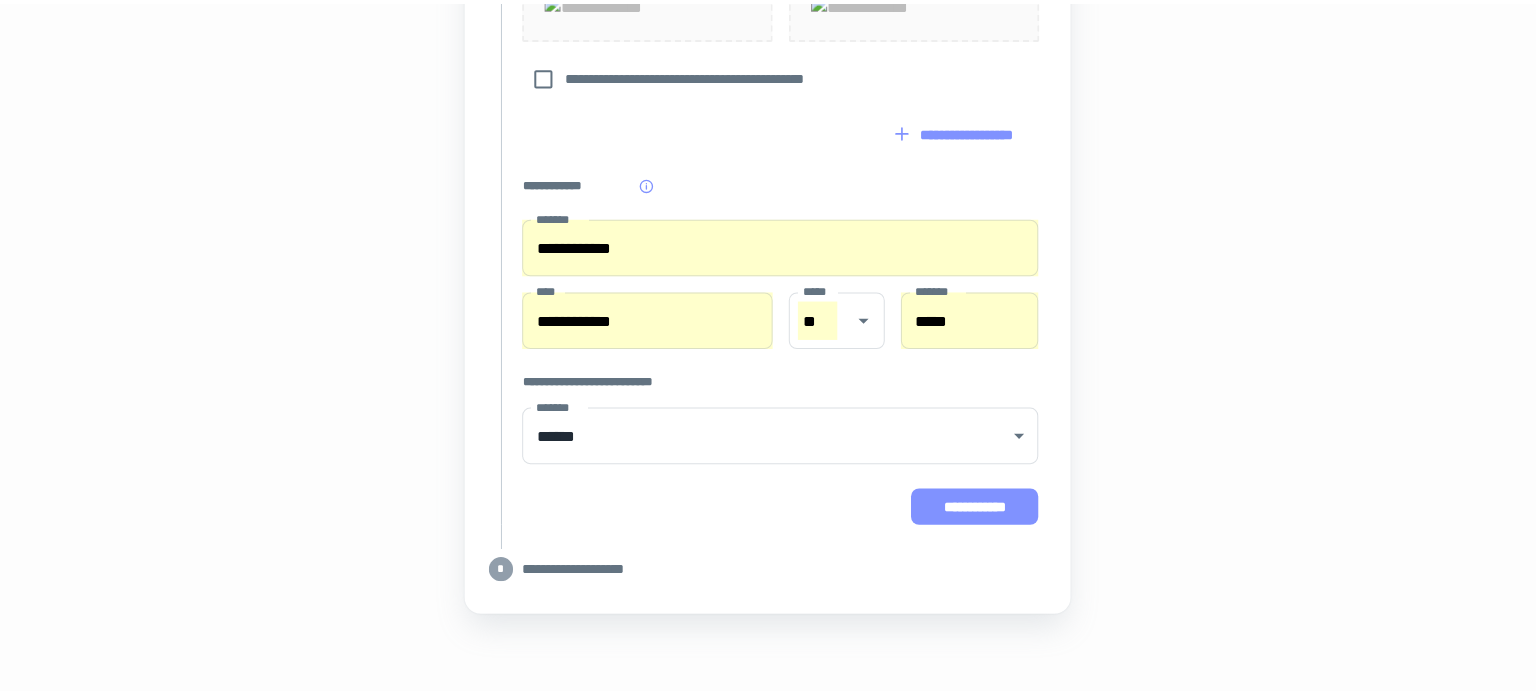 scroll, scrollTop: 1078, scrollLeft: 0, axis: vertical 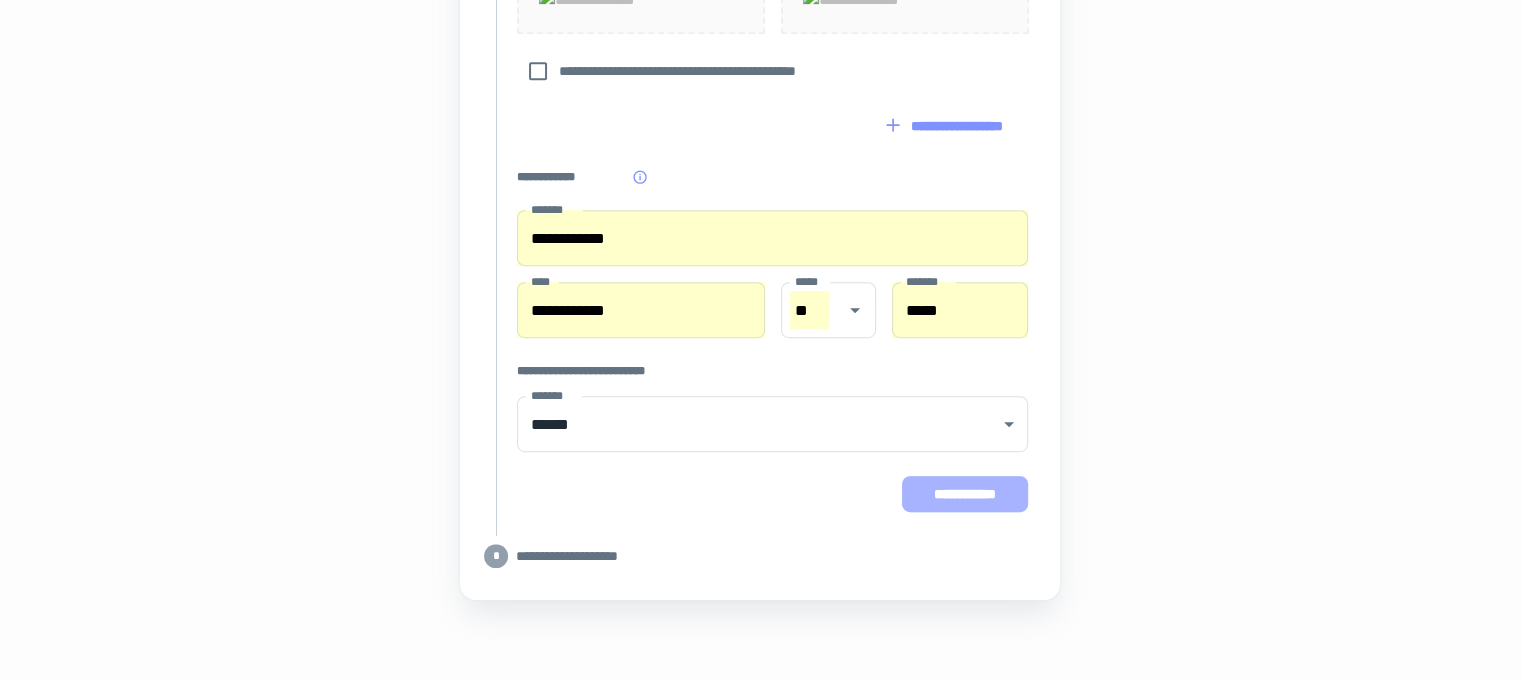 click on "**********" at bounding box center [965, 494] 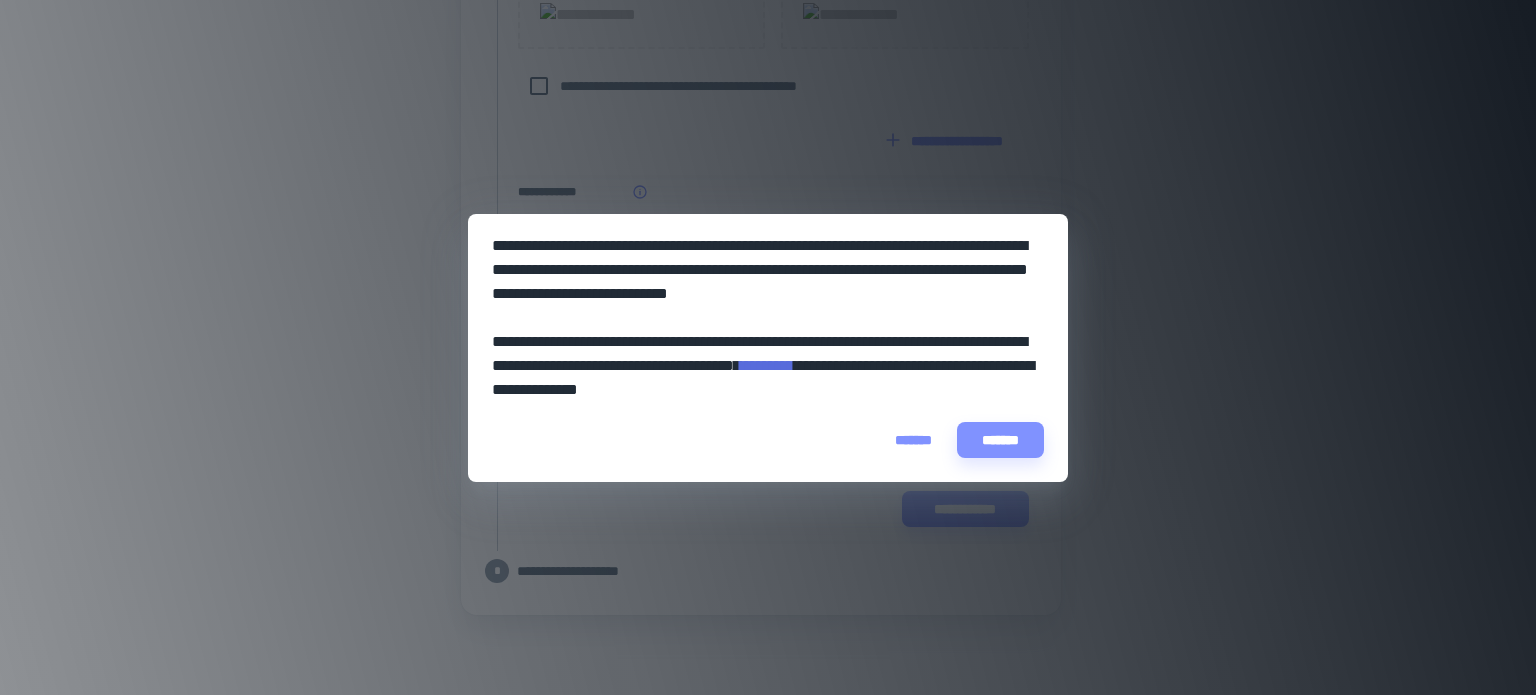 click on "*********" at bounding box center [767, 365] 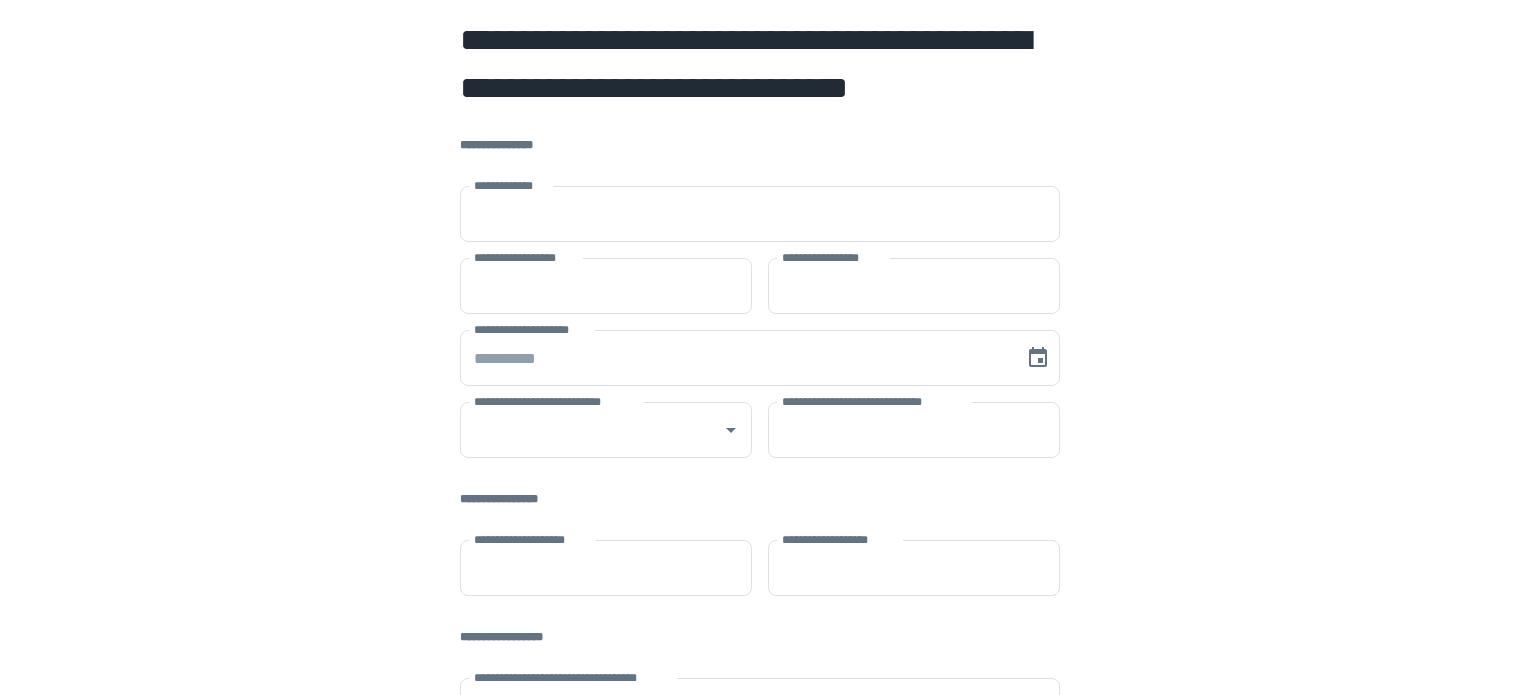 scroll, scrollTop: 0, scrollLeft: 0, axis: both 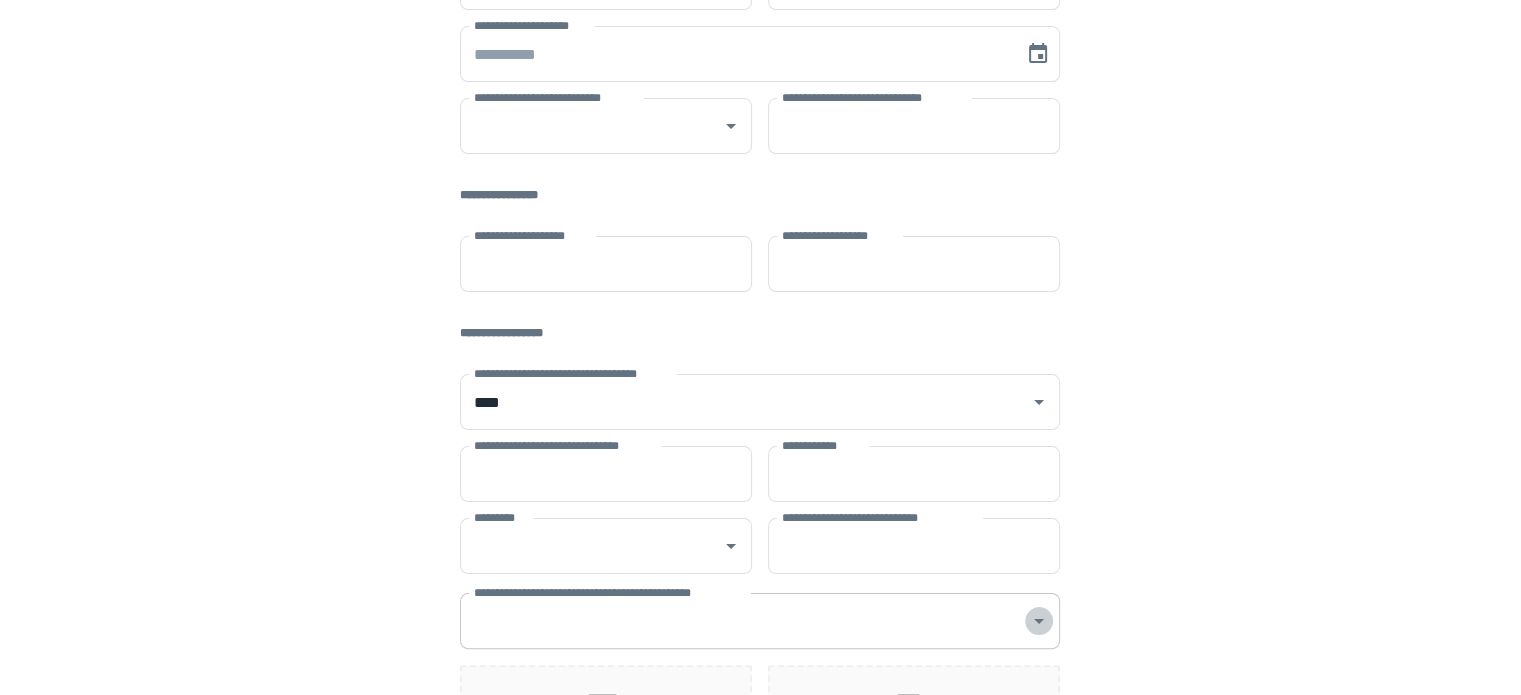 click 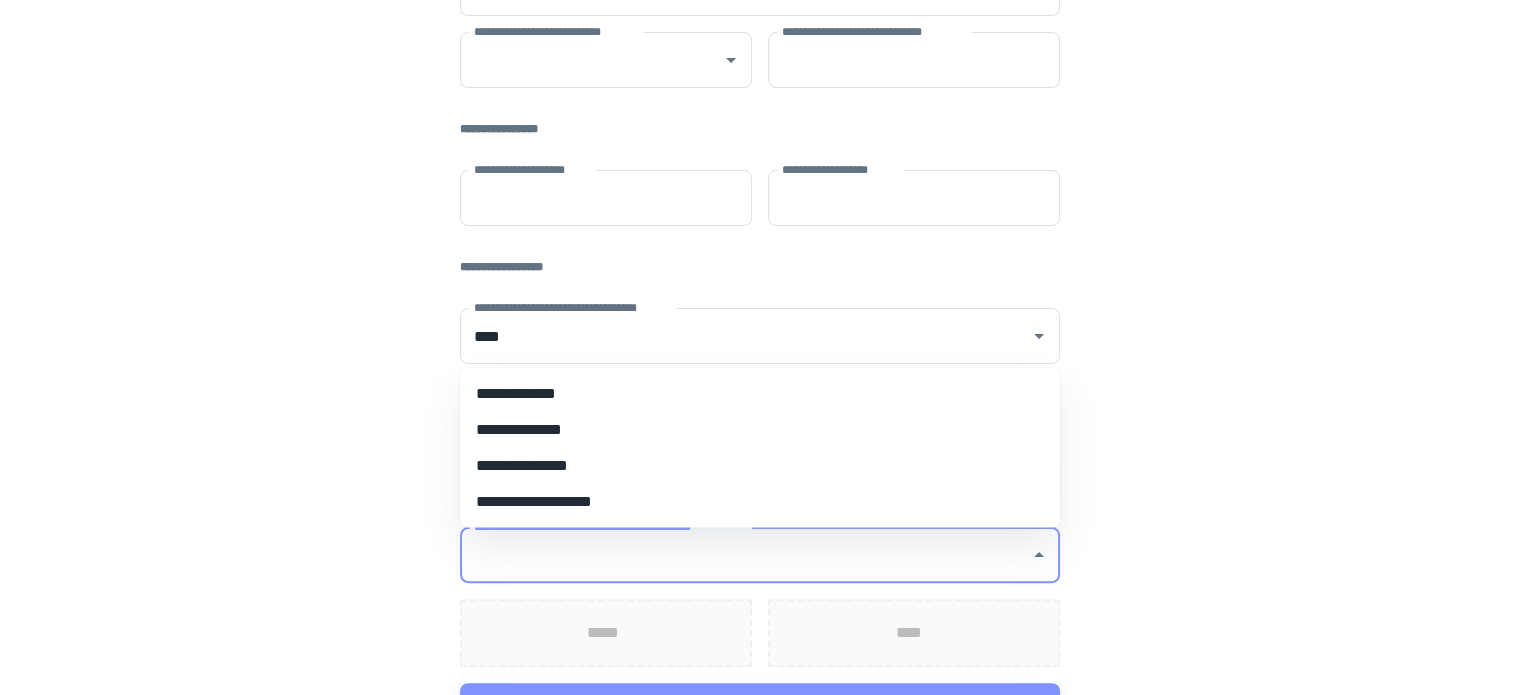 scroll, scrollTop: 404, scrollLeft: 0, axis: vertical 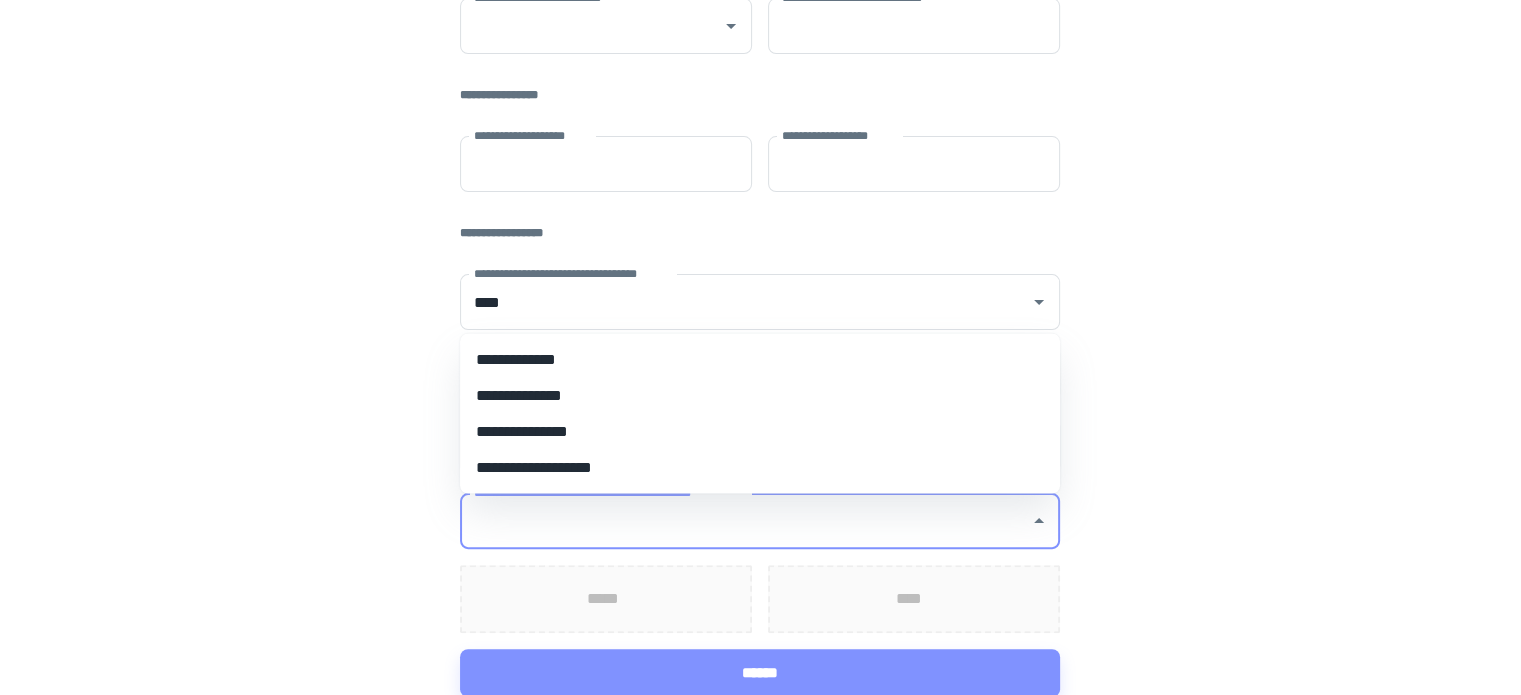 click on "**********" at bounding box center [760, 146] 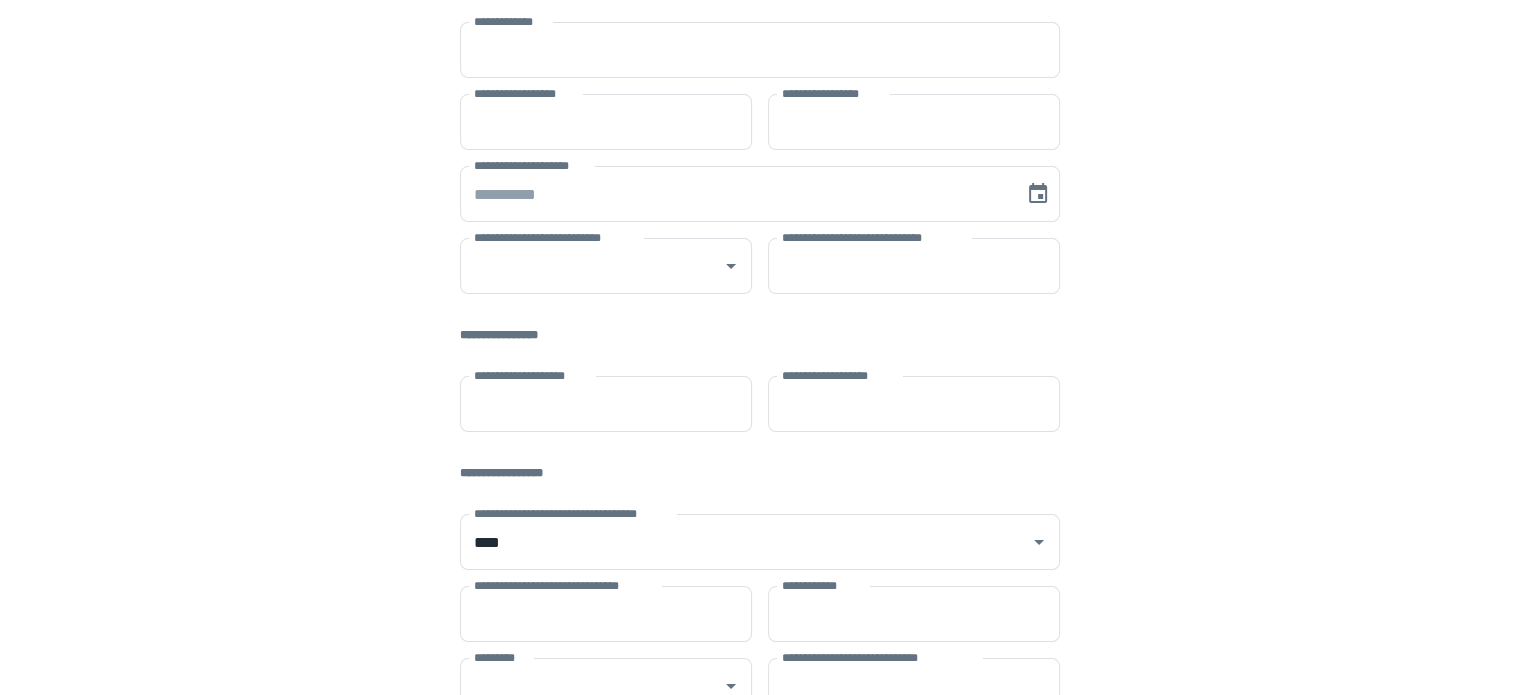 scroll, scrollTop: 4, scrollLeft: 0, axis: vertical 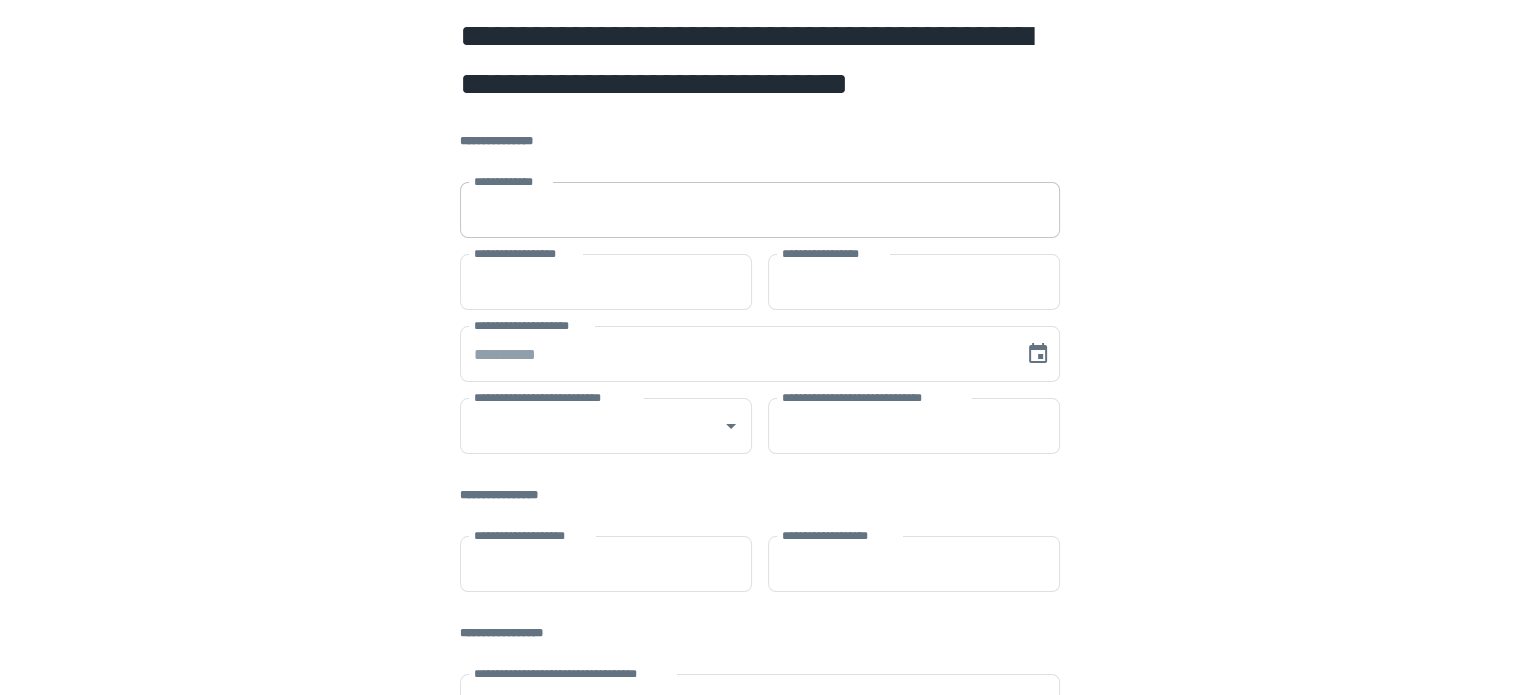 click on "**********" at bounding box center [760, 210] 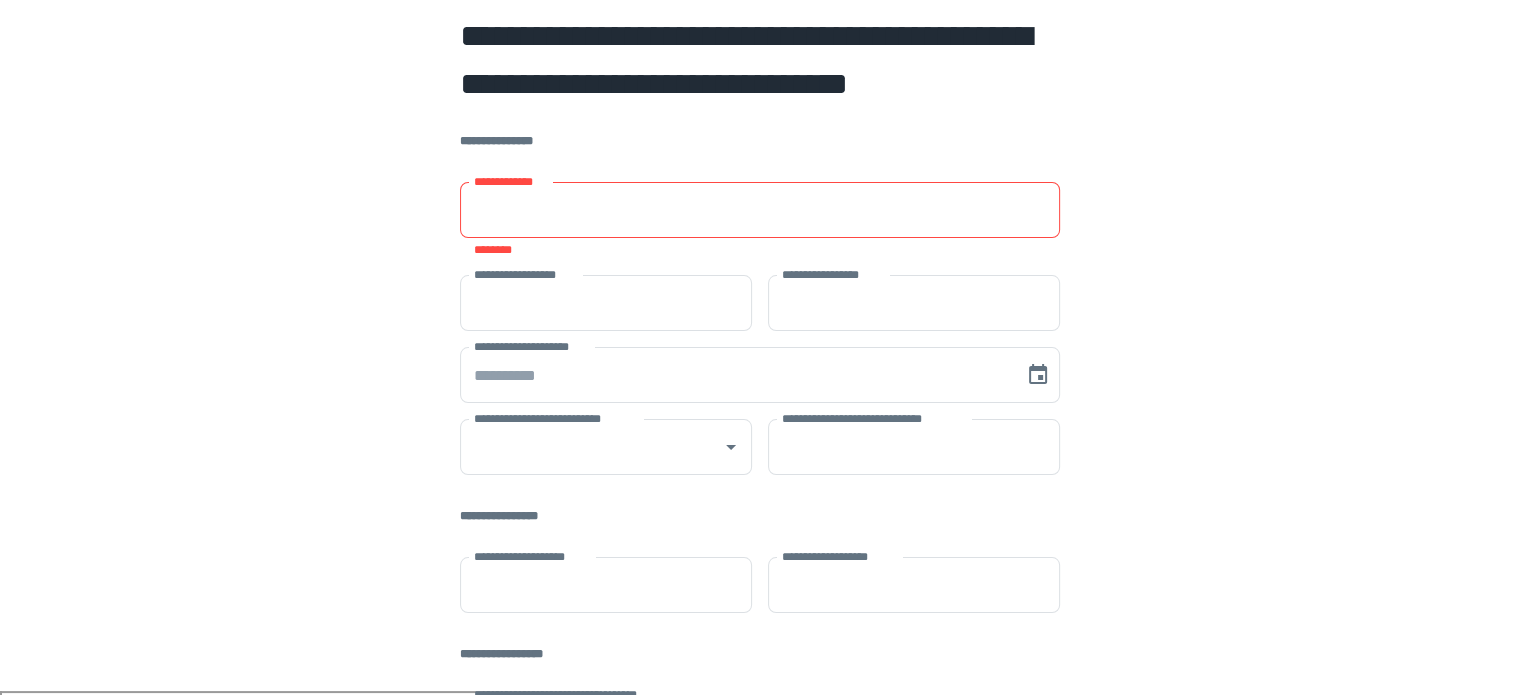 type on "**********" 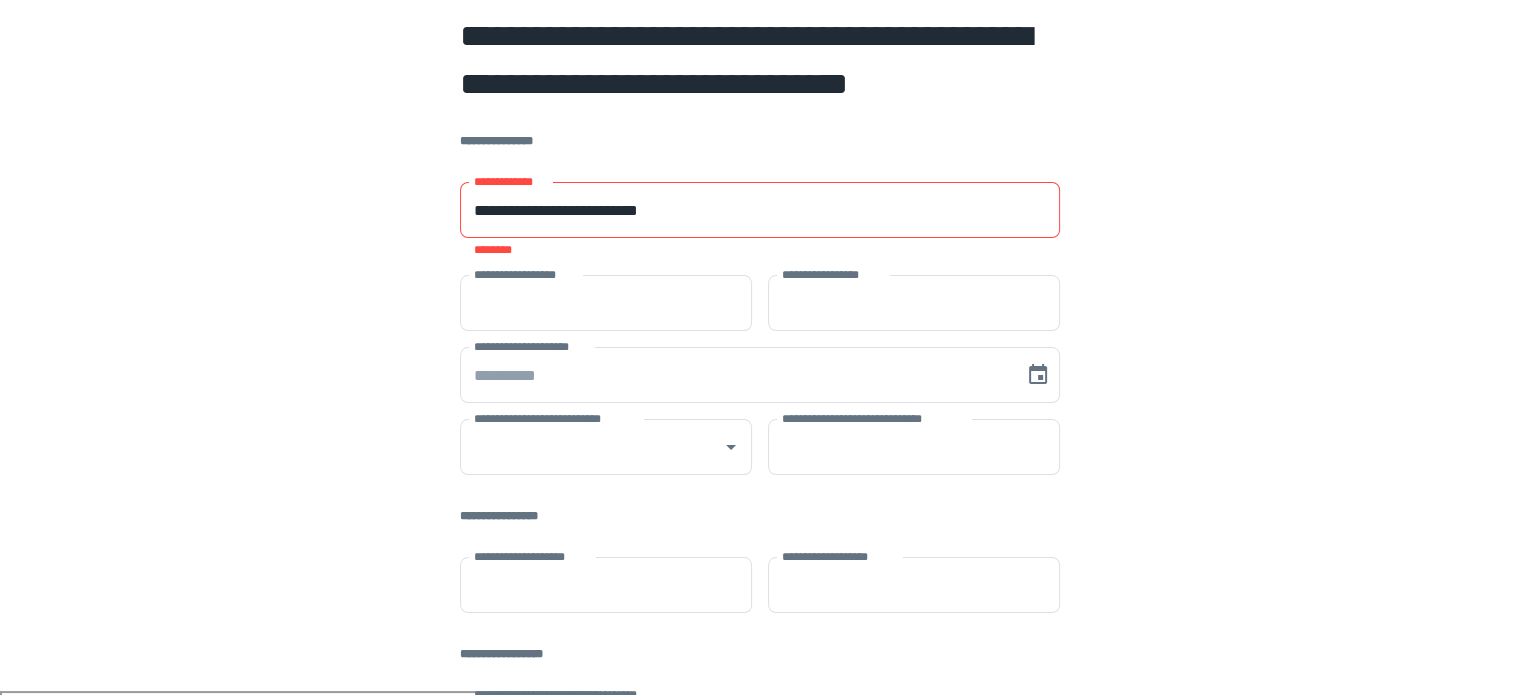 type on "****" 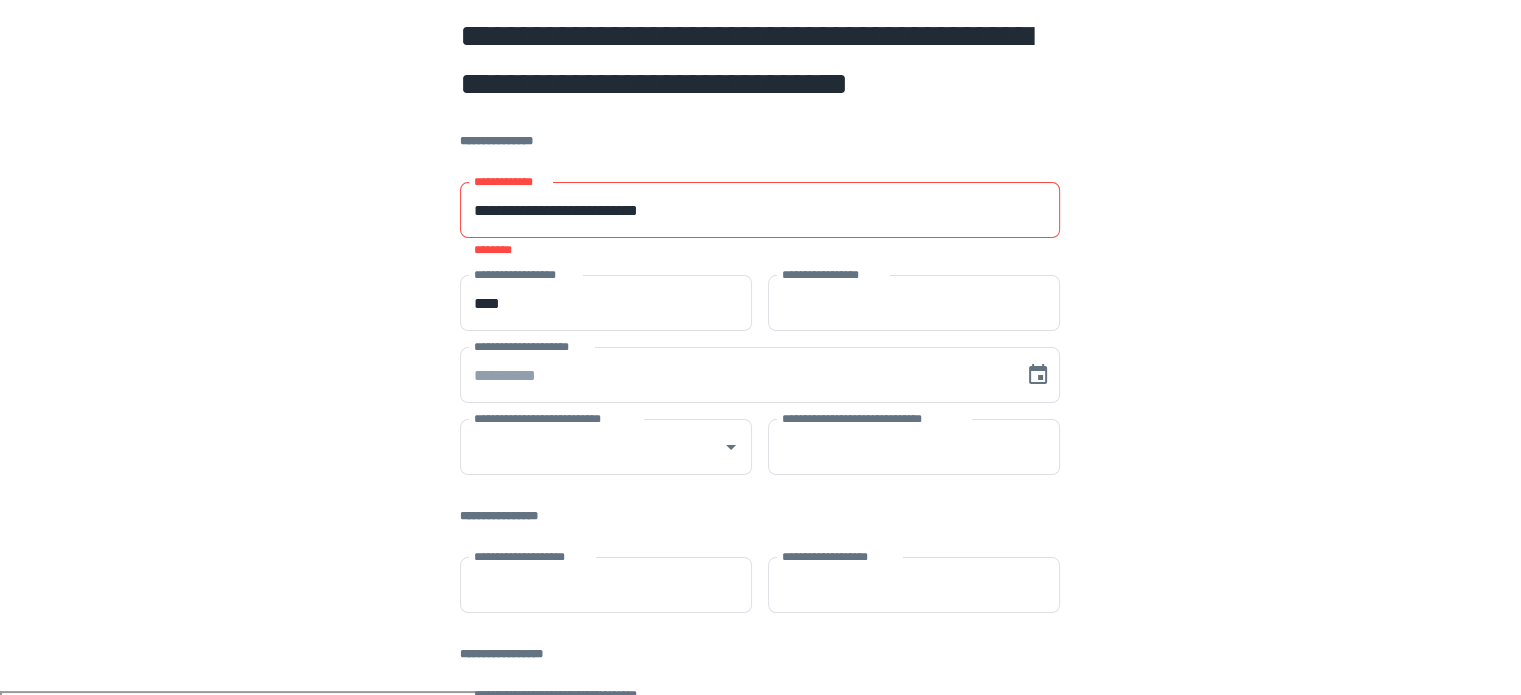 type on "*******" 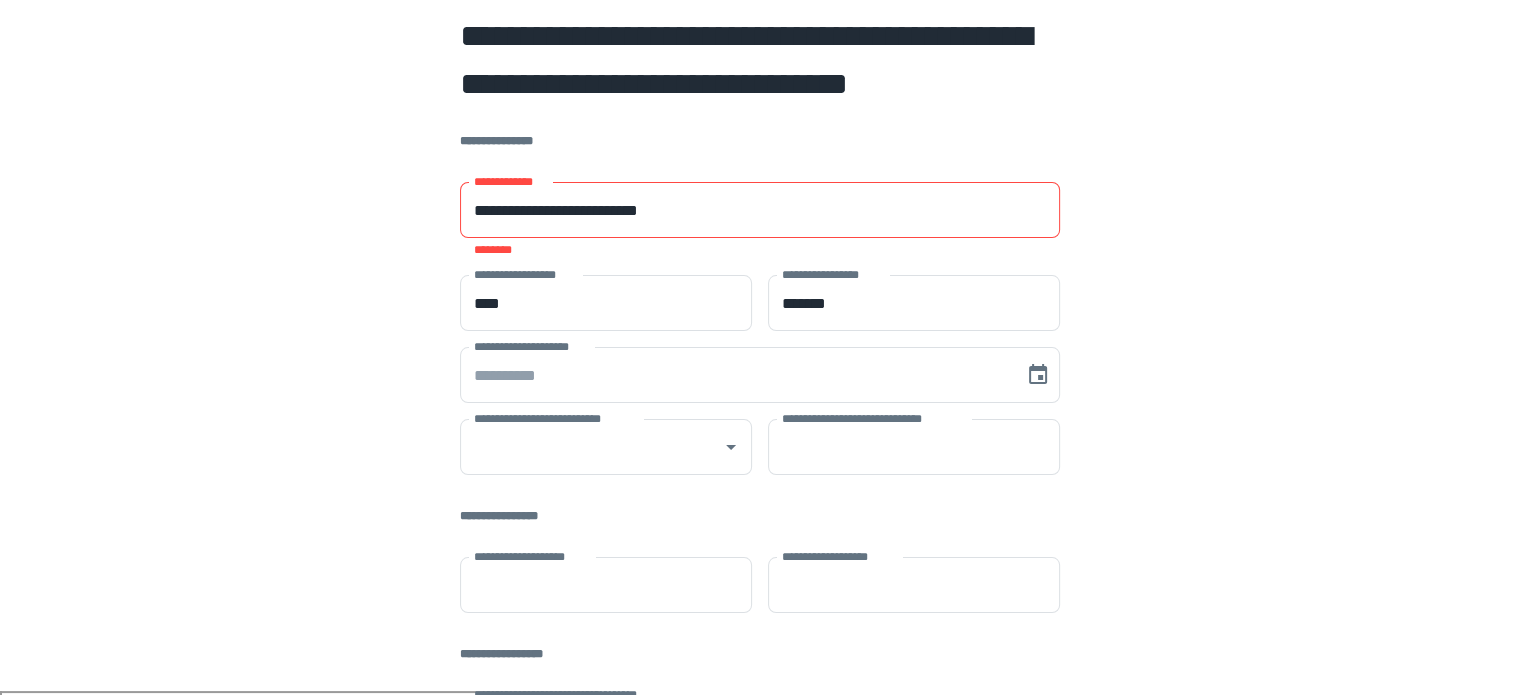 type on "**********" 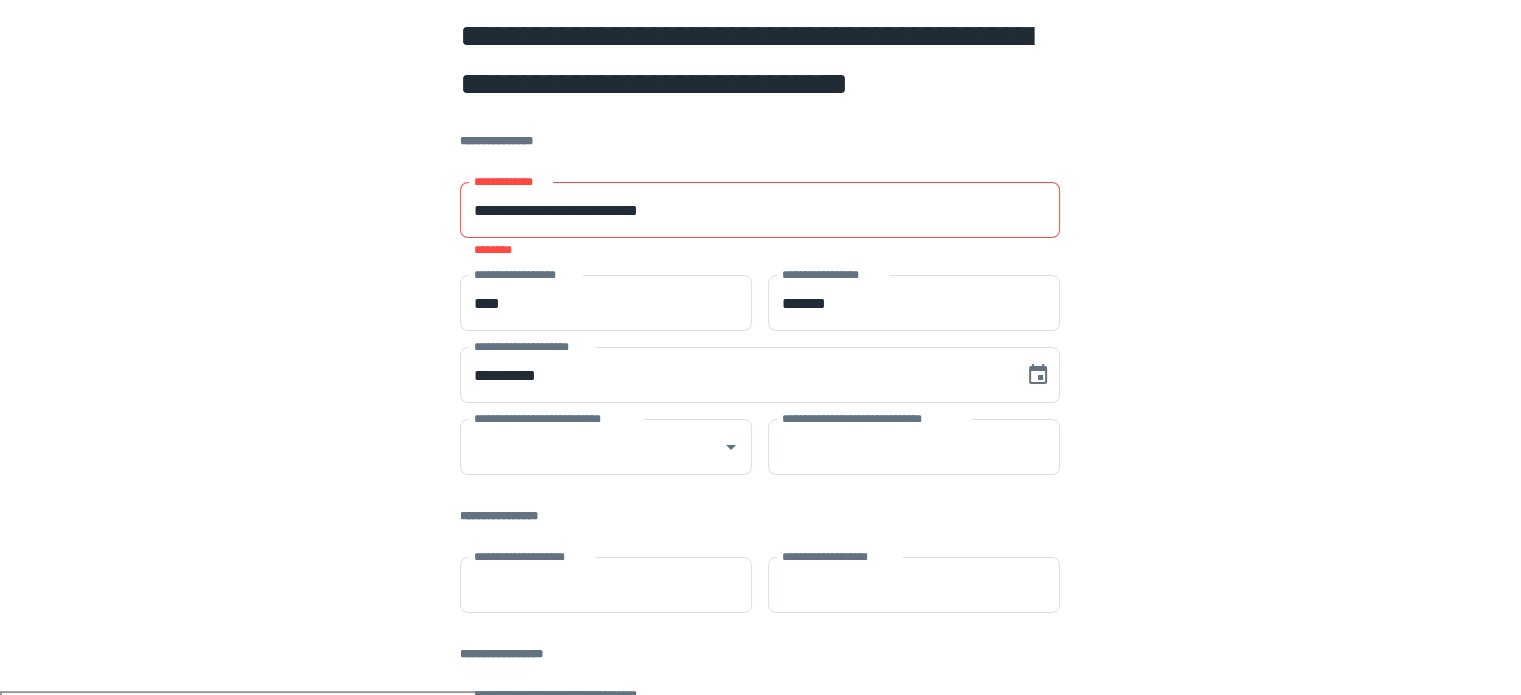 type on "****" 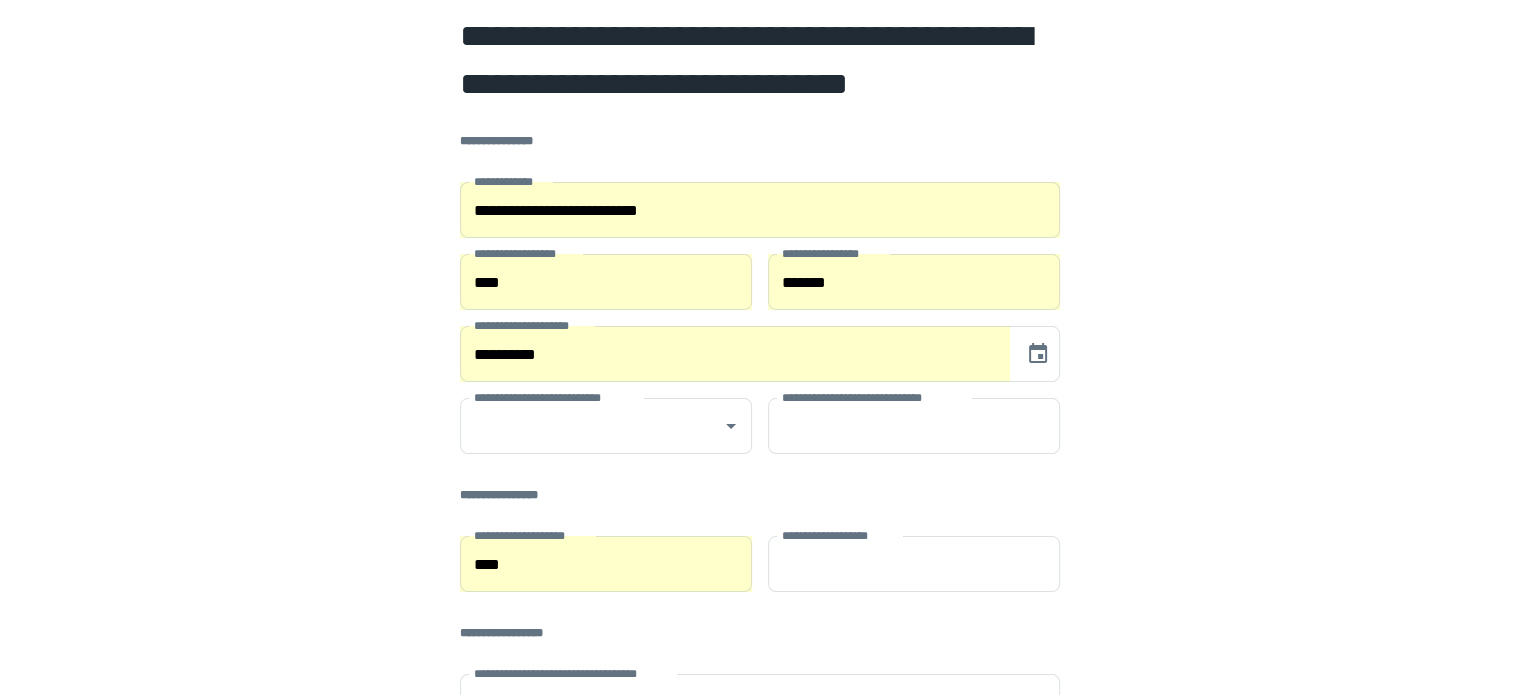 type on "*******" 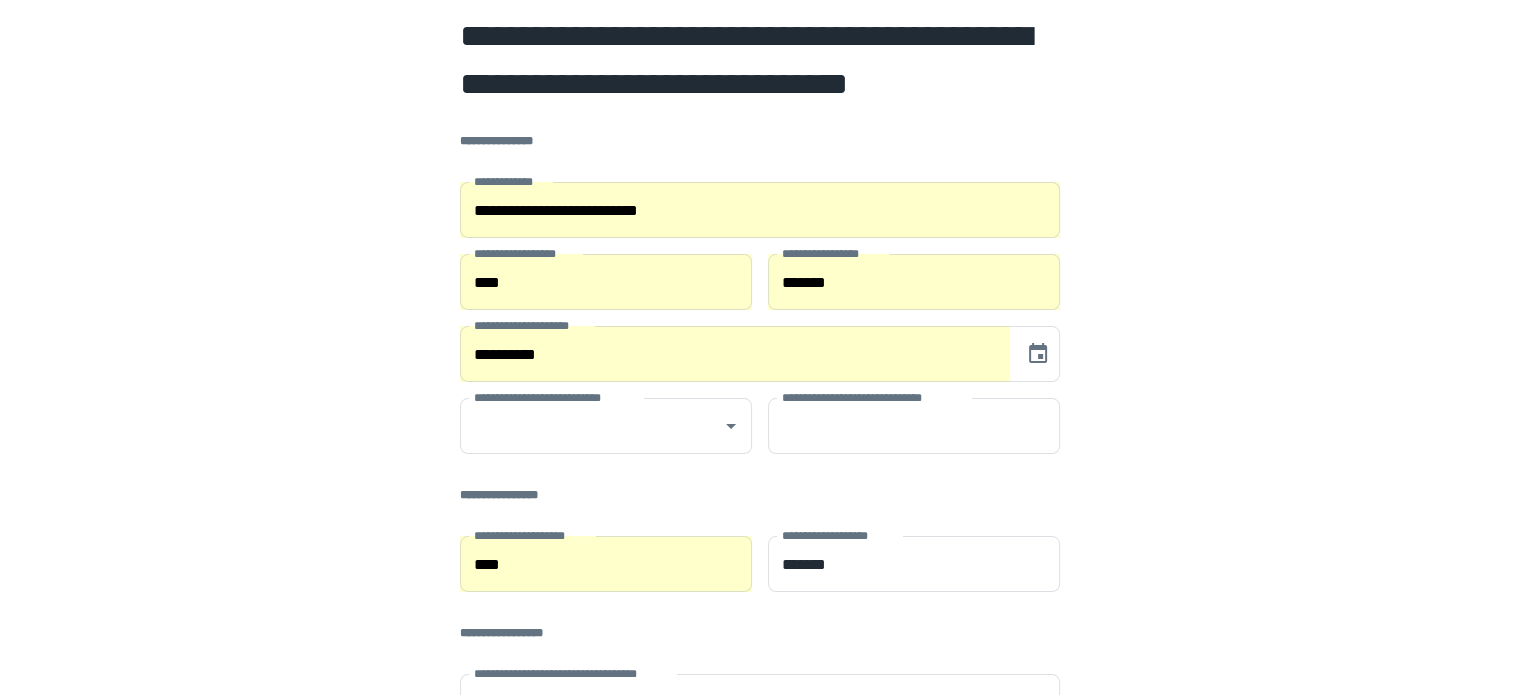 type on "**********" 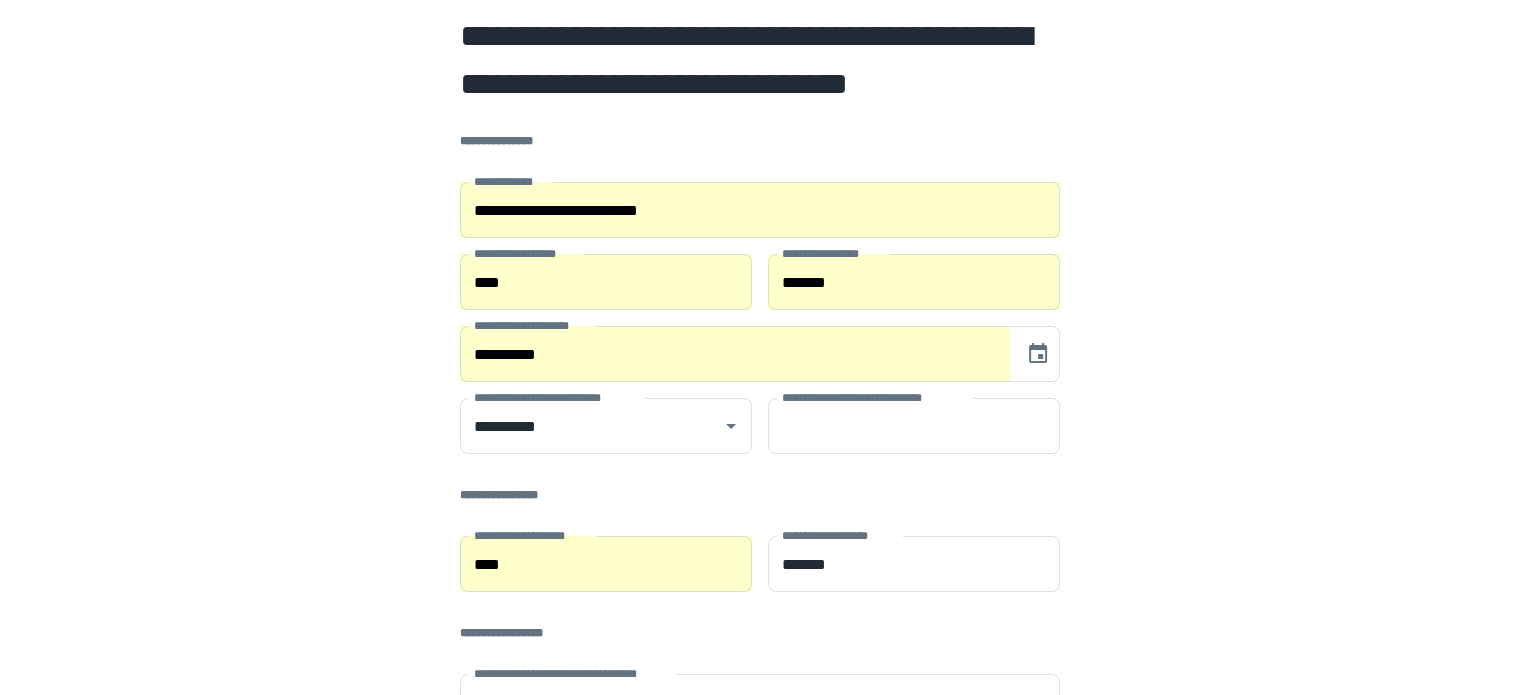 type 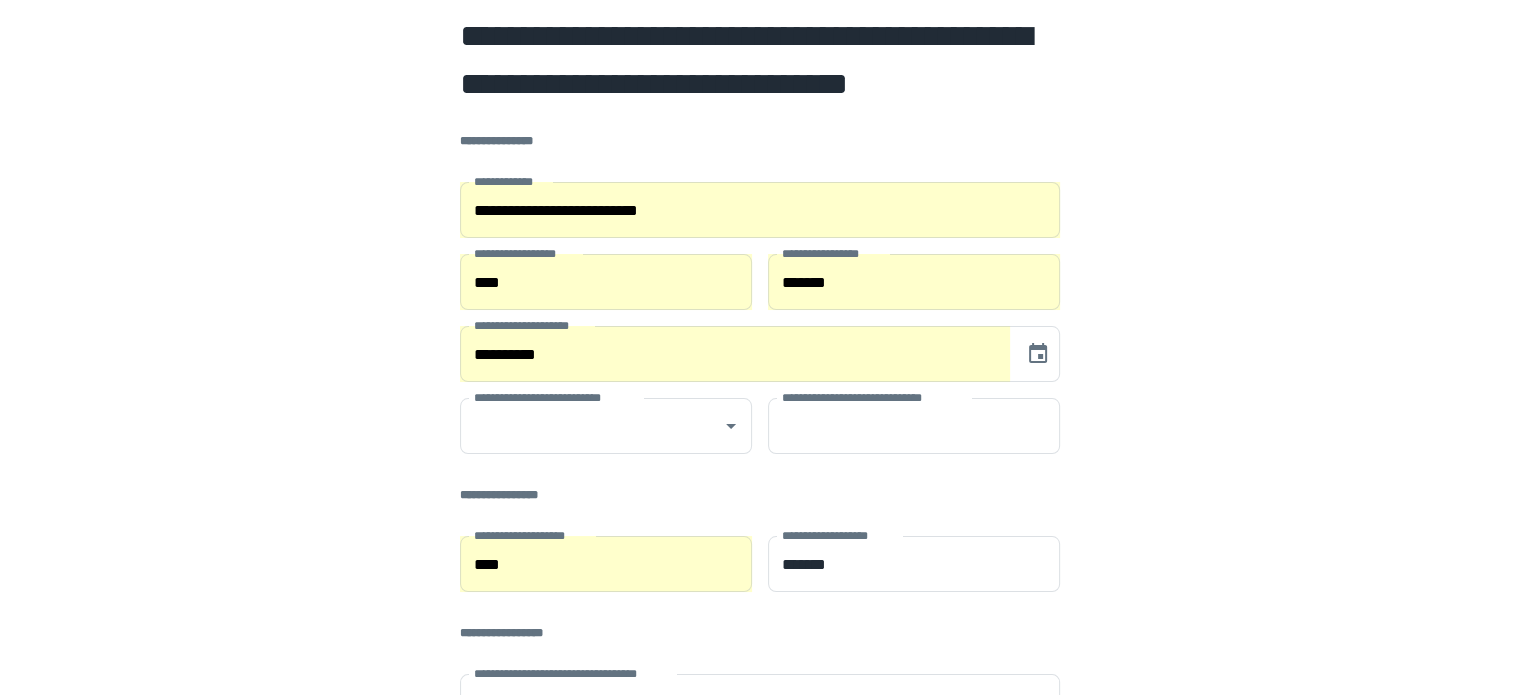type on "*****" 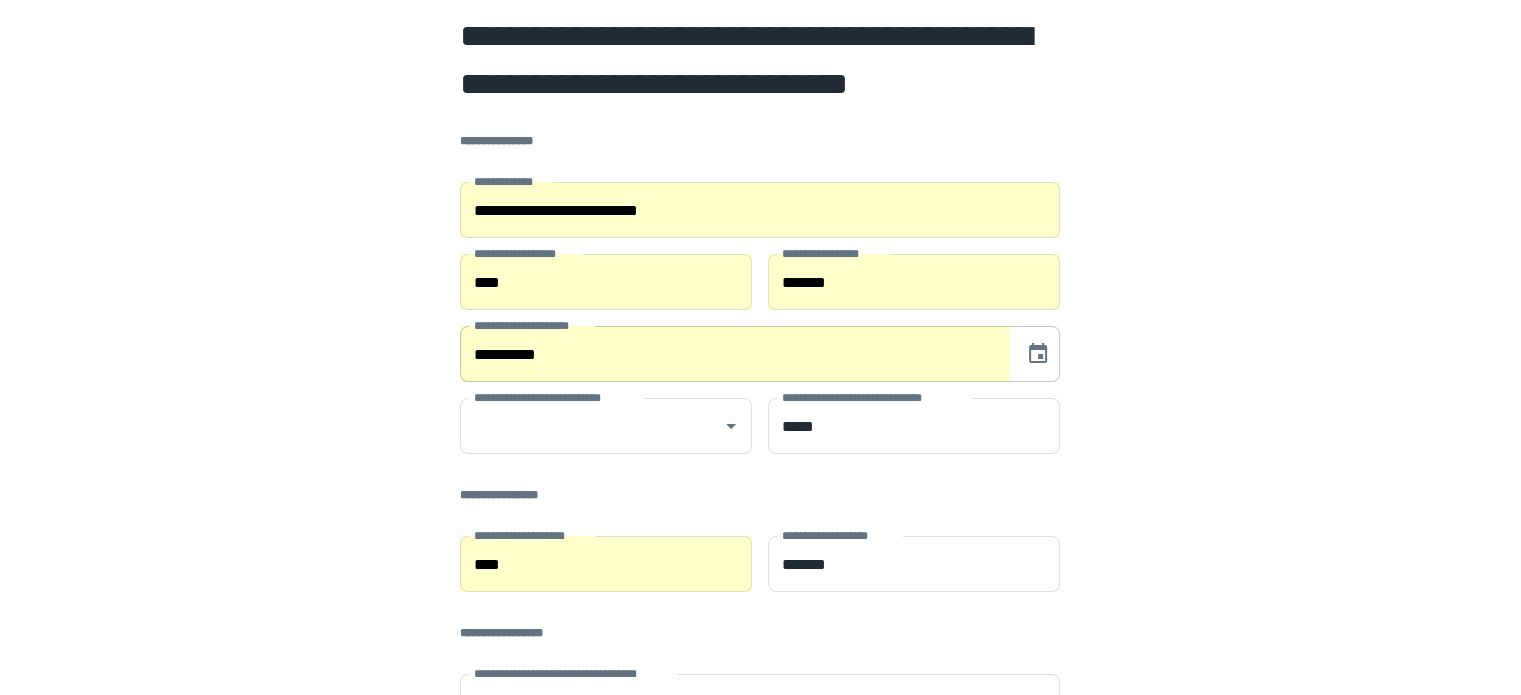 type on "**********" 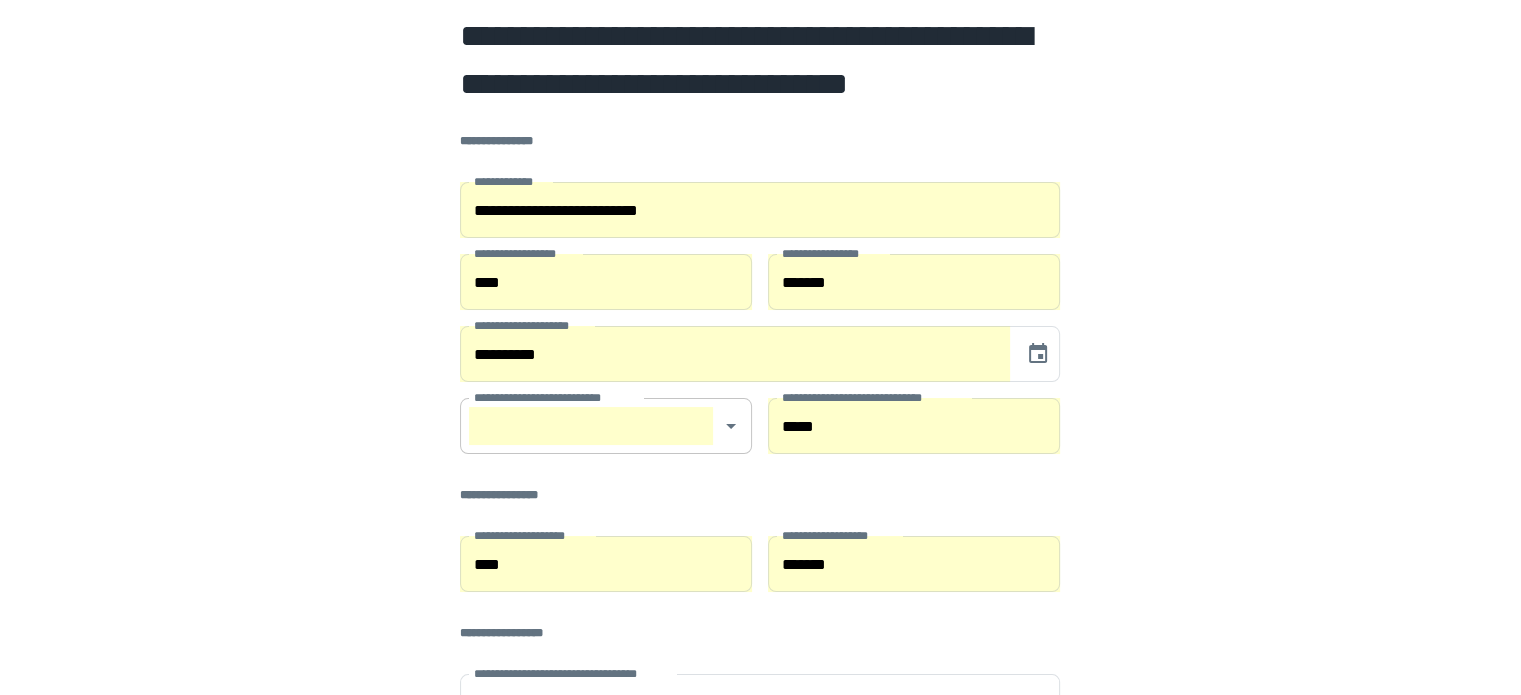 click on "**********" at bounding box center [591, 426] 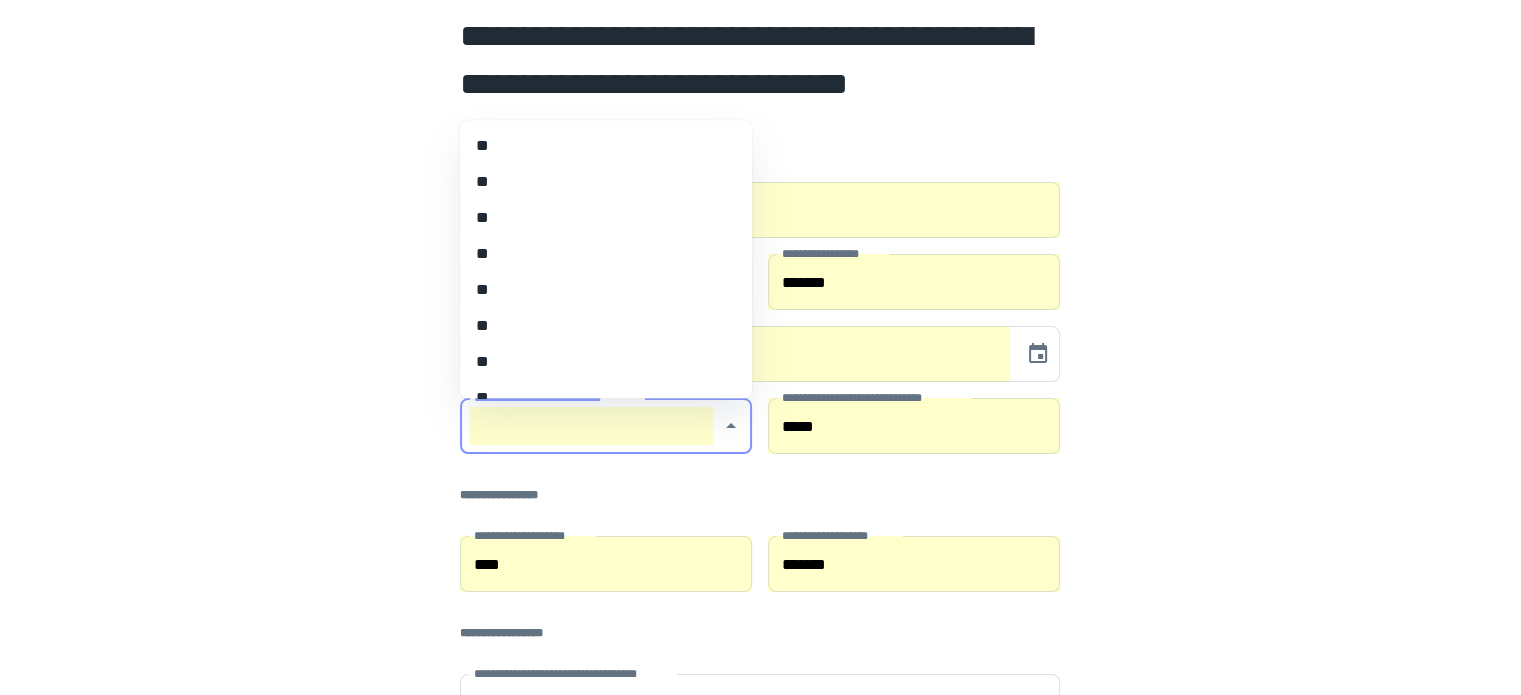 scroll, scrollTop: 1216, scrollLeft: 0, axis: vertical 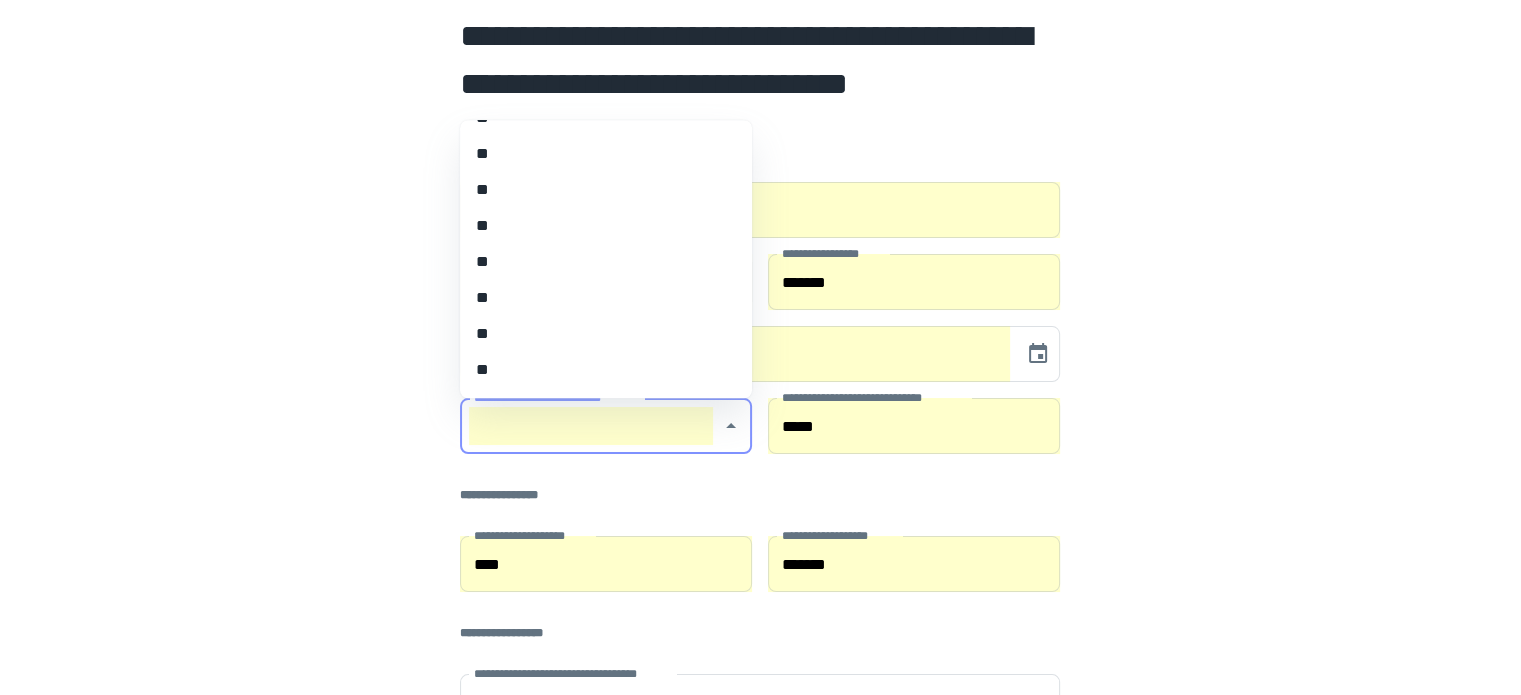 click on "**" at bounding box center [598, 154] 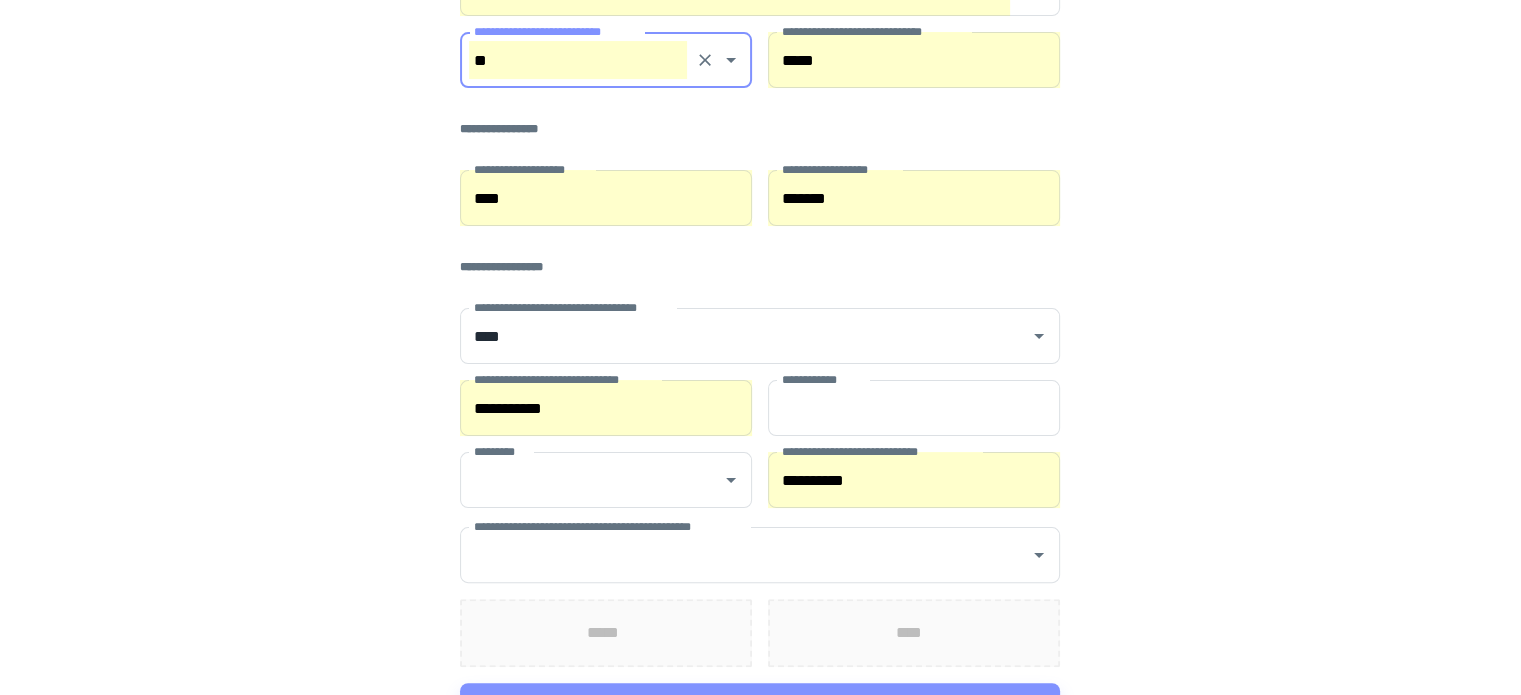 scroll, scrollTop: 404, scrollLeft: 0, axis: vertical 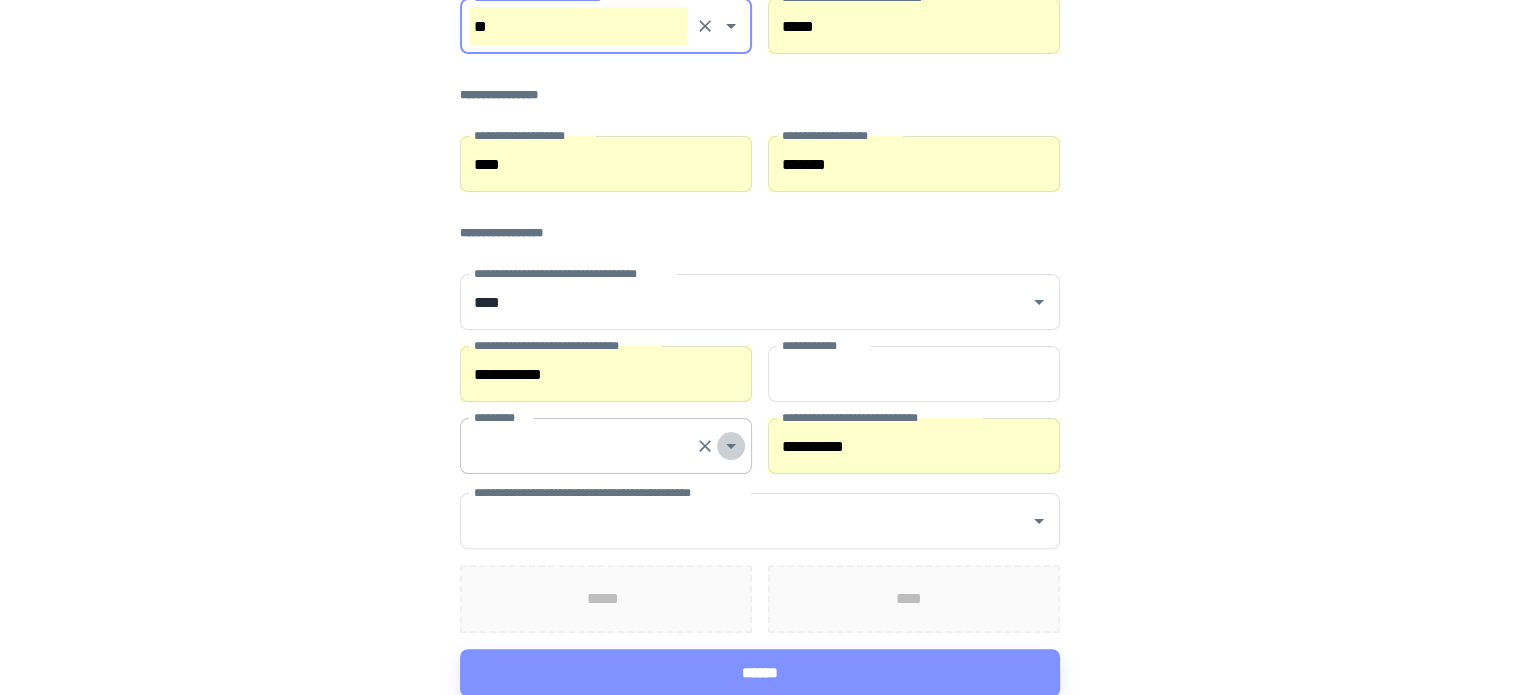 click 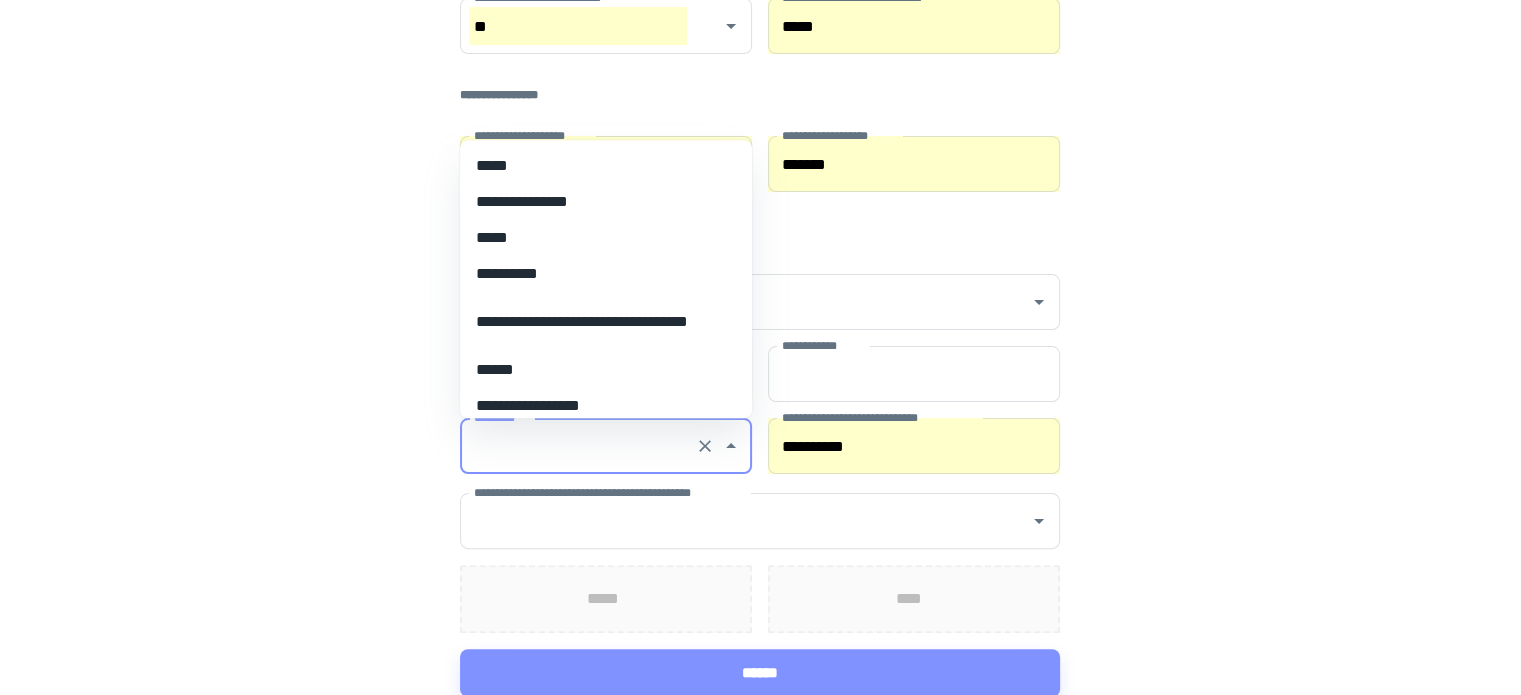 click on "*****" at bounding box center (598, 166) 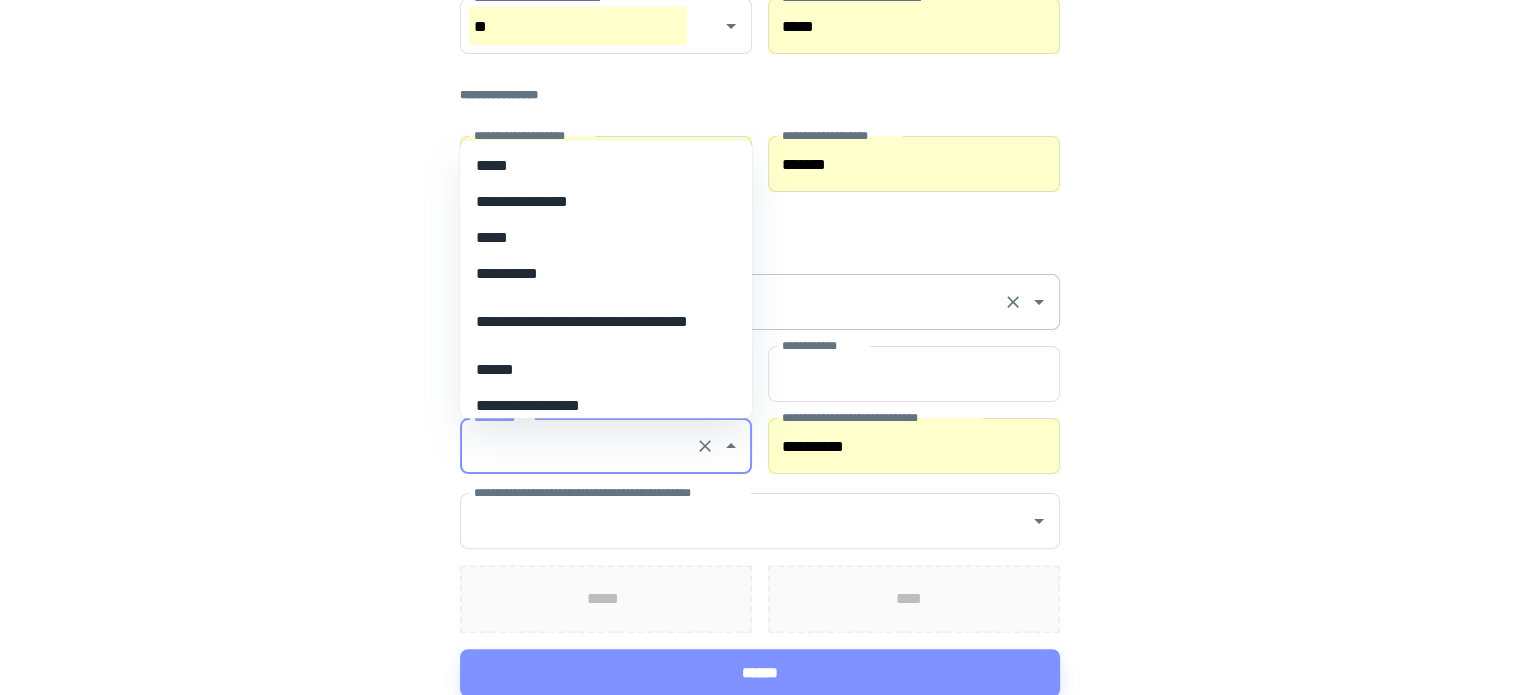 type on "*****" 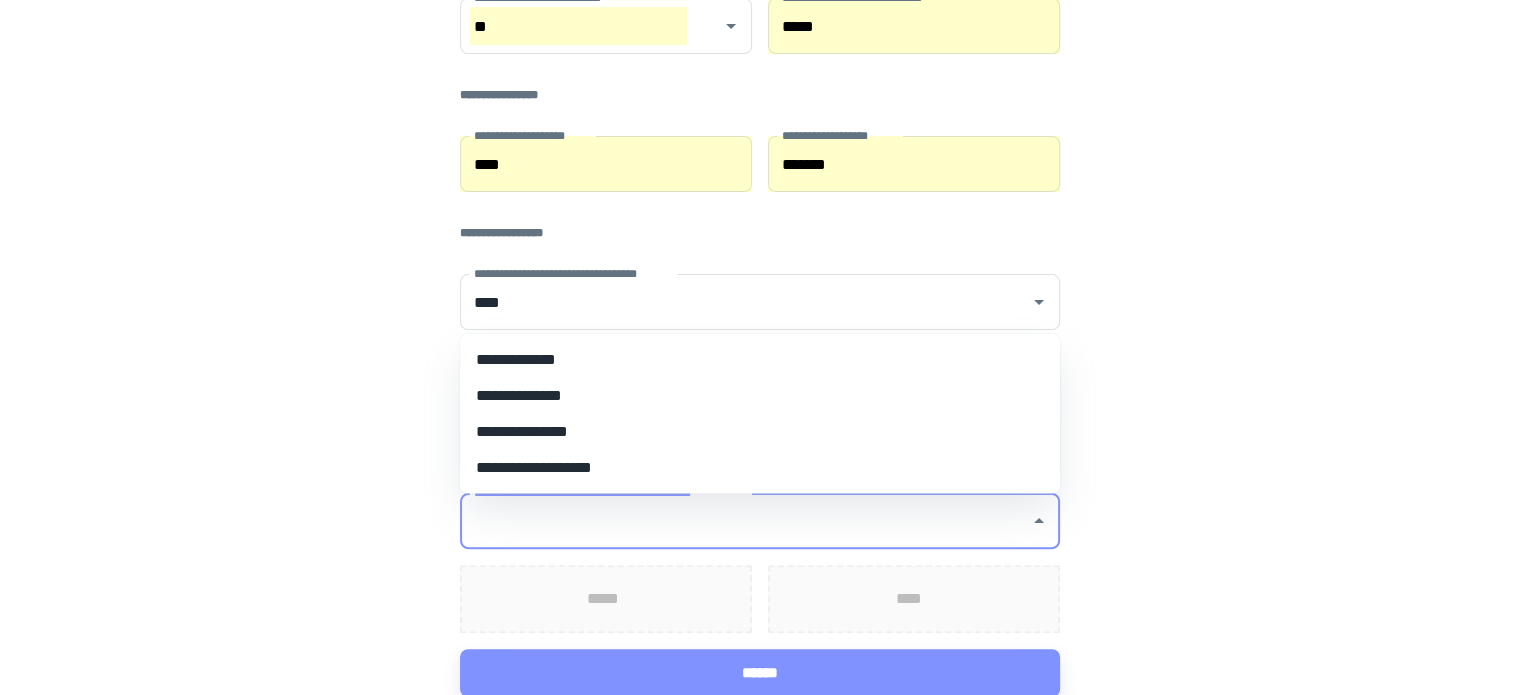 click on "**********" at bounding box center (745, 521) 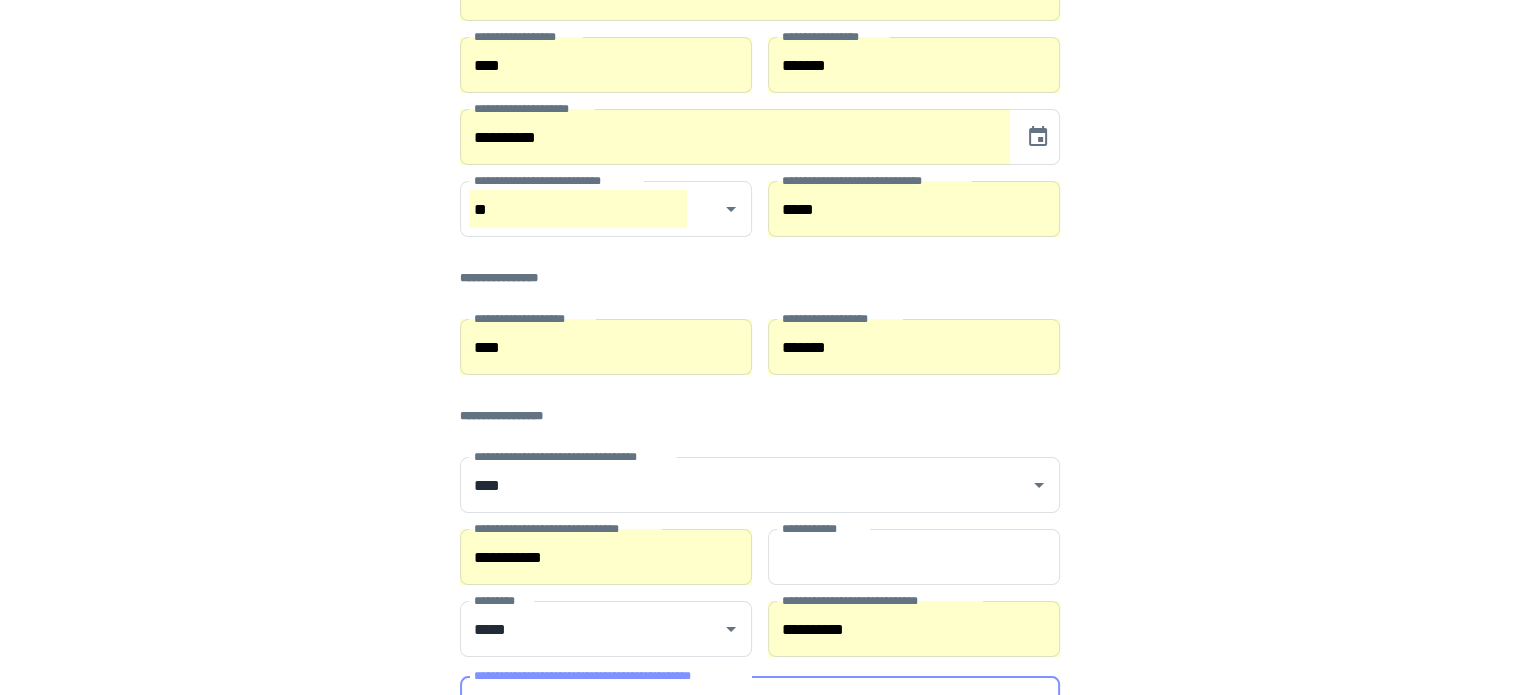 scroll, scrollTop: 204, scrollLeft: 0, axis: vertical 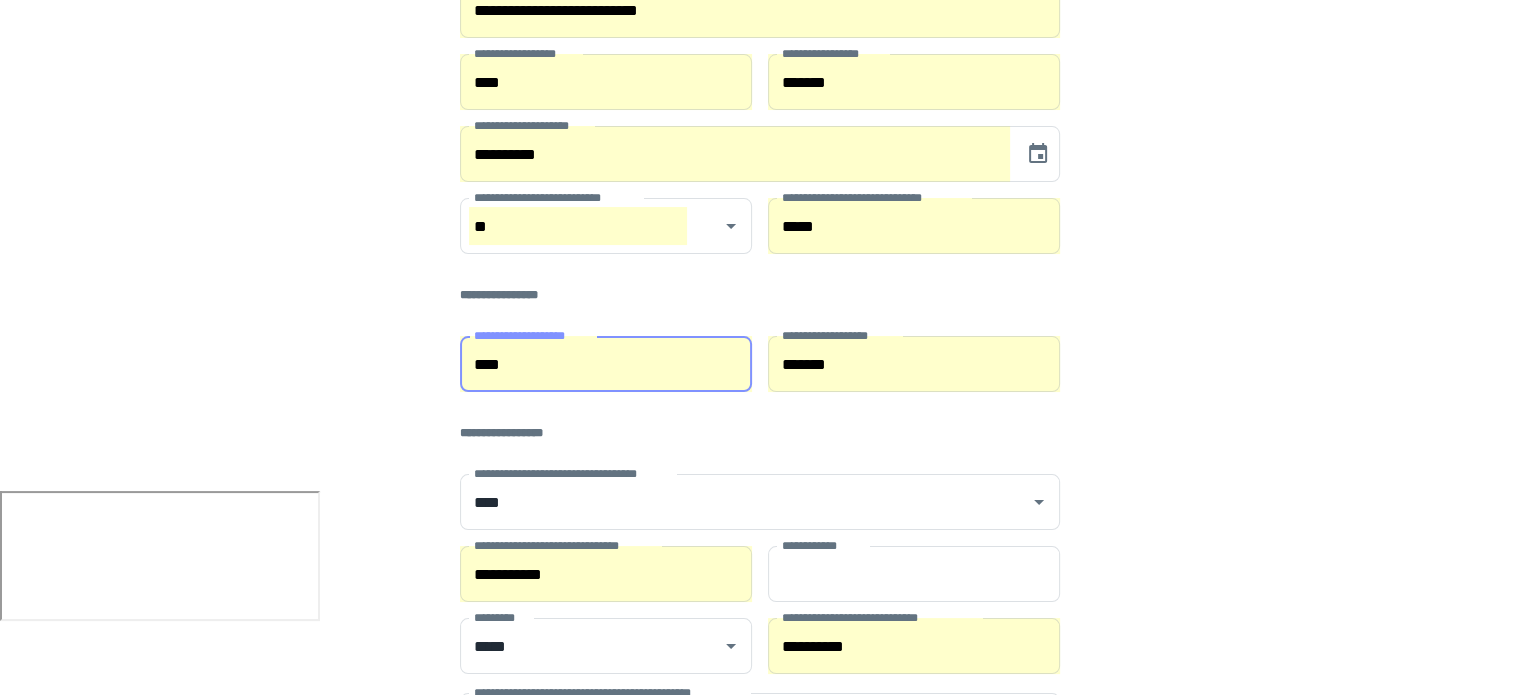 drag, startPoint x: 574, startPoint y: 373, endPoint x: 466, endPoint y: 362, distance: 108.55874 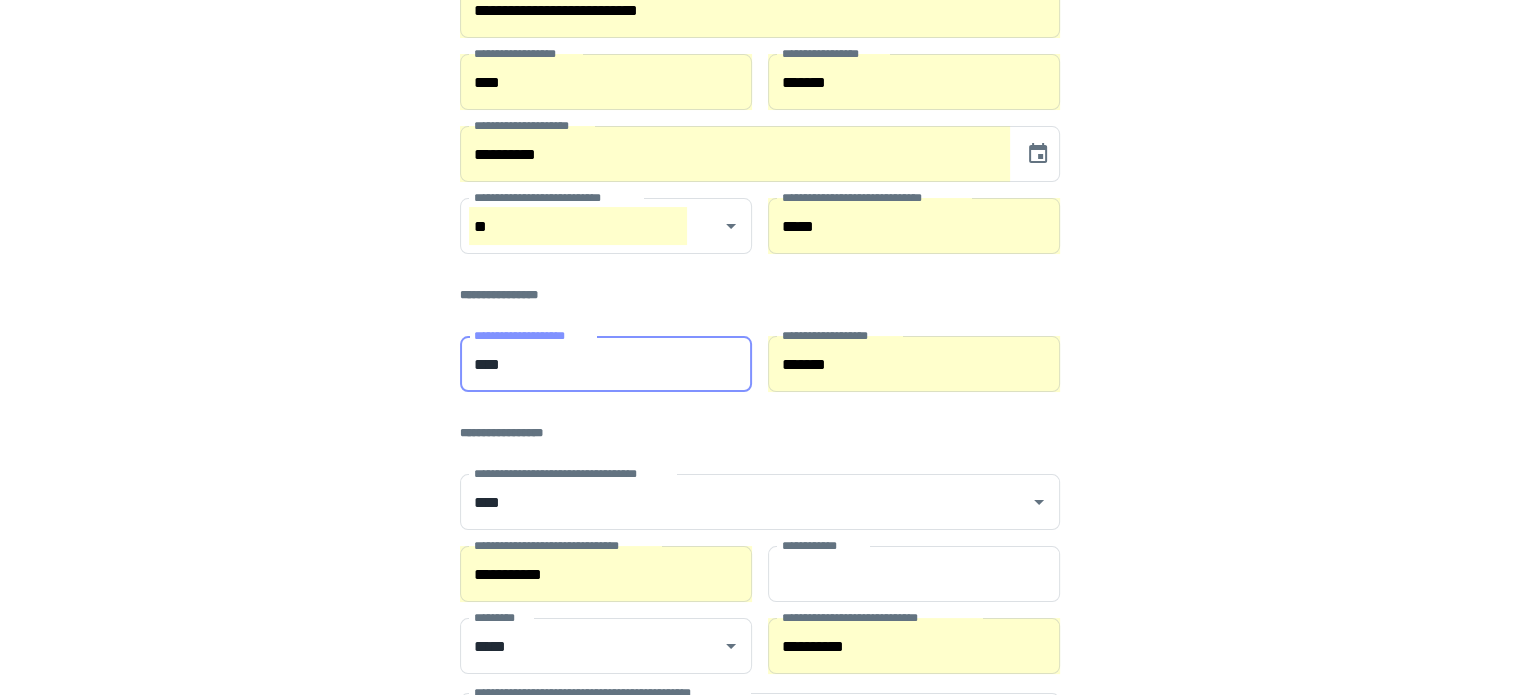 type on "****" 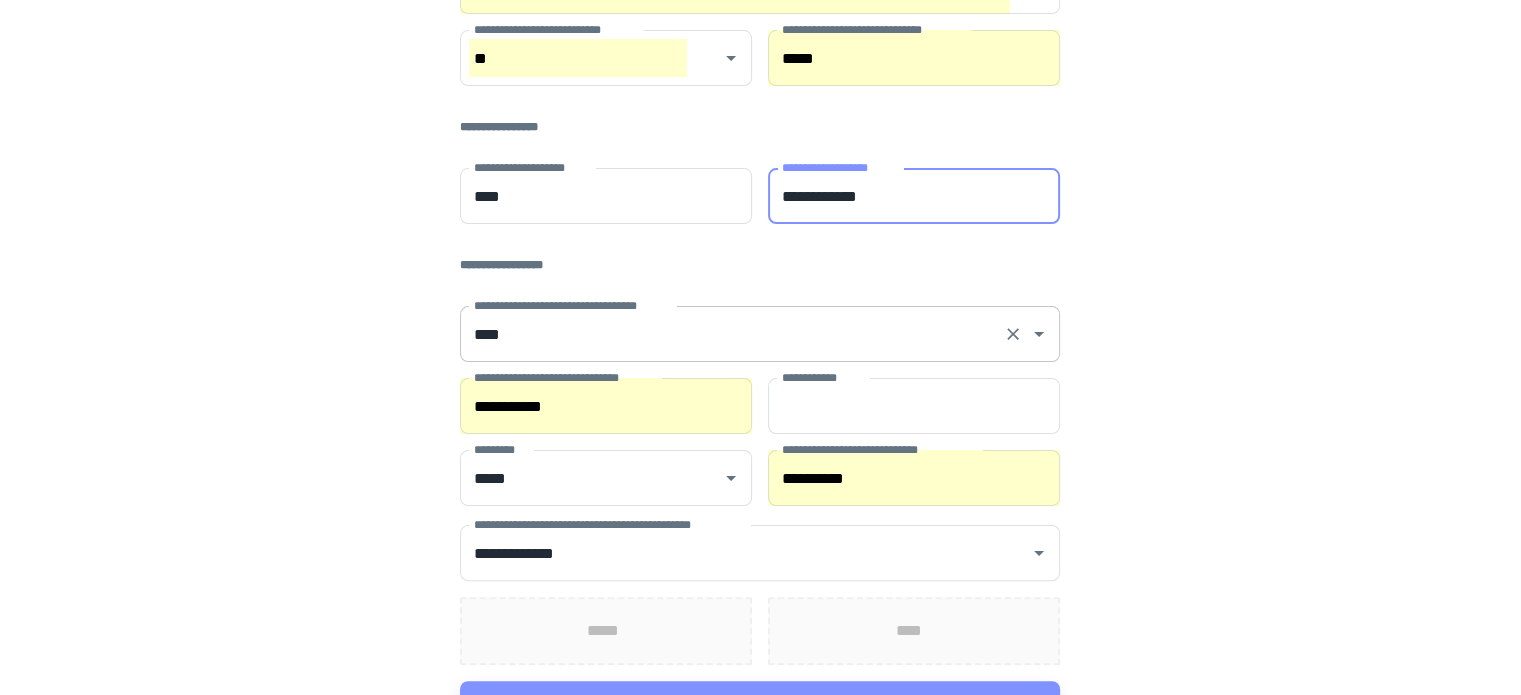 scroll, scrollTop: 404, scrollLeft: 0, axis: vertical 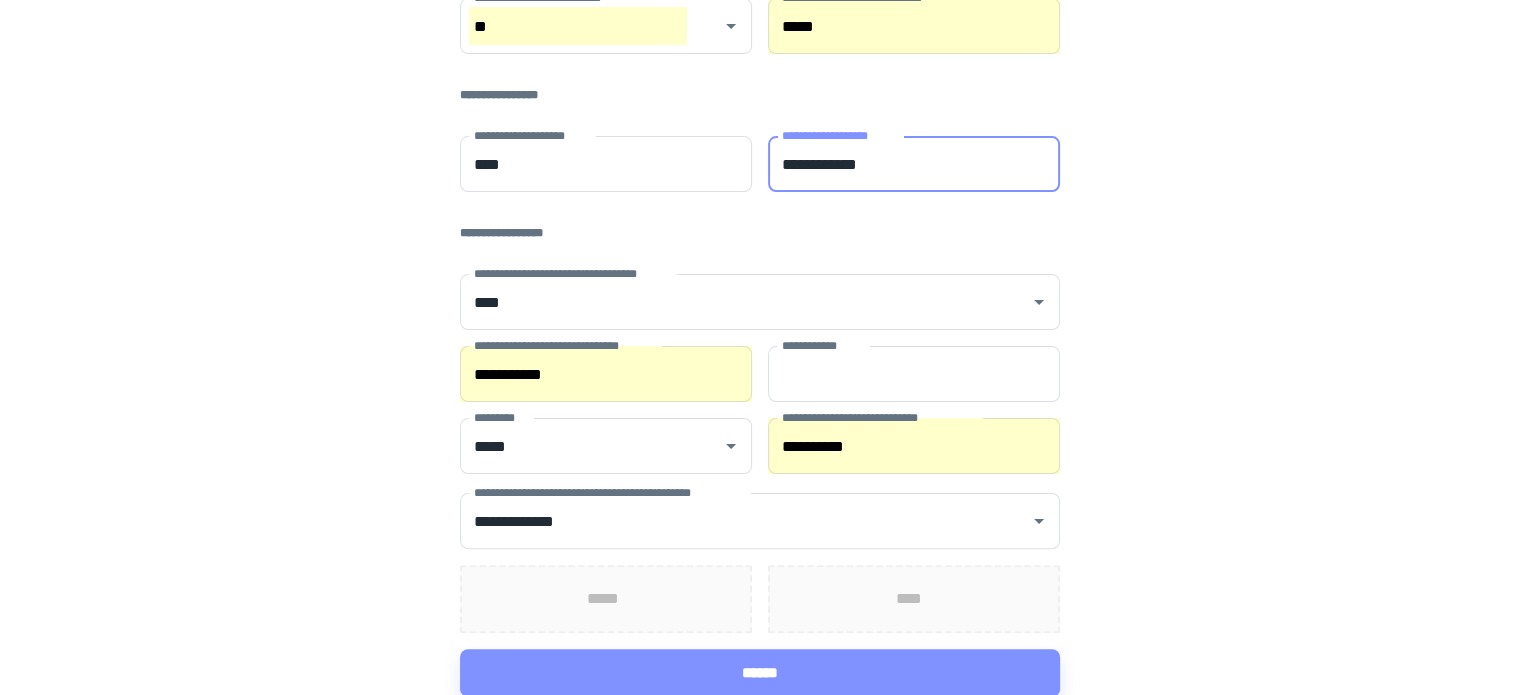 type on "**********" 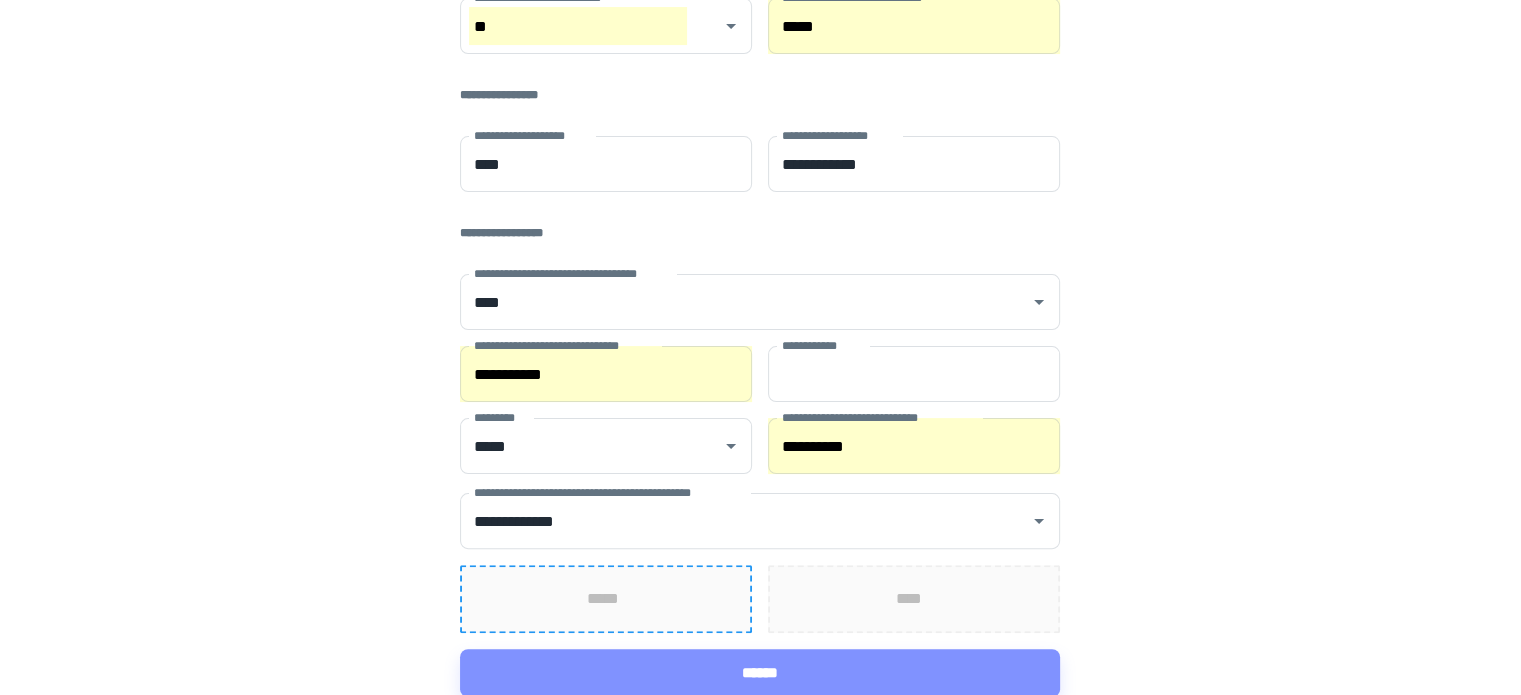 click on "*****" at bounding box center (606, 599) 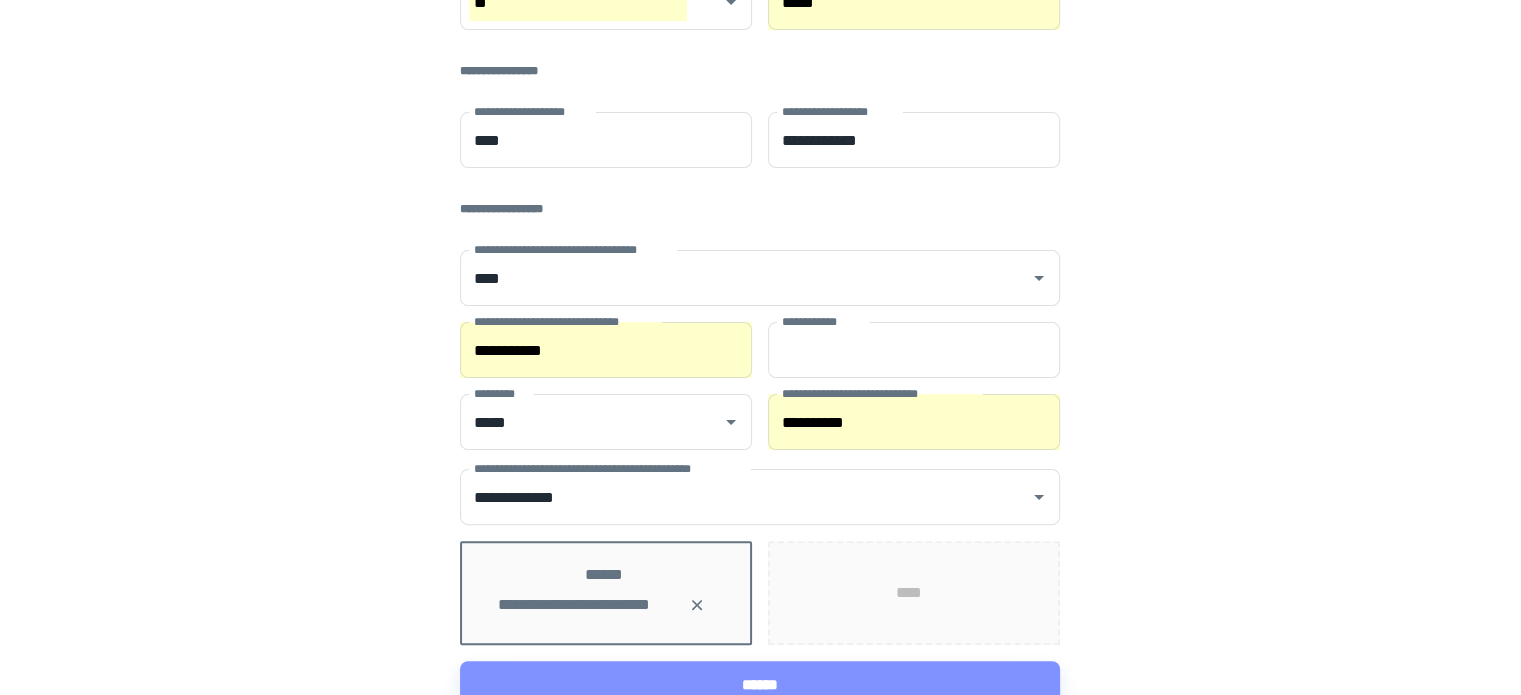 scroll, scrollTop: 440, scrollLeft: 0, axis: vertical 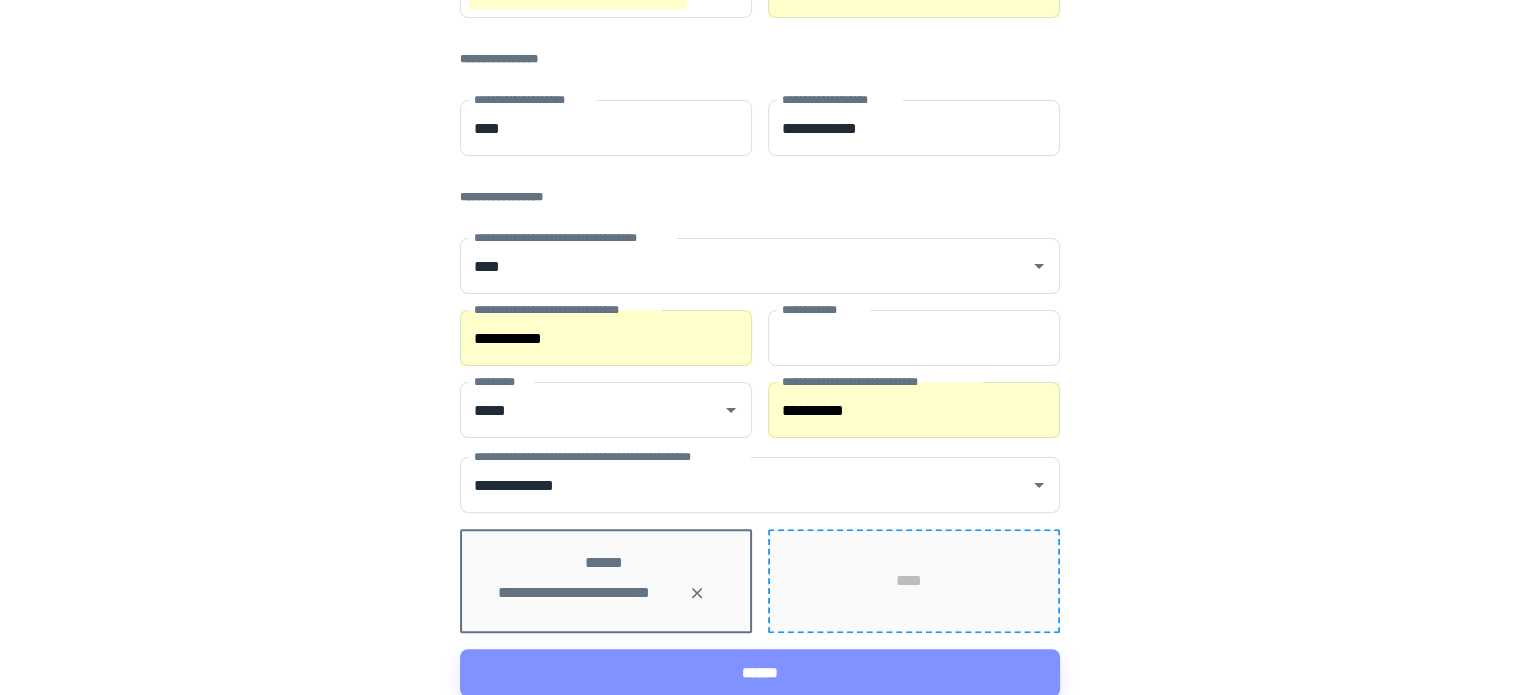 click on "****" at bounding box center (914, 581) 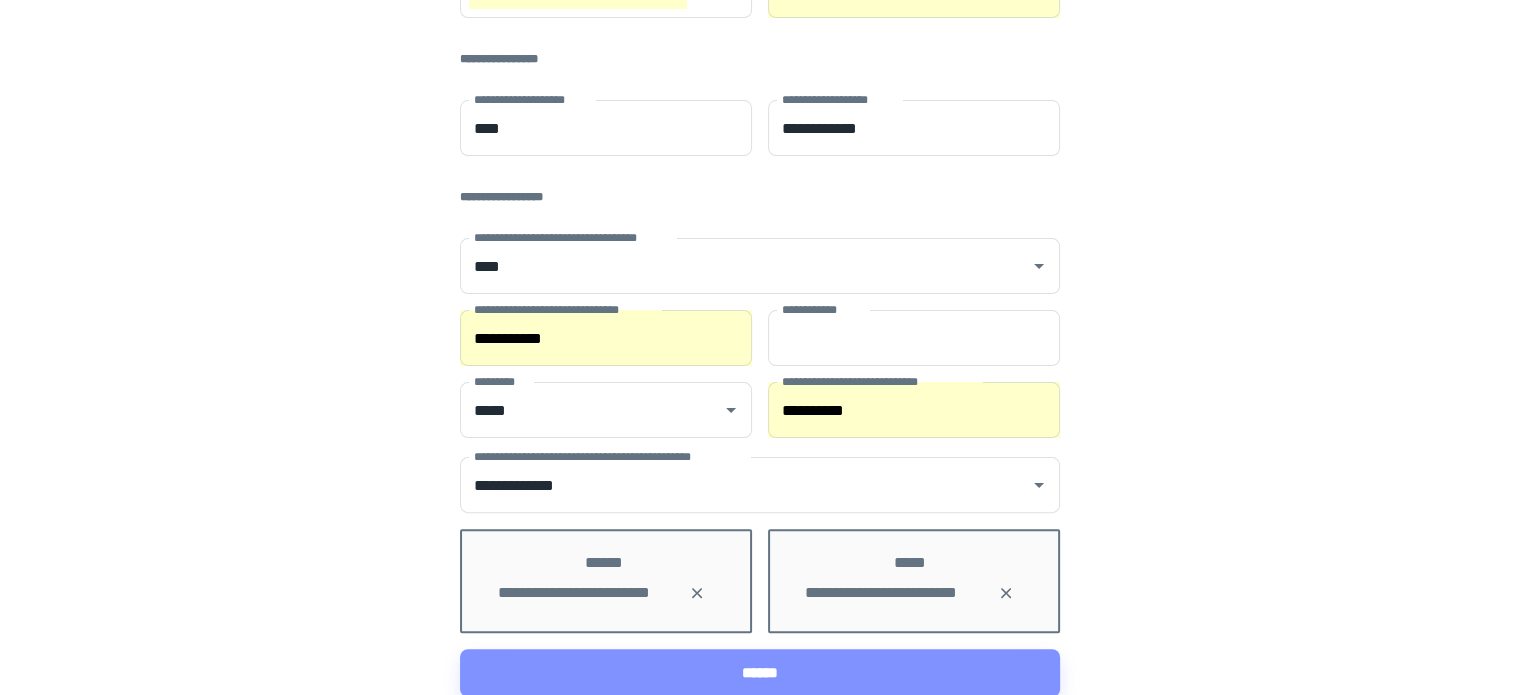 click on "[ADDRESS] [ADDRESS], [CITY], [STATE] [ZIP], [COUNTRY]" at bounding box center [760, 128] 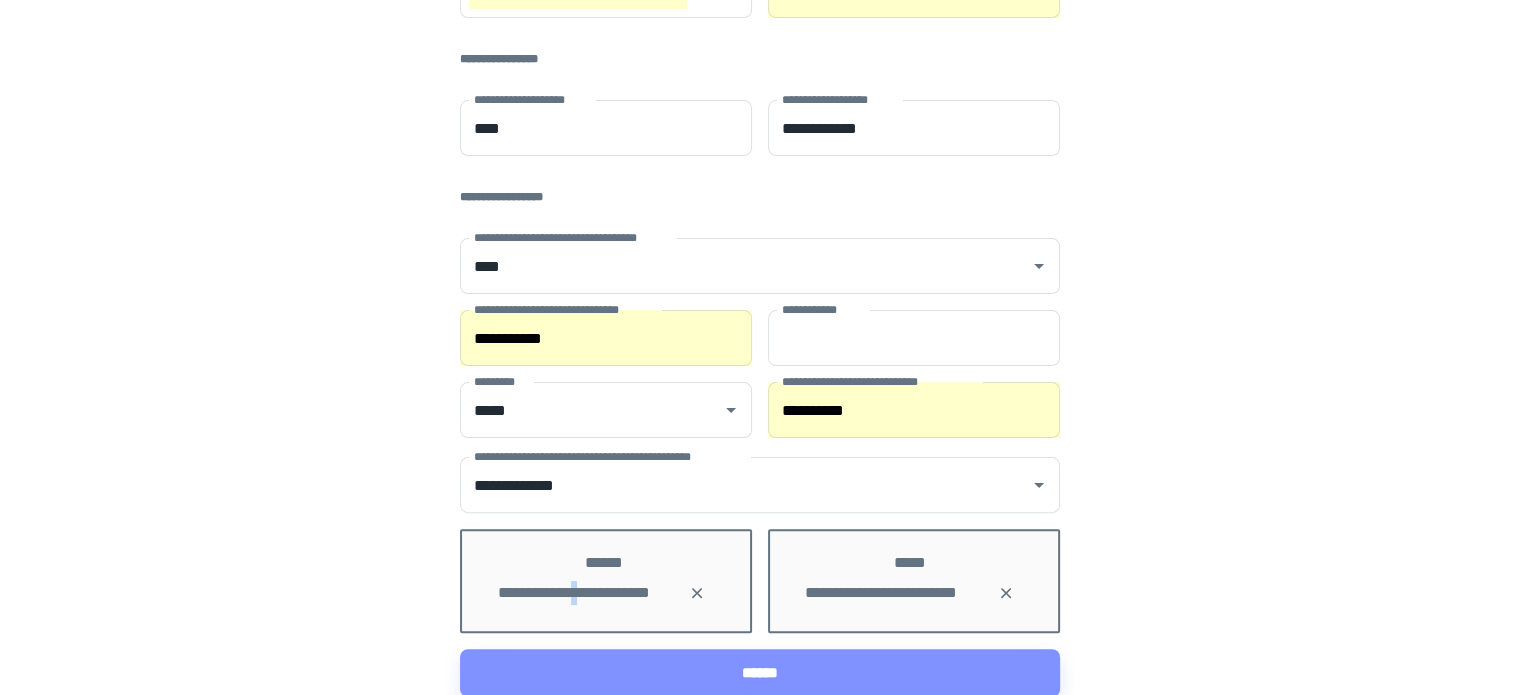 click on "**********" at bounding box center (585, 593) 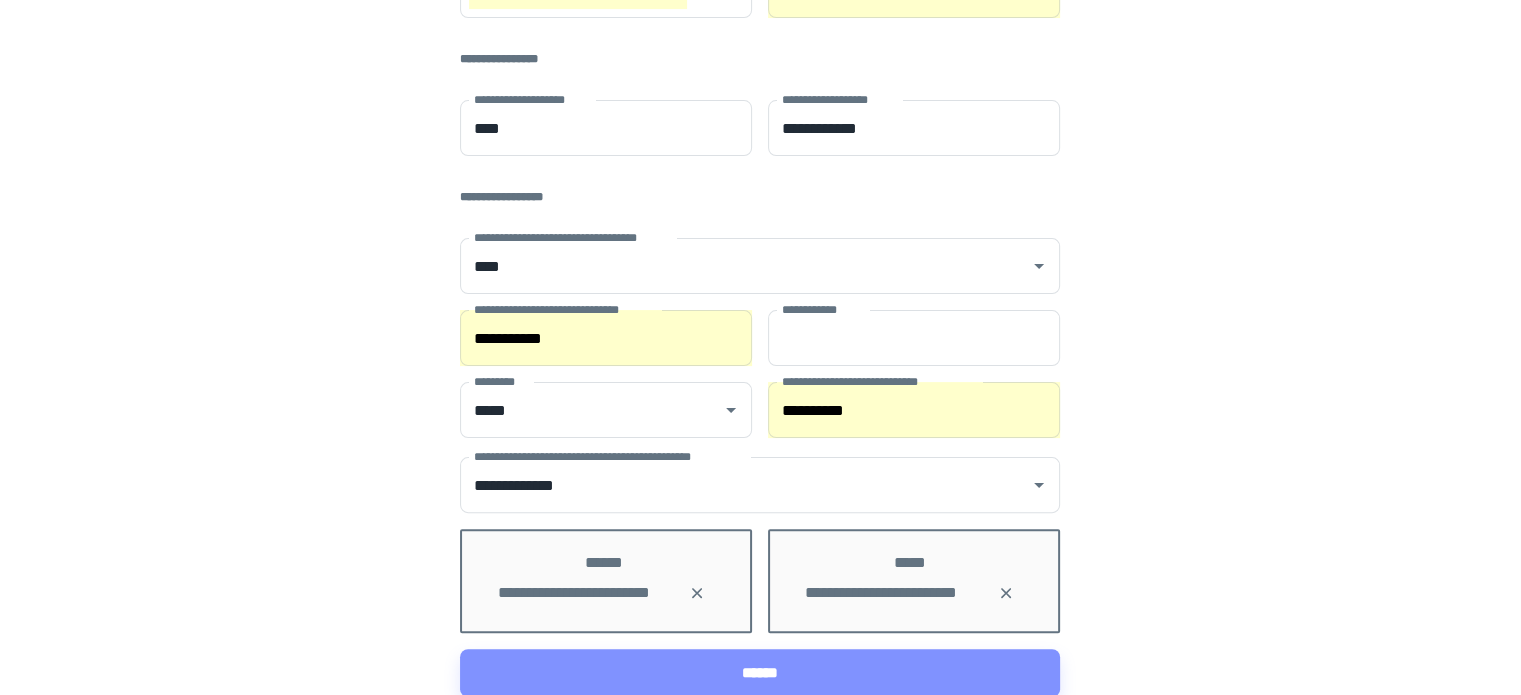 click on "[NAME] [NAME]" at bounding box center [606, 581] 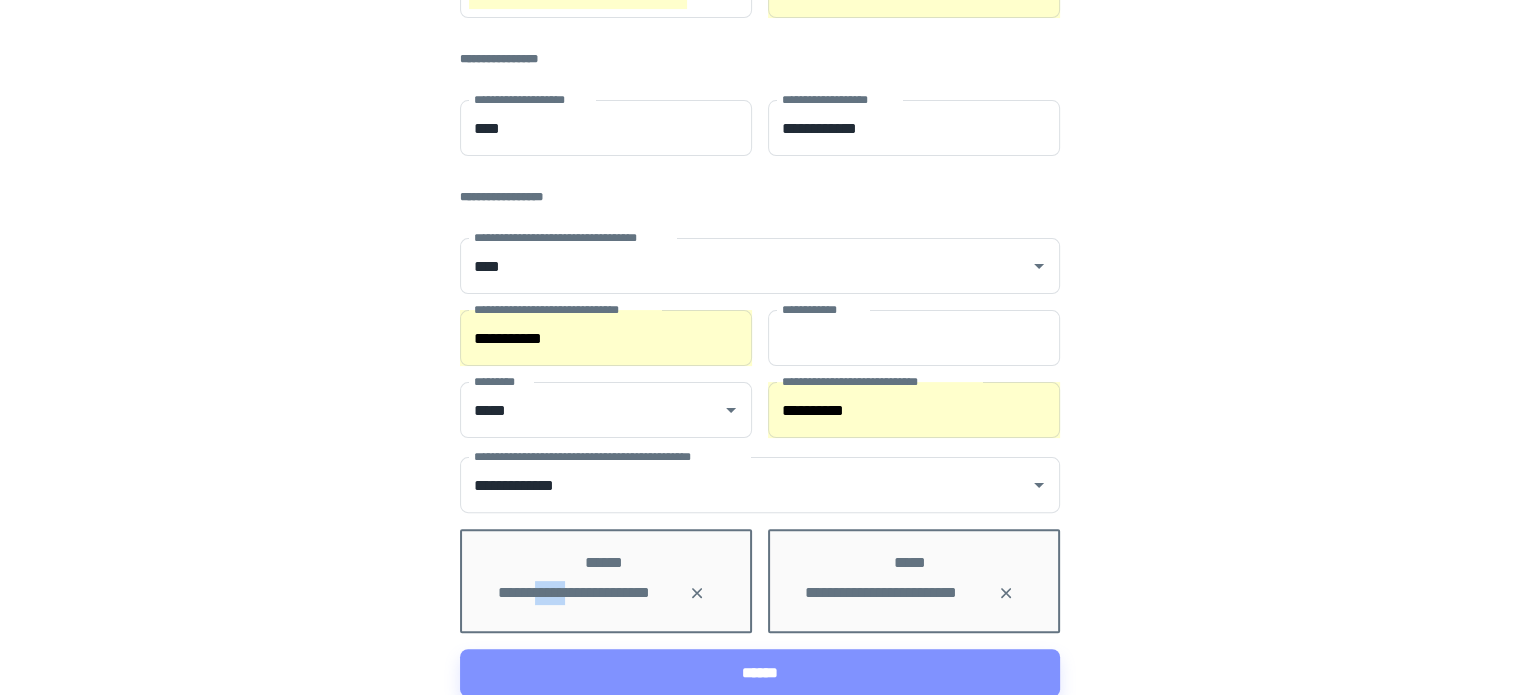 click on "[NAME] [NAME]" at bounding box center [606, 581] 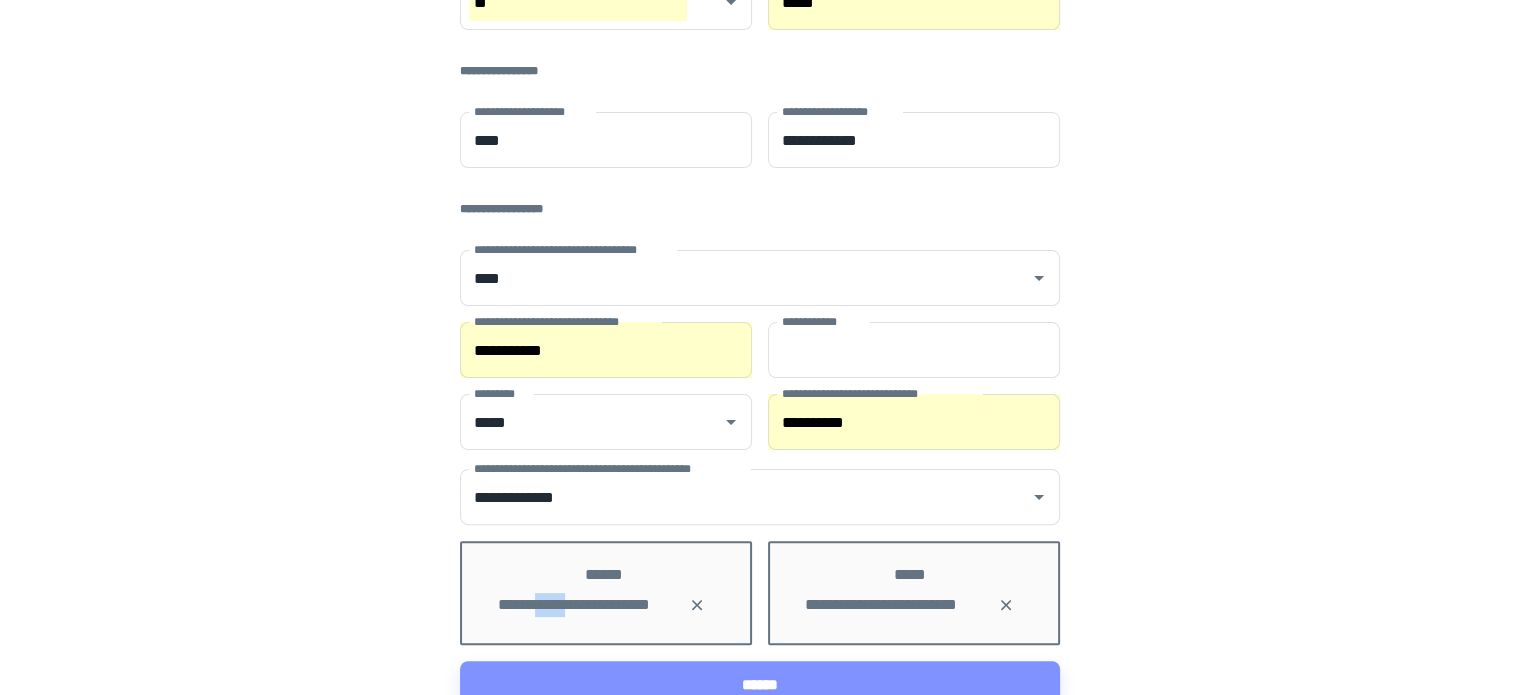scroll, scrollTop: 440, scrollLeft: 0, axis: vertical 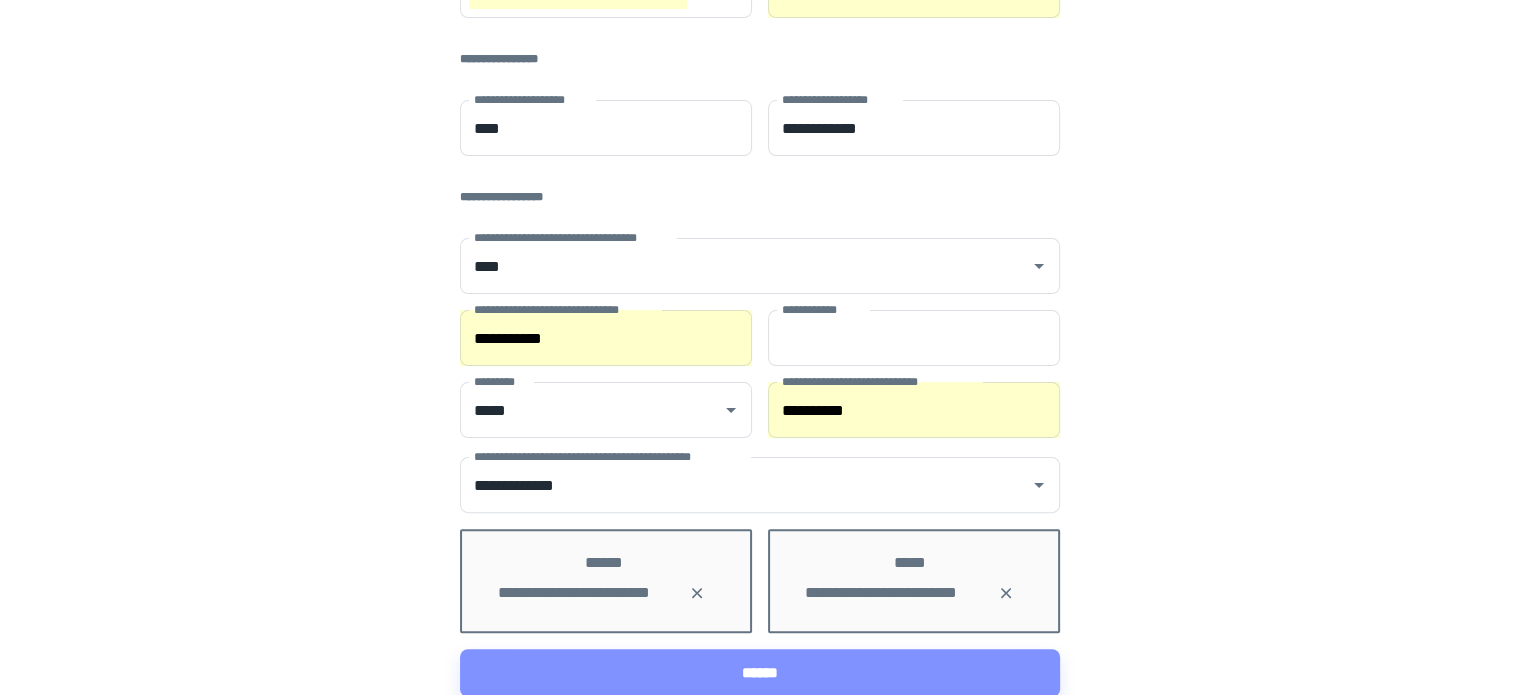 click on "[ADDRESS] [ADDRESS], [CITY], [STATE] [ZIP], [COUNTRY]" at bounding box center (760, 128) 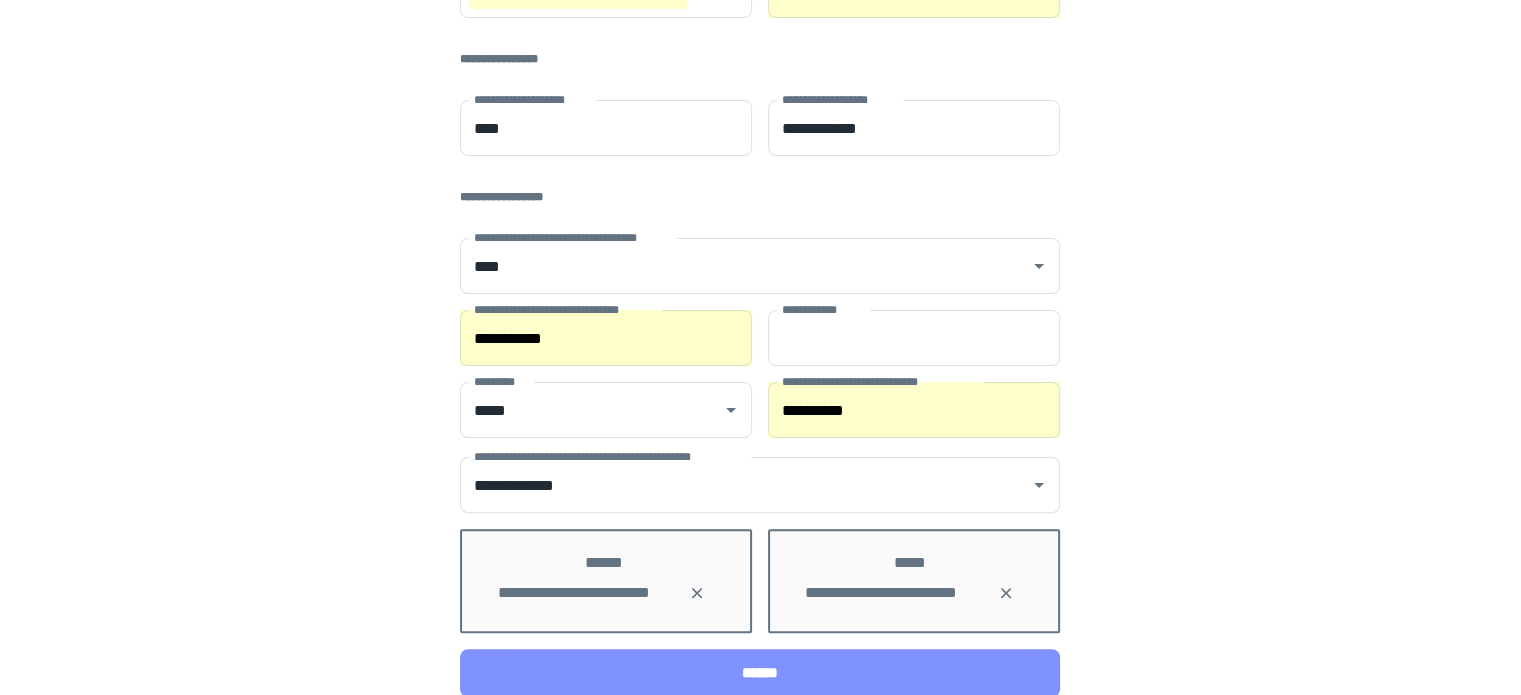 click on "******" at bounding box center (760, 673) 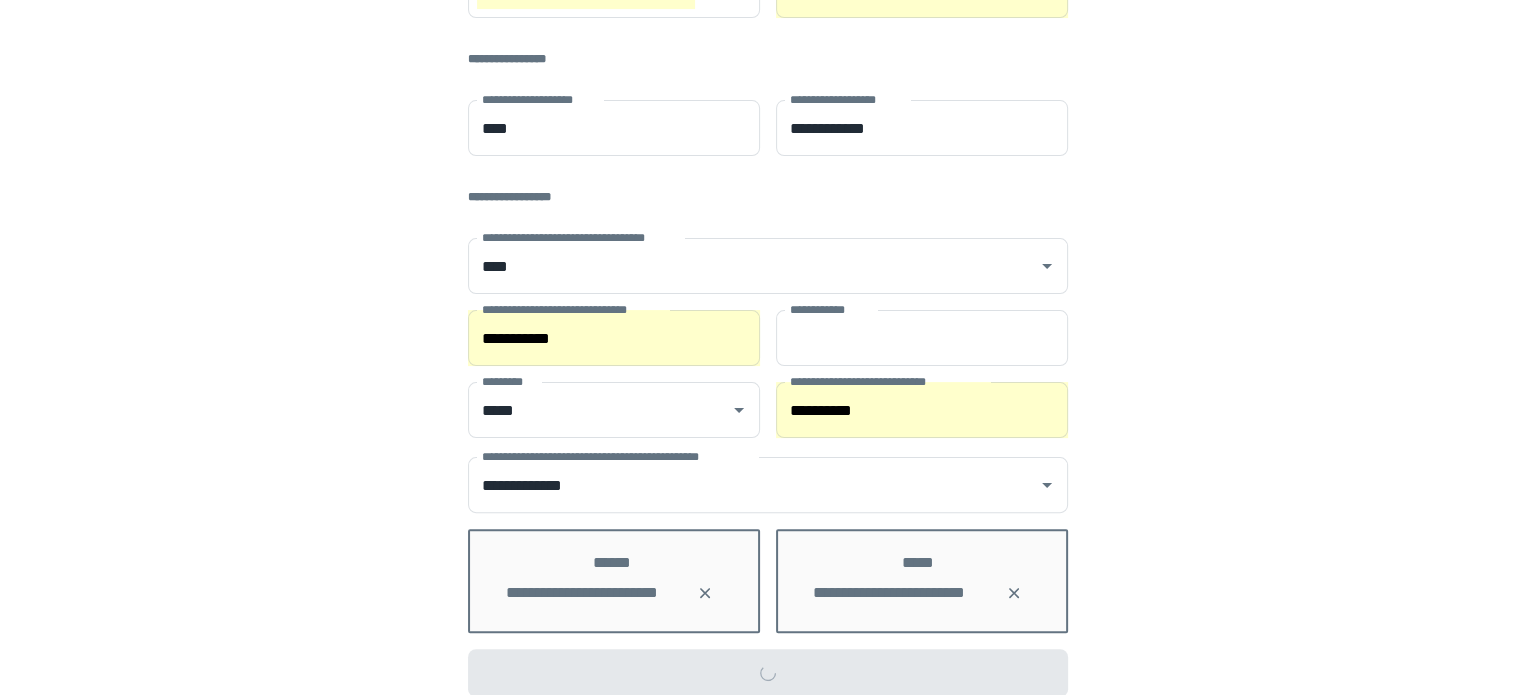 scroll, scrollTop: 0, scrollLeft: 0, axis: both 